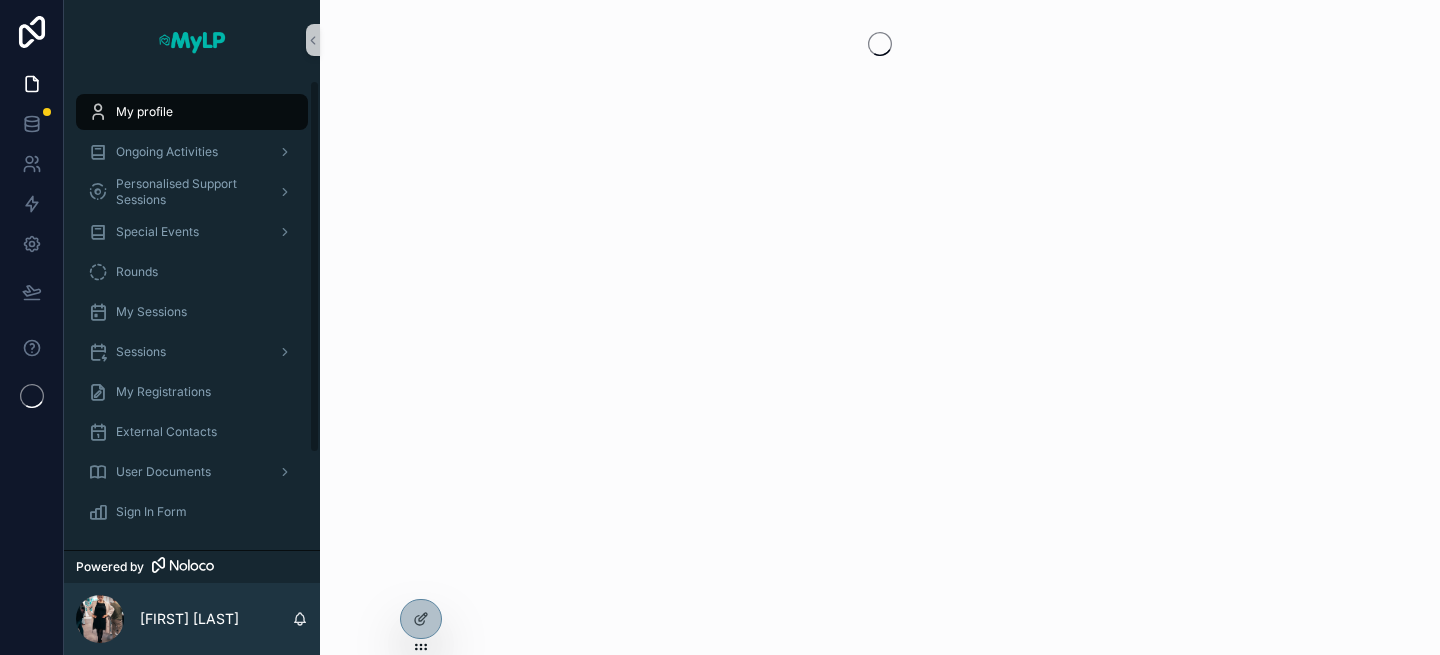 scroll, scrollTop: 0, scrollLeft: 0, axis: both 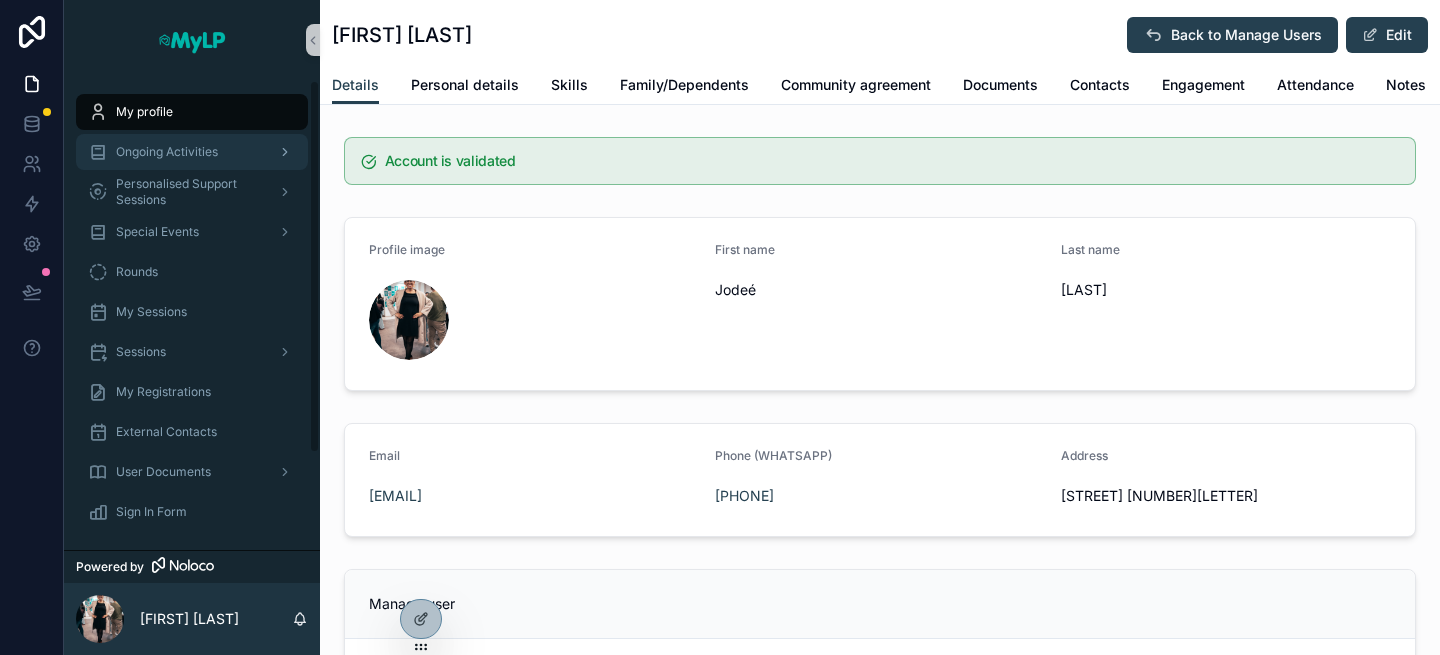 click on "Ongoing Activities" at bounding box center (192, 152) 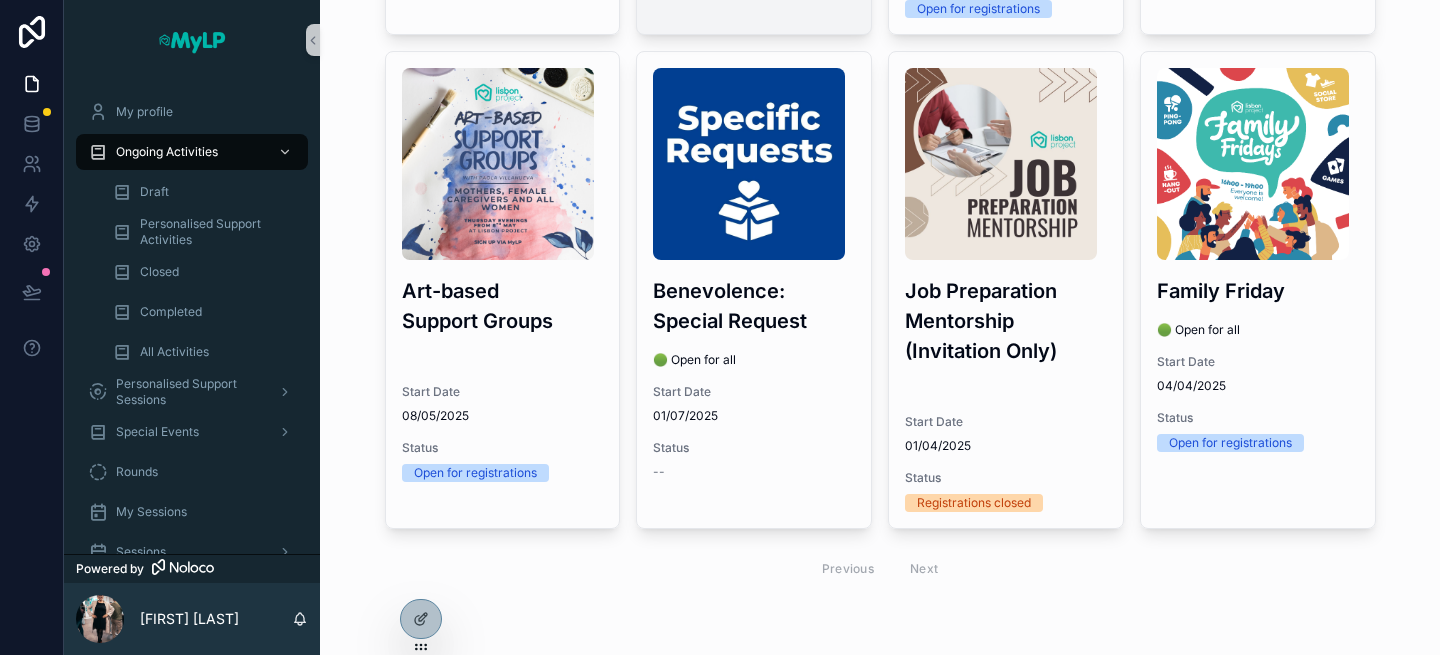 scroll, scrollTop: 1010, scrollLeft: 0, axis: vertical 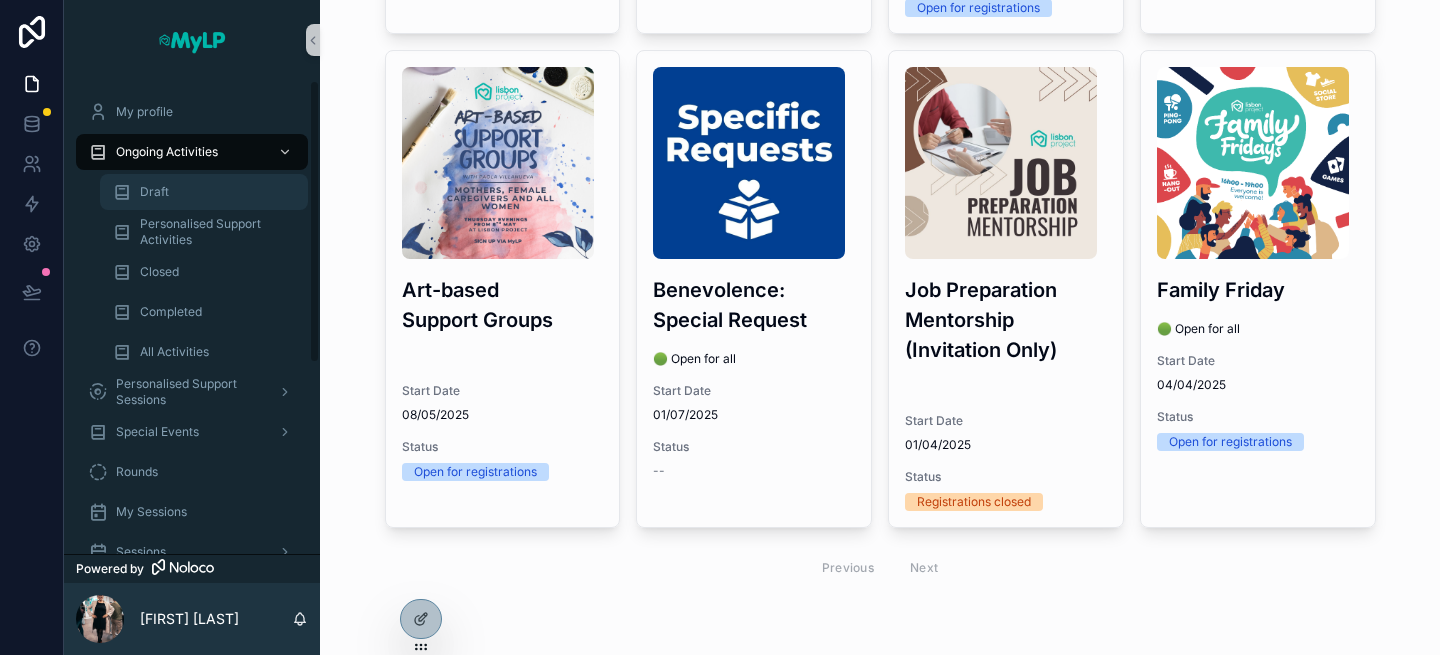 click on "Draft" at bounding box center [204, 192] 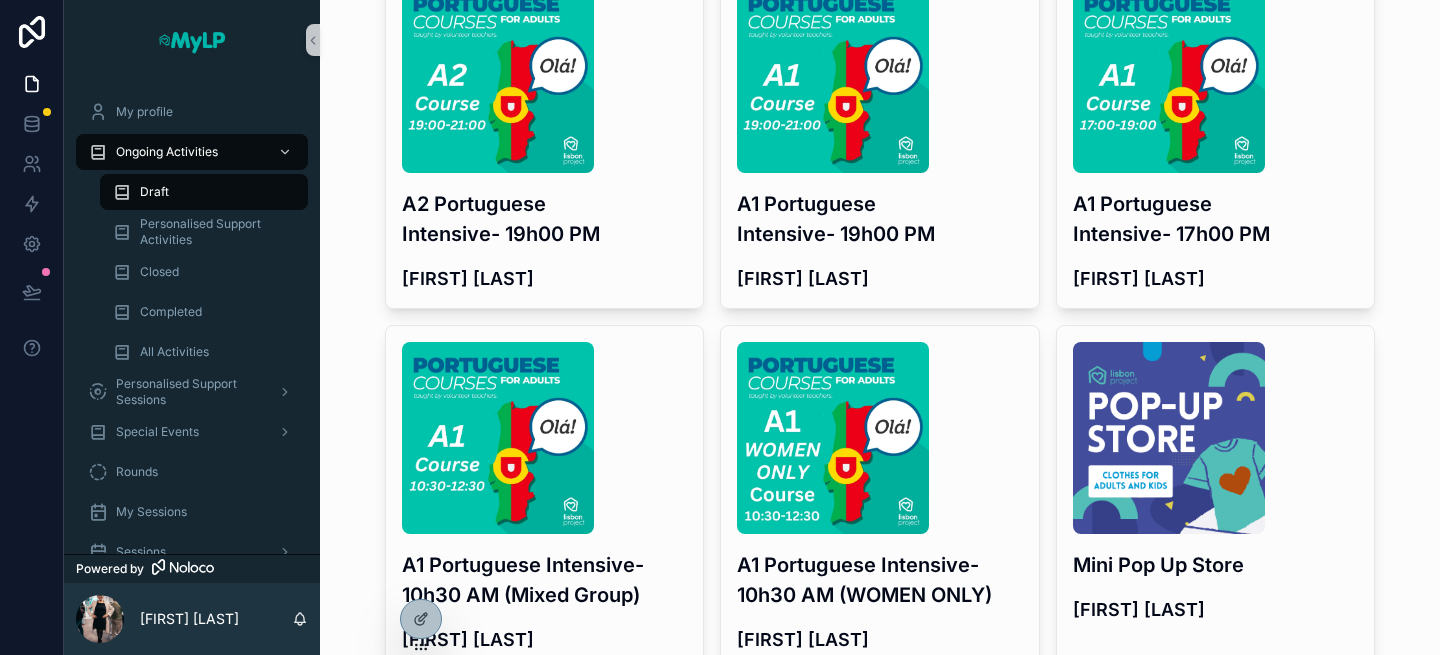 scroll, scrollTop: 0, scrollLeft: 0, axis: both 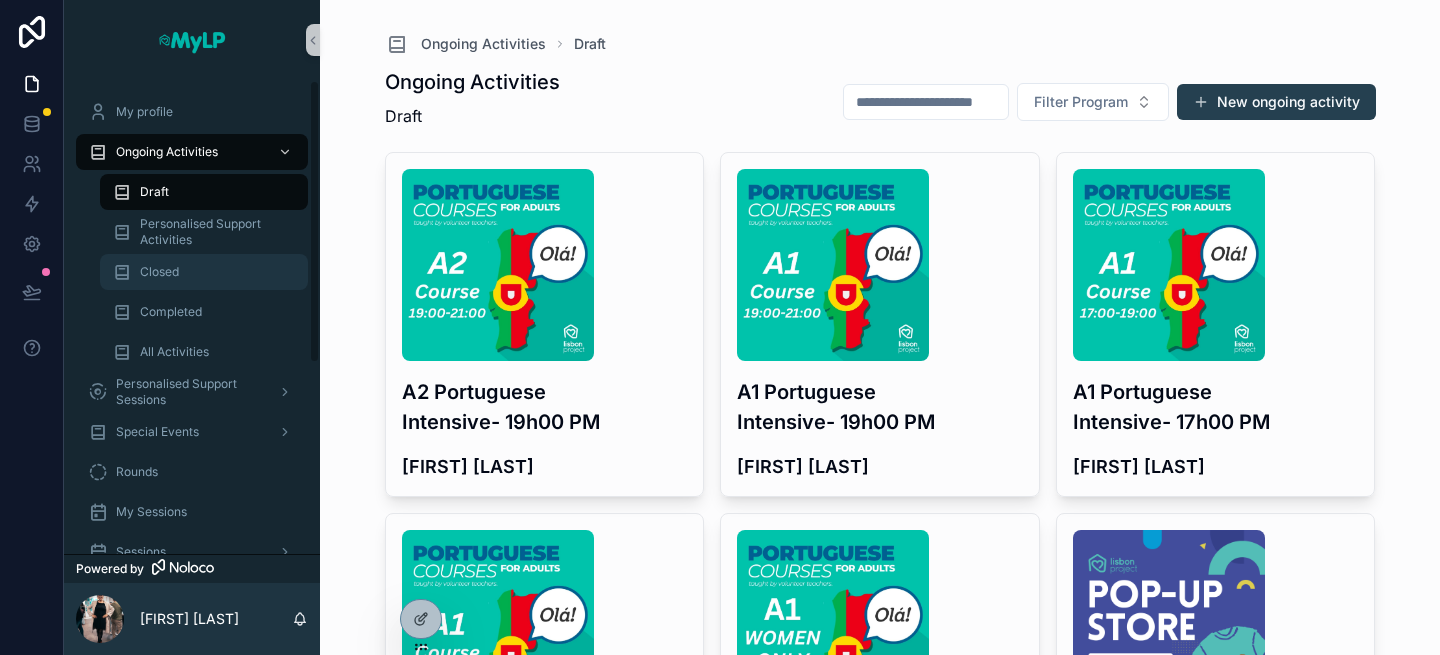 click on "Closed" at bounding box center [204, 272] 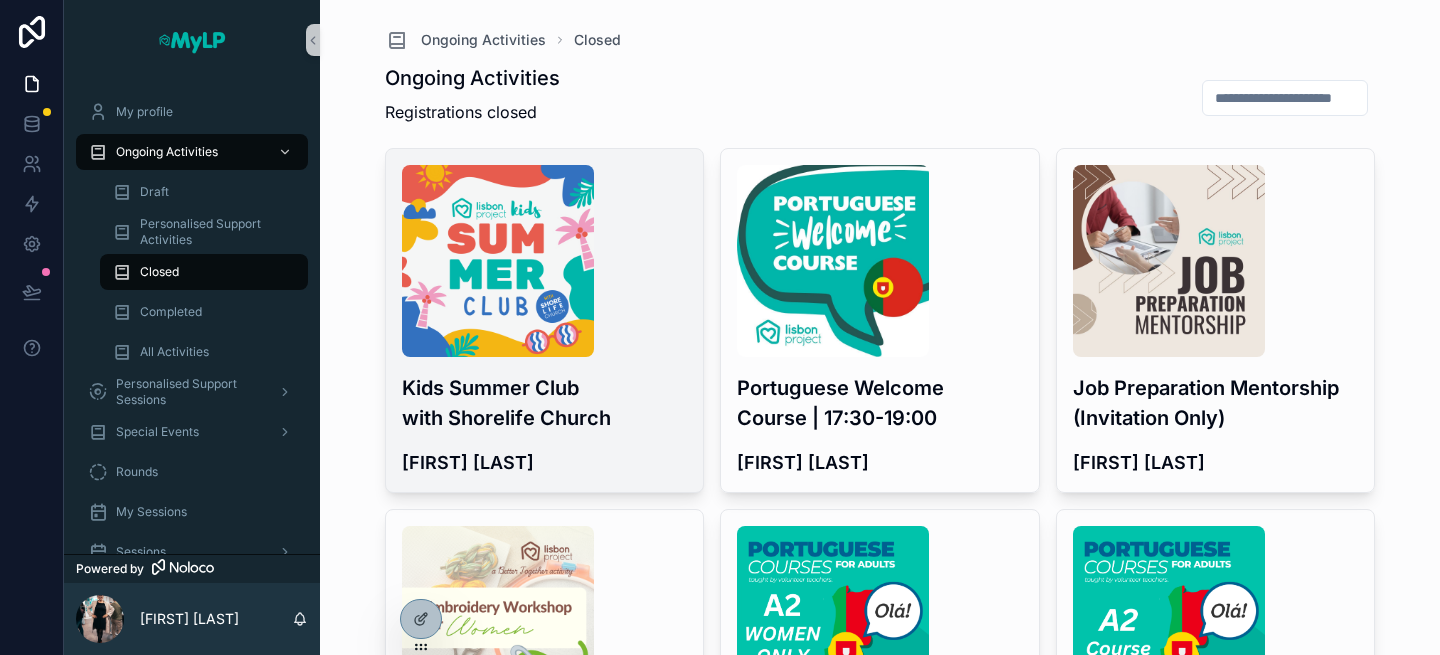scroll, scrollTop: 0, scrollLeft: 0, axis: both 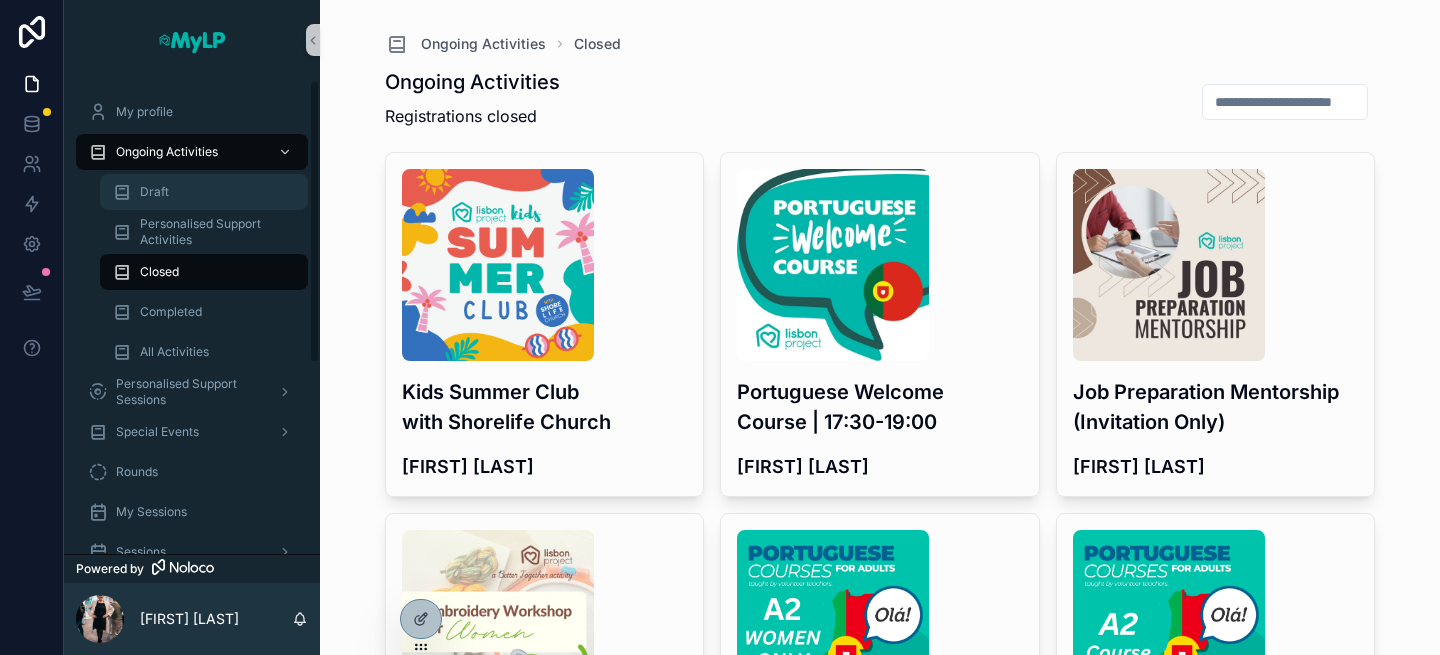 click on "Draft" at bounding box center (204, 192) 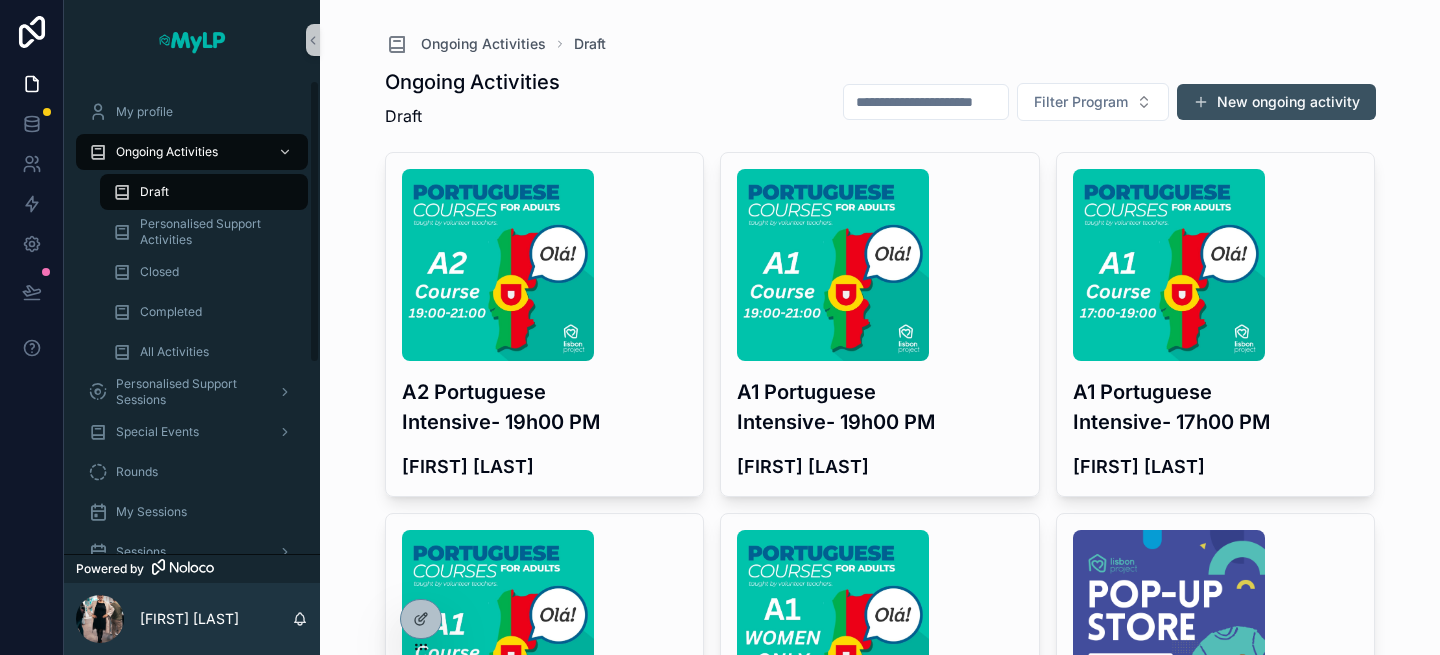 click on "New ongoing activity" at bounding box center (1276, 102) 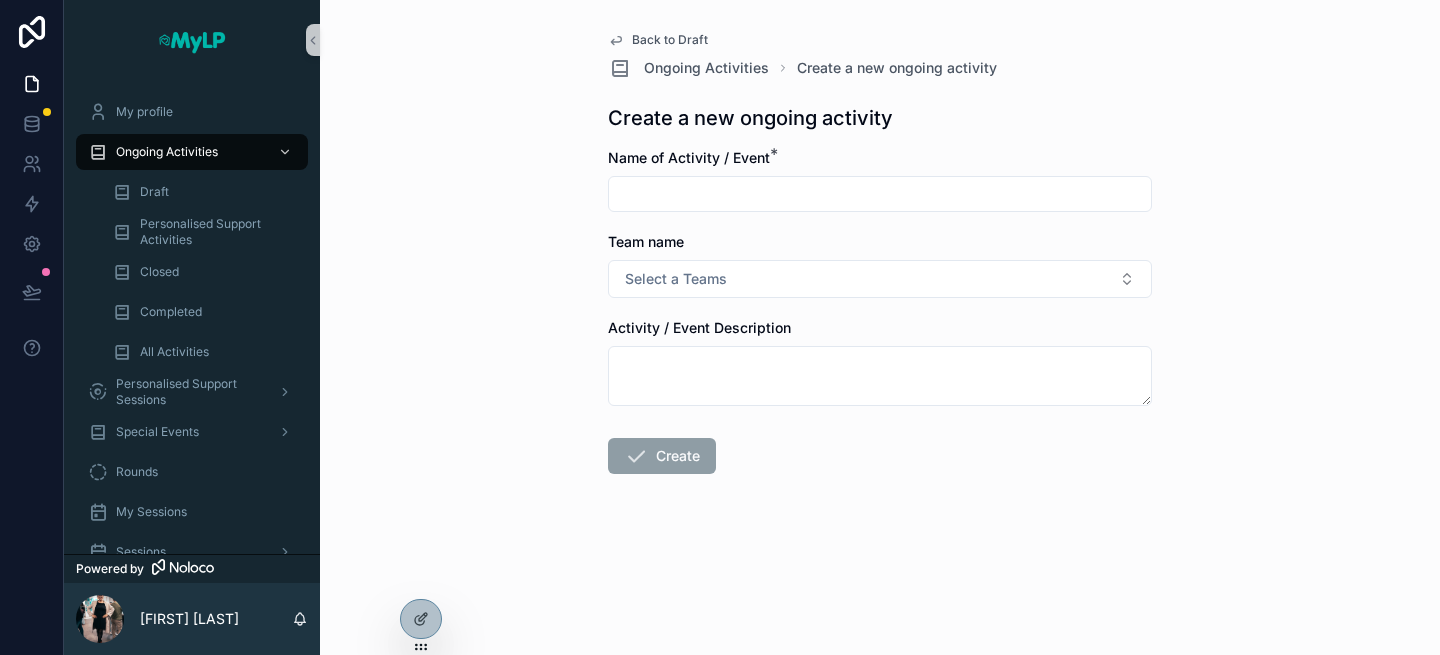 click at bounding box center (880, 194) 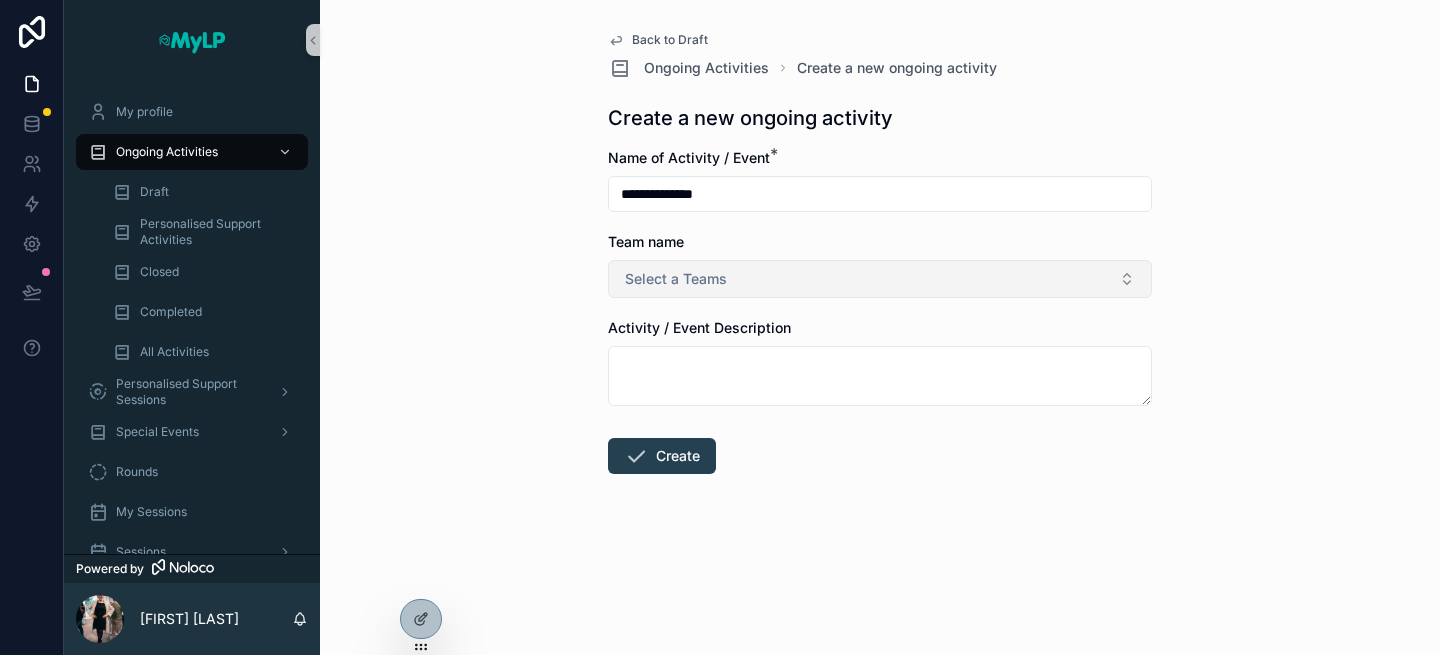 type on "**********" 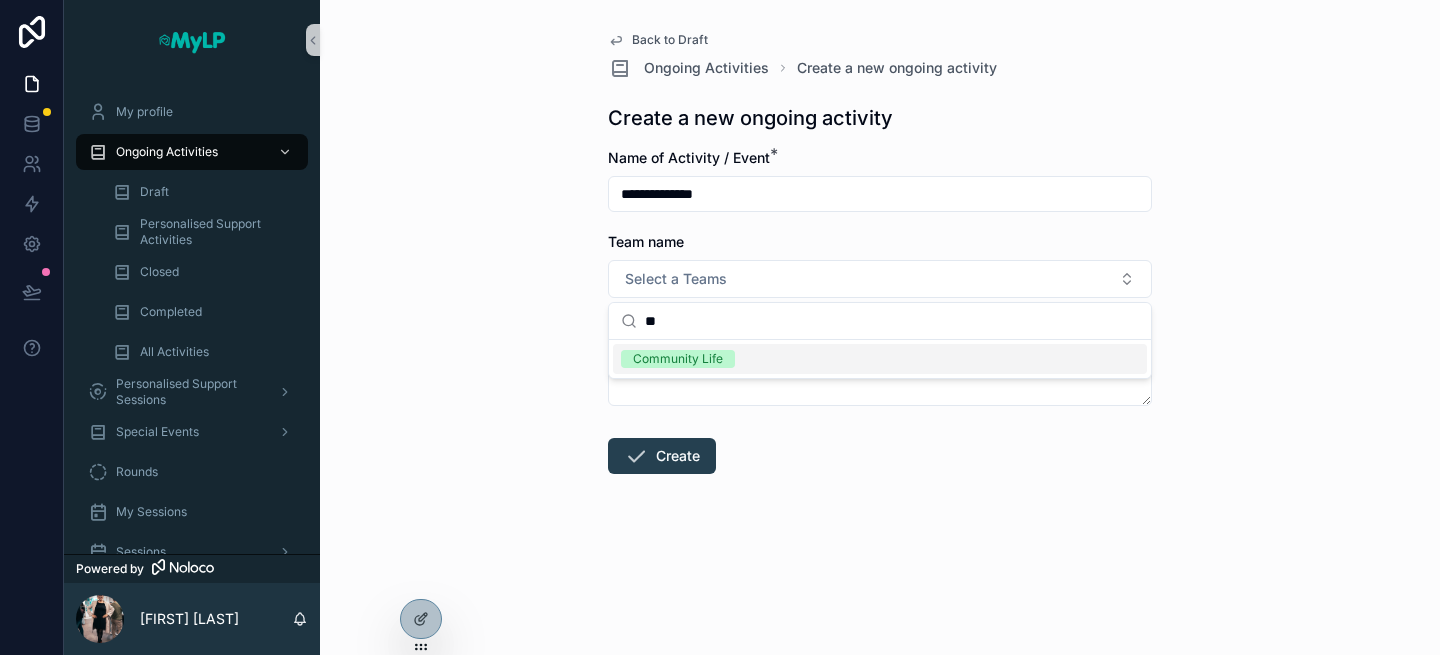 type on "**" 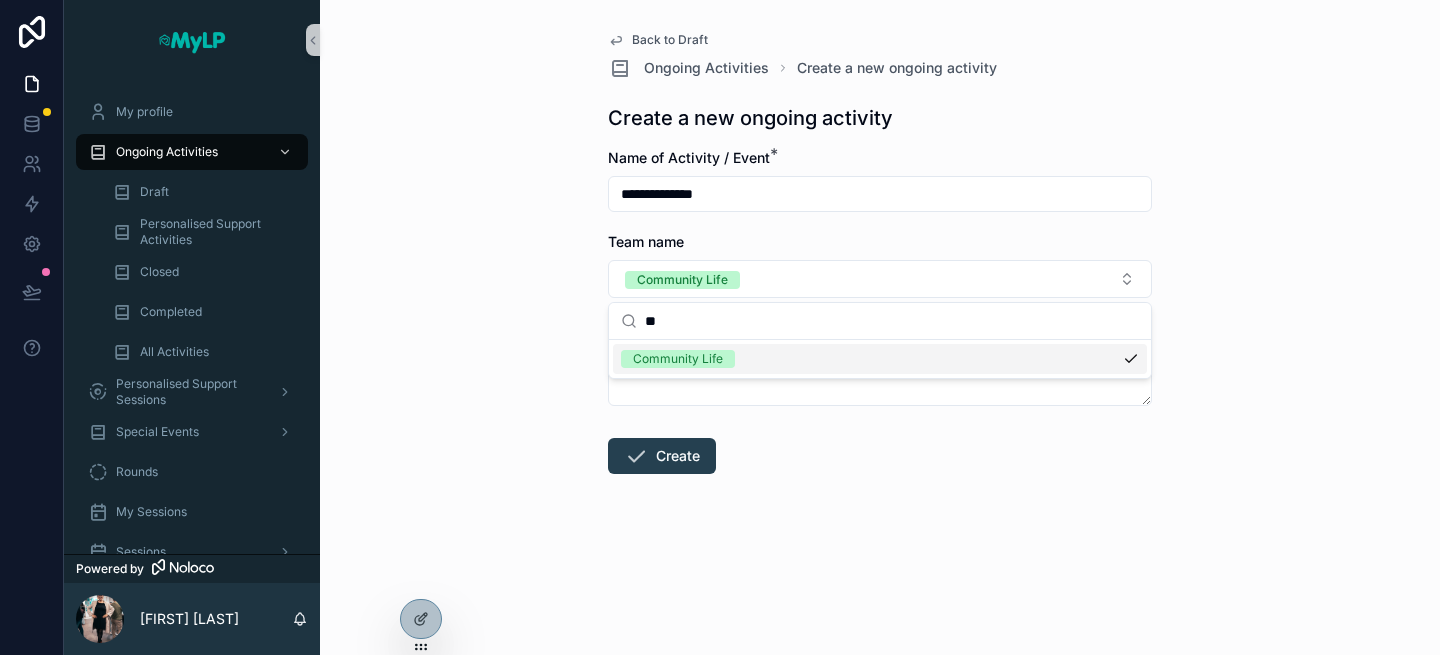 click on "**********" at bounding box center [880, 375] 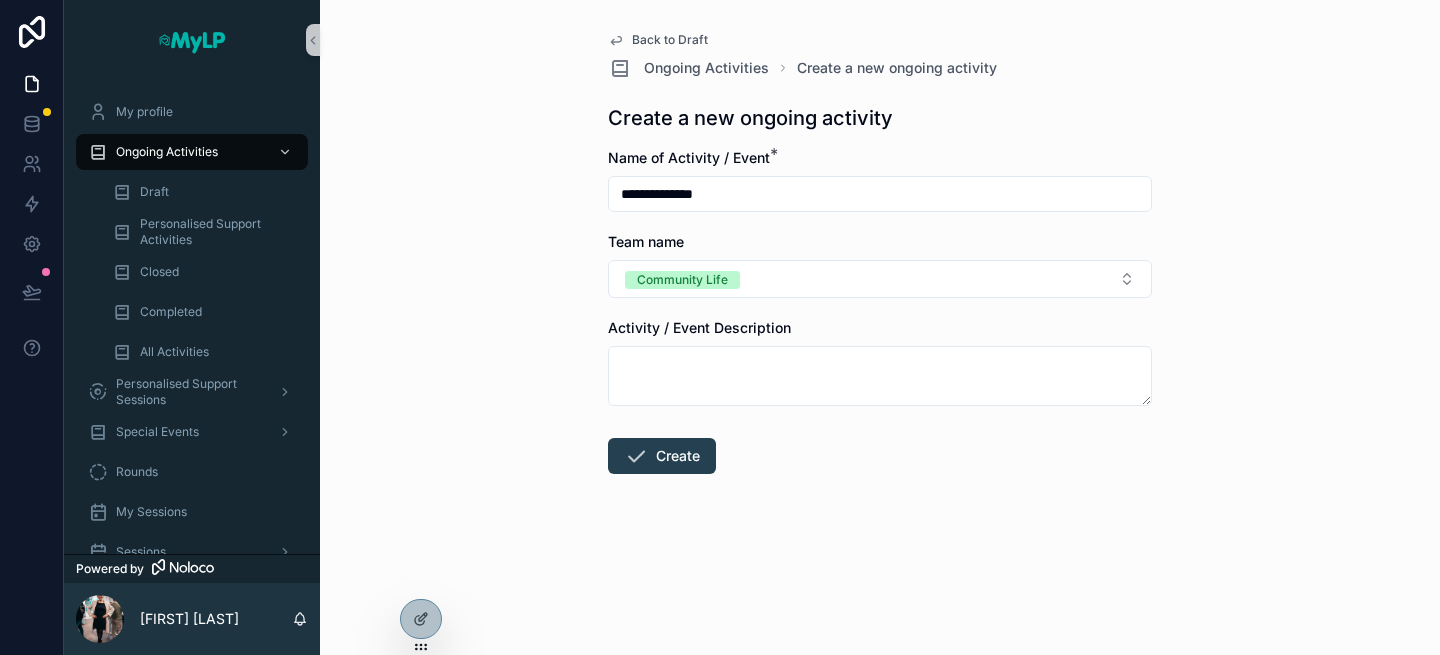click on "**********" at bounding box center [880, 194] 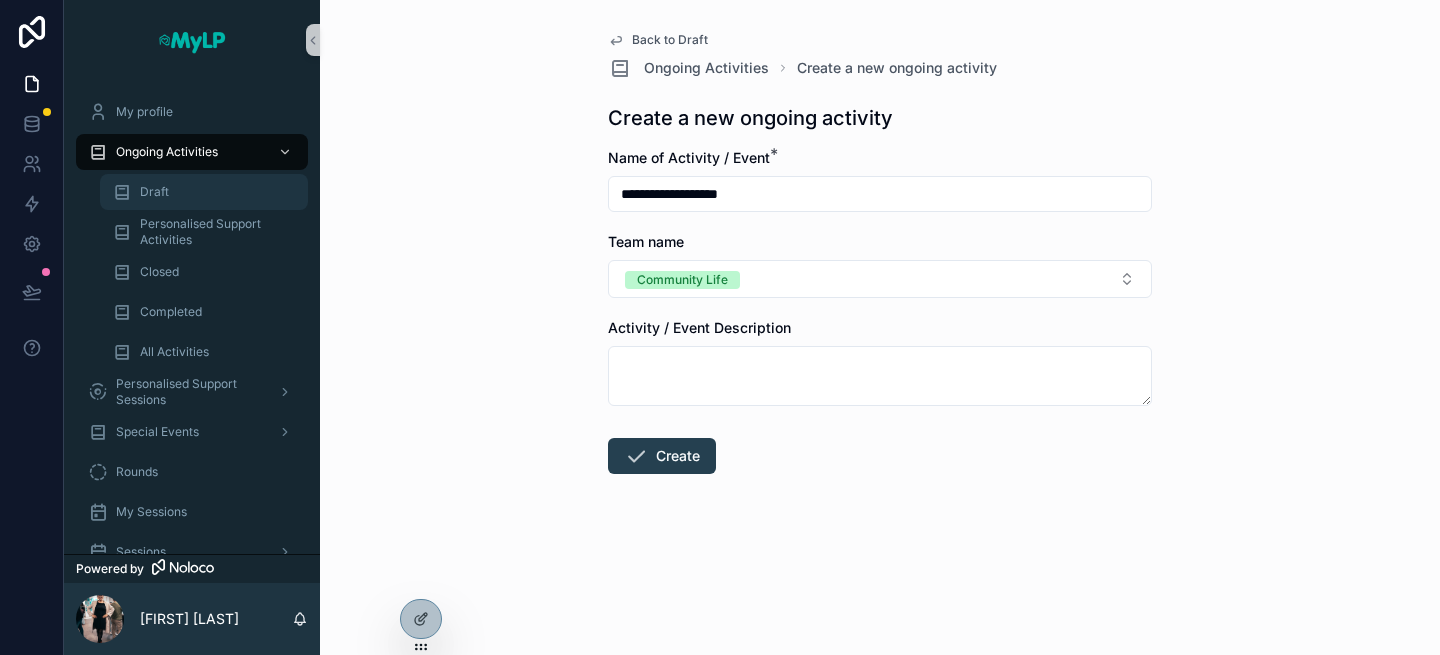 type on "**********" 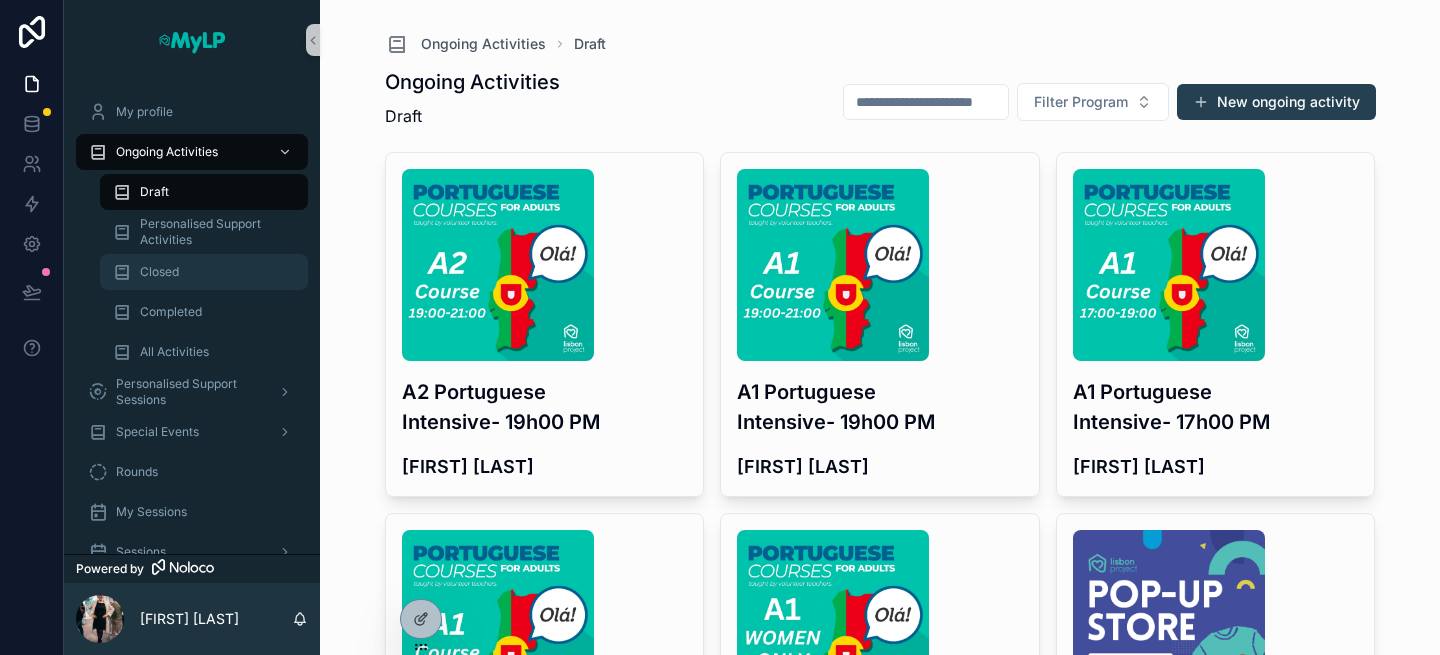 click on "Closed" at bounding box center [204, 272] 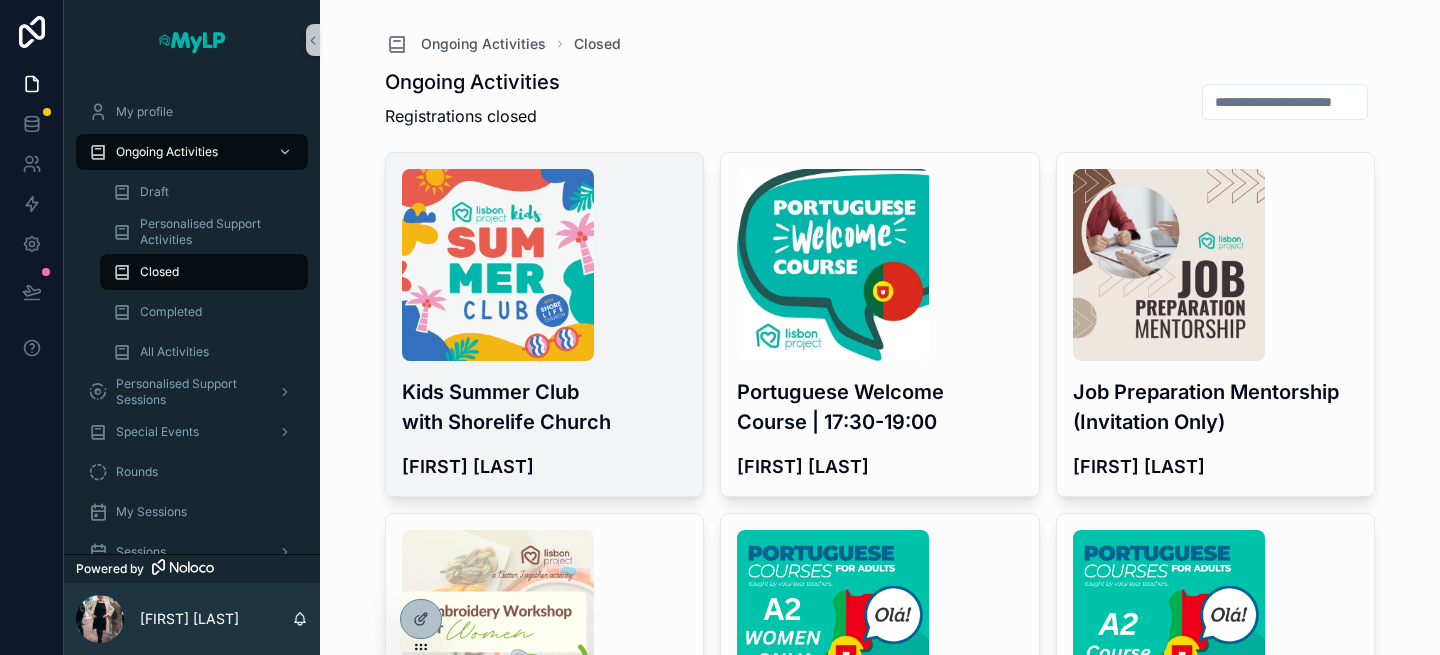 click on "Kids Summer Club with Shorelife Church" at bounding box center [545, 407] 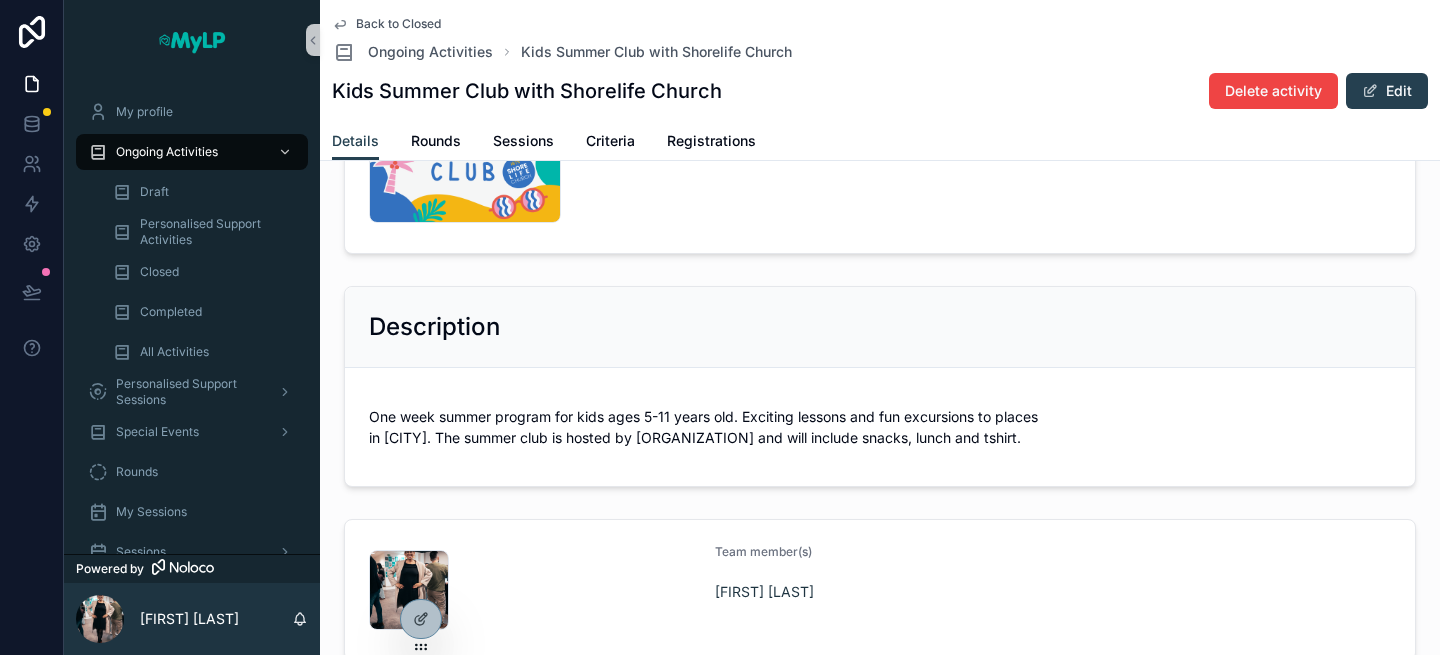 scroll, scrollTop: 478, scrollLeft: 0, axis: vertical 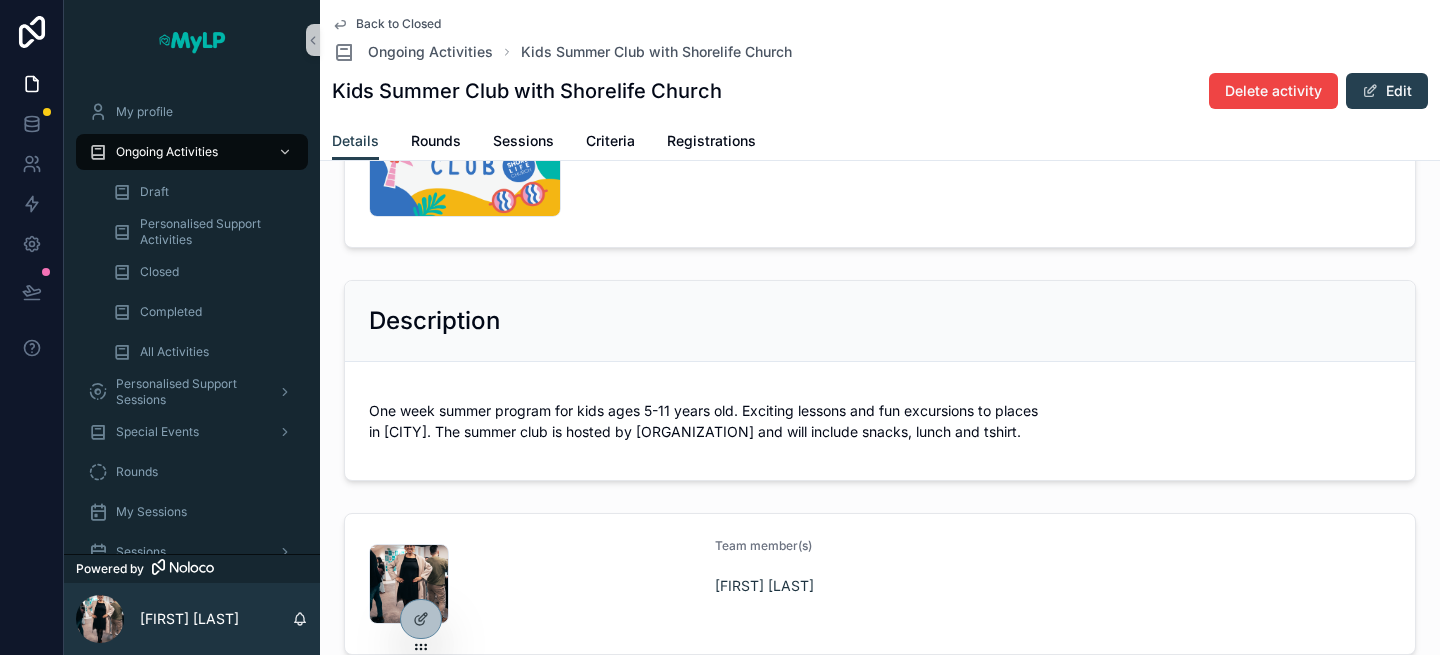 drag, startPoint x: 1088, startPoint y: 432, endPoint x: 380, endPoint y: 392, distance: 709.129 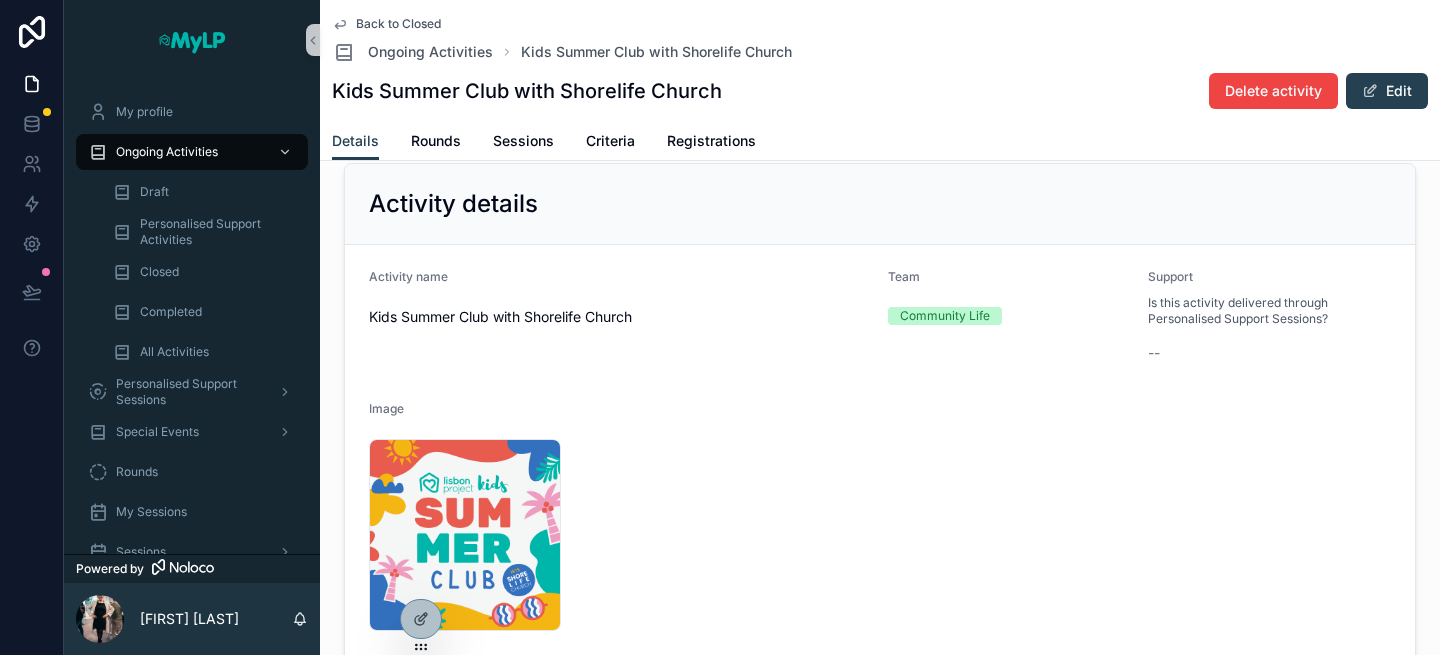 scroll, scrollTop: 0, scrollLeft: 0, axis: both 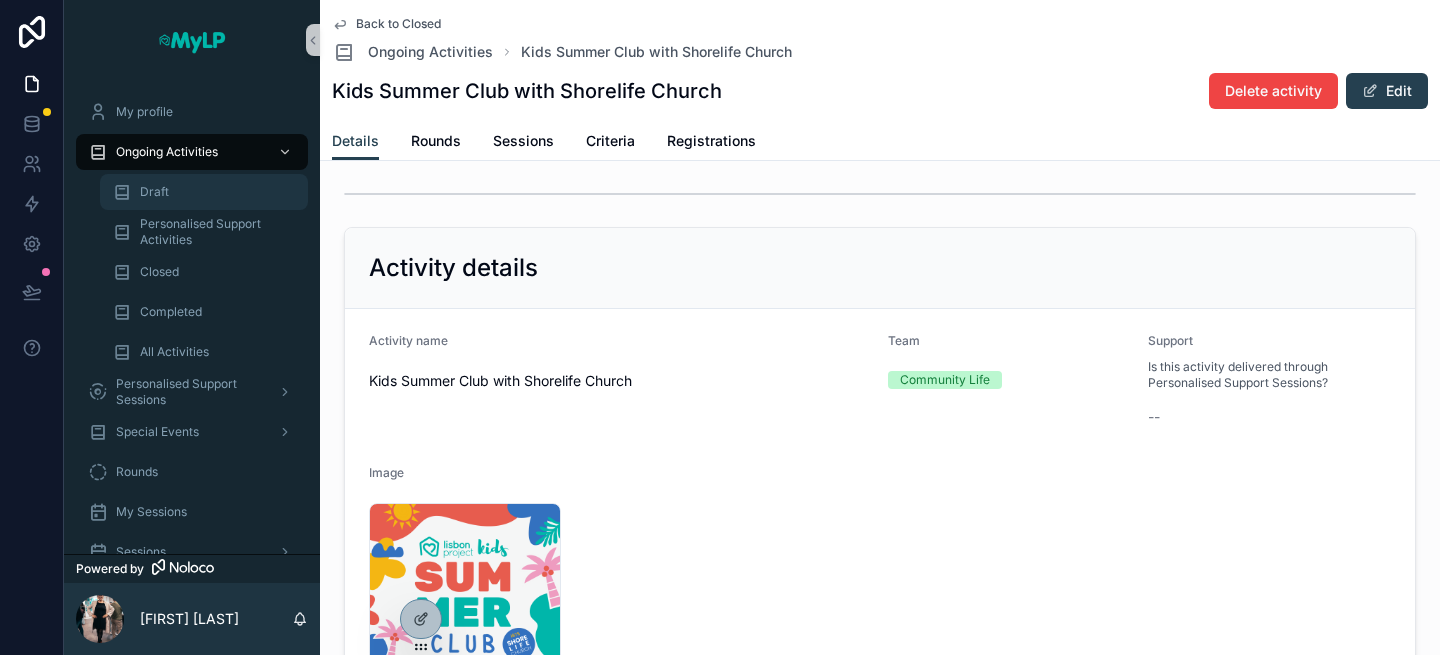 click on "Draft" at bounding box center [204, 192] 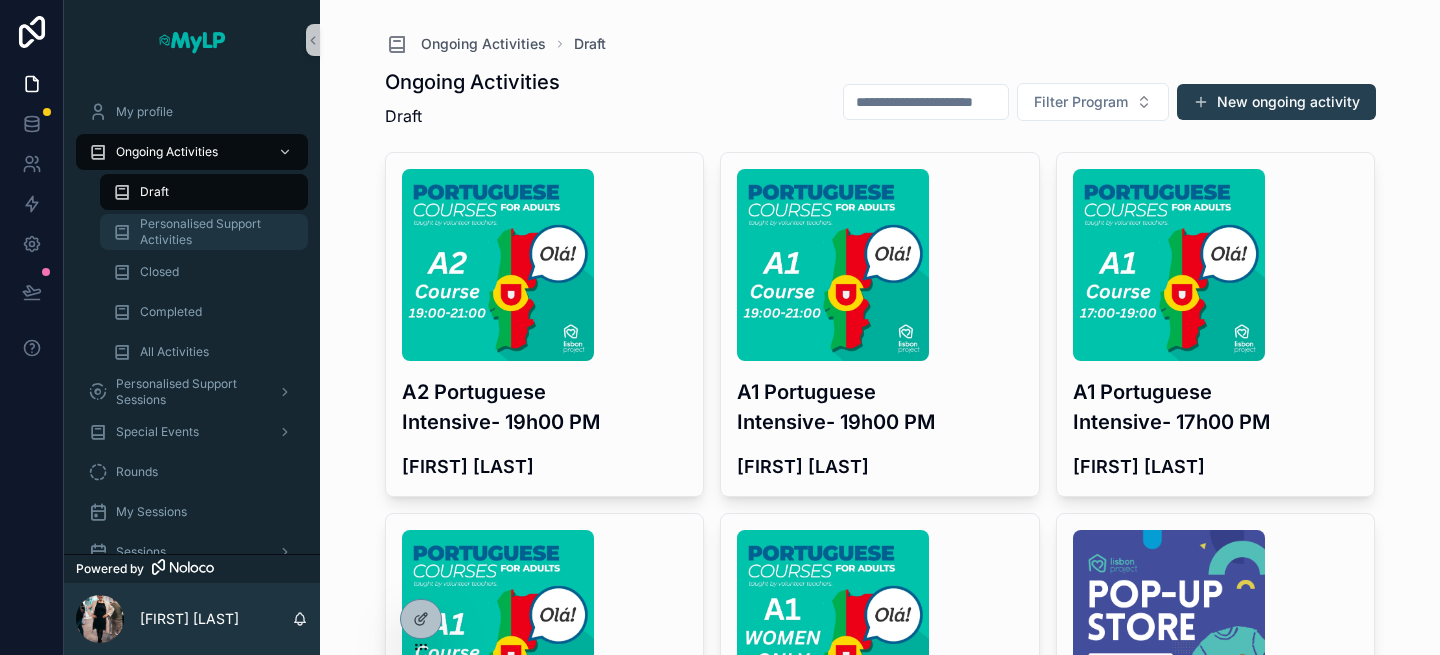 click on "A2 Portuguese Intensive- 19h00 PM" at bounding box center (545, 407) 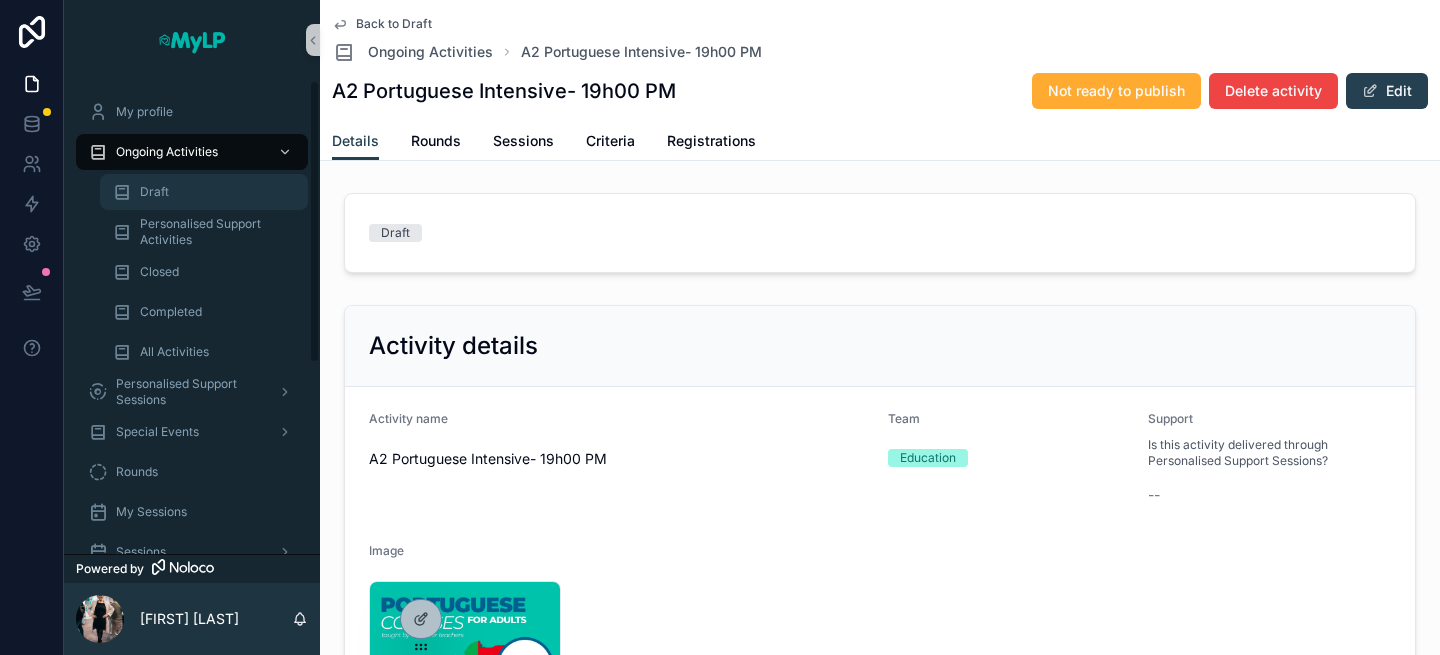 click on "Draft" at bounding box center (204, 192) 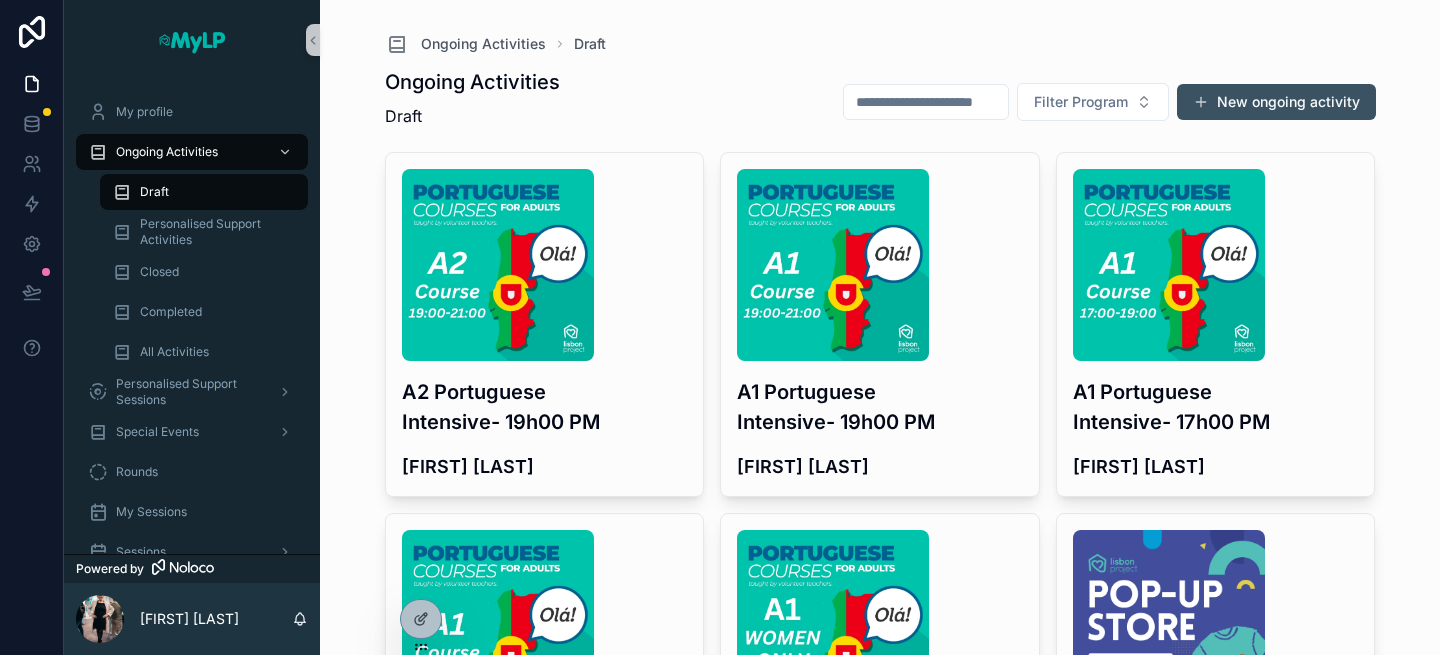 click on "New ongoing activity" at bounding box center [1276, 102] 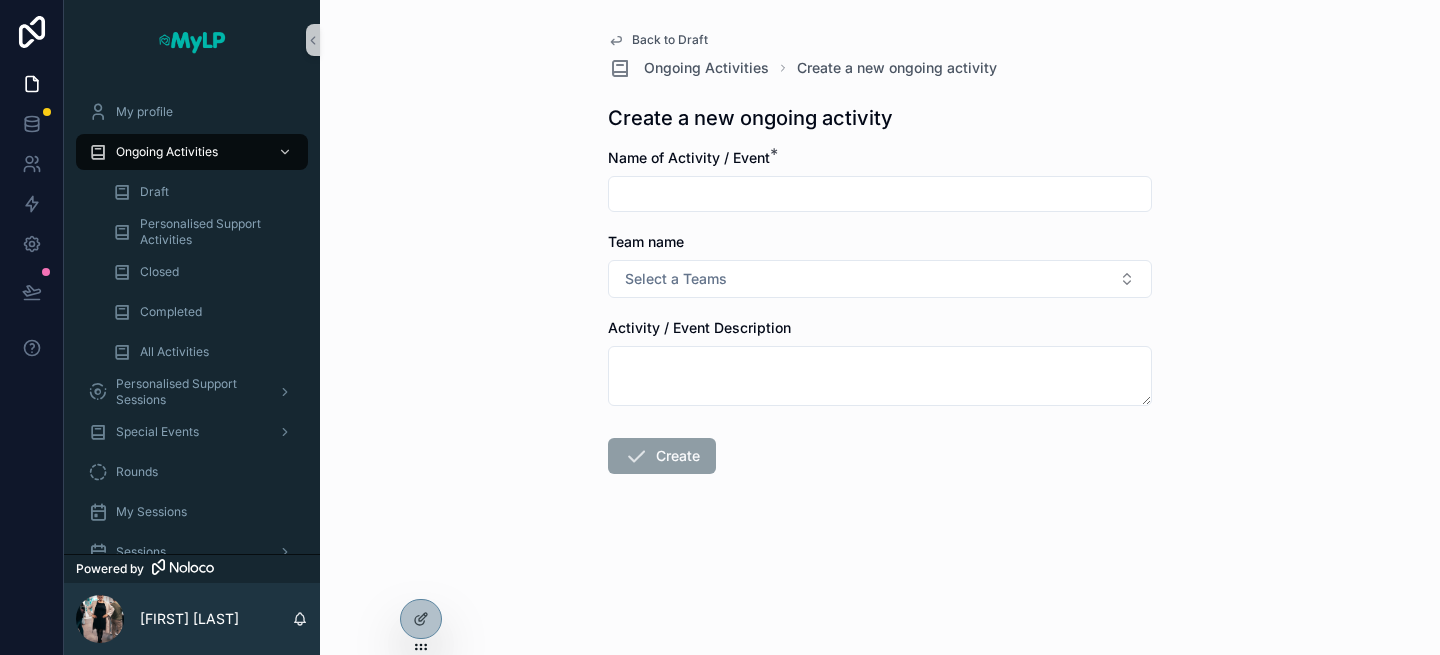 click at bounding box center (880, 194) 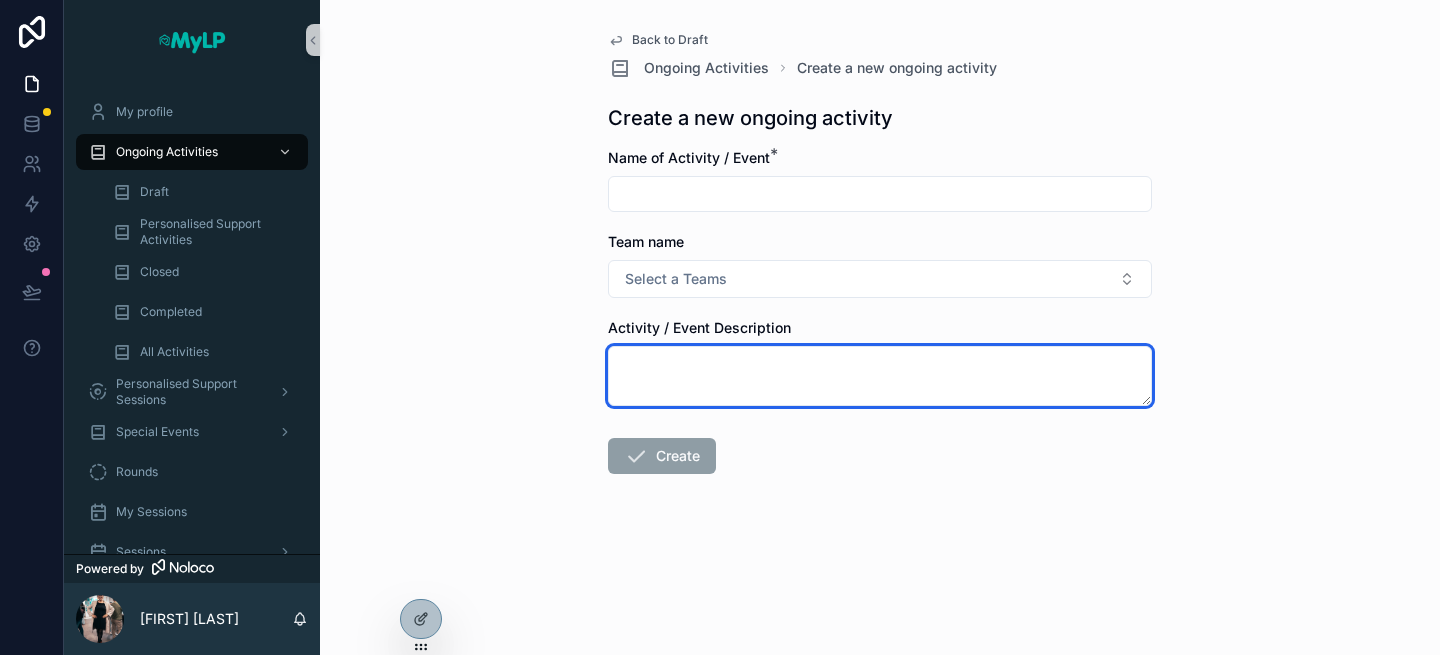 click at bounding box center (880, 376) 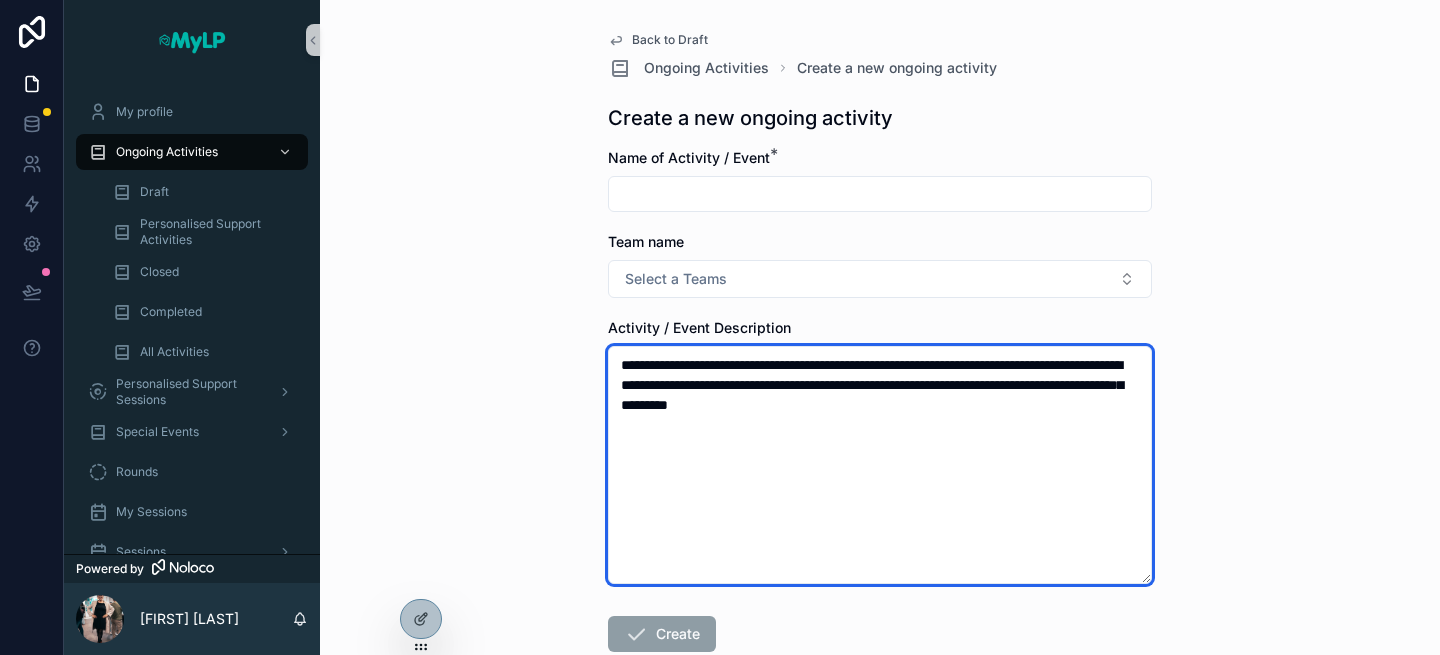 type on "**********" 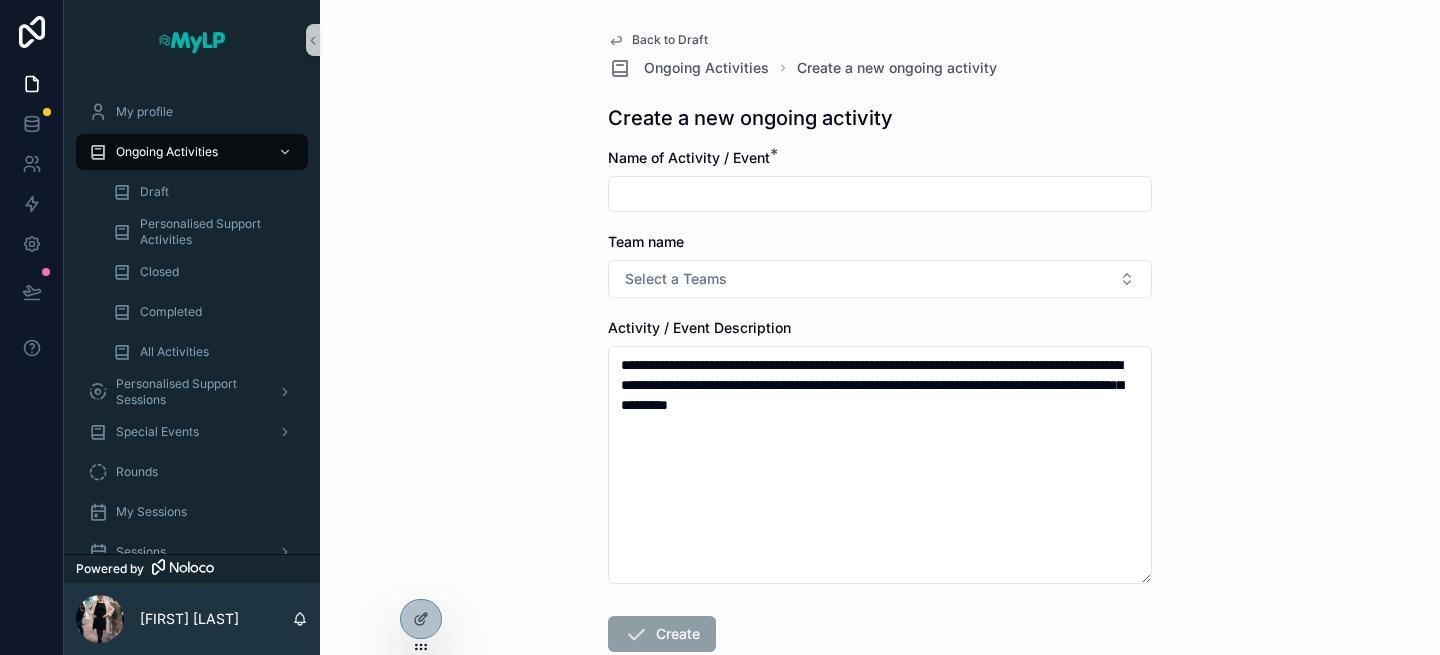 click at bounding box center [880, 194] 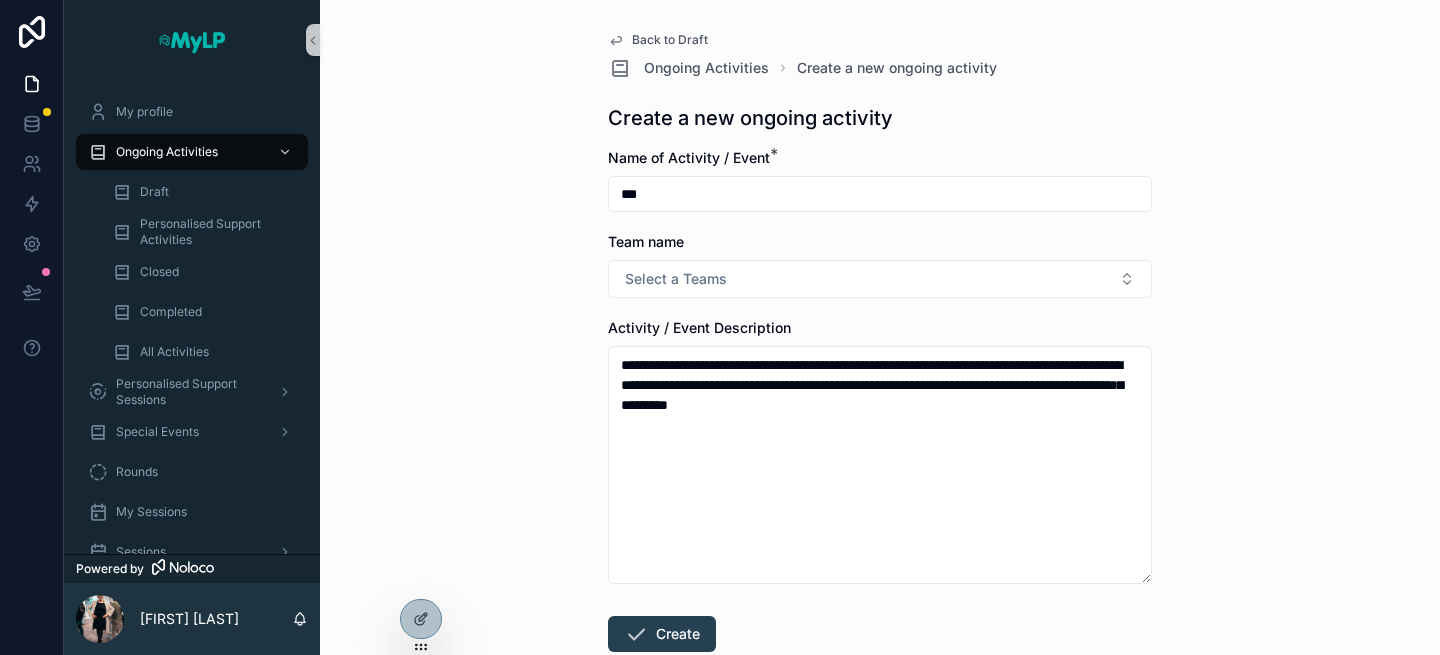 type on "**********" 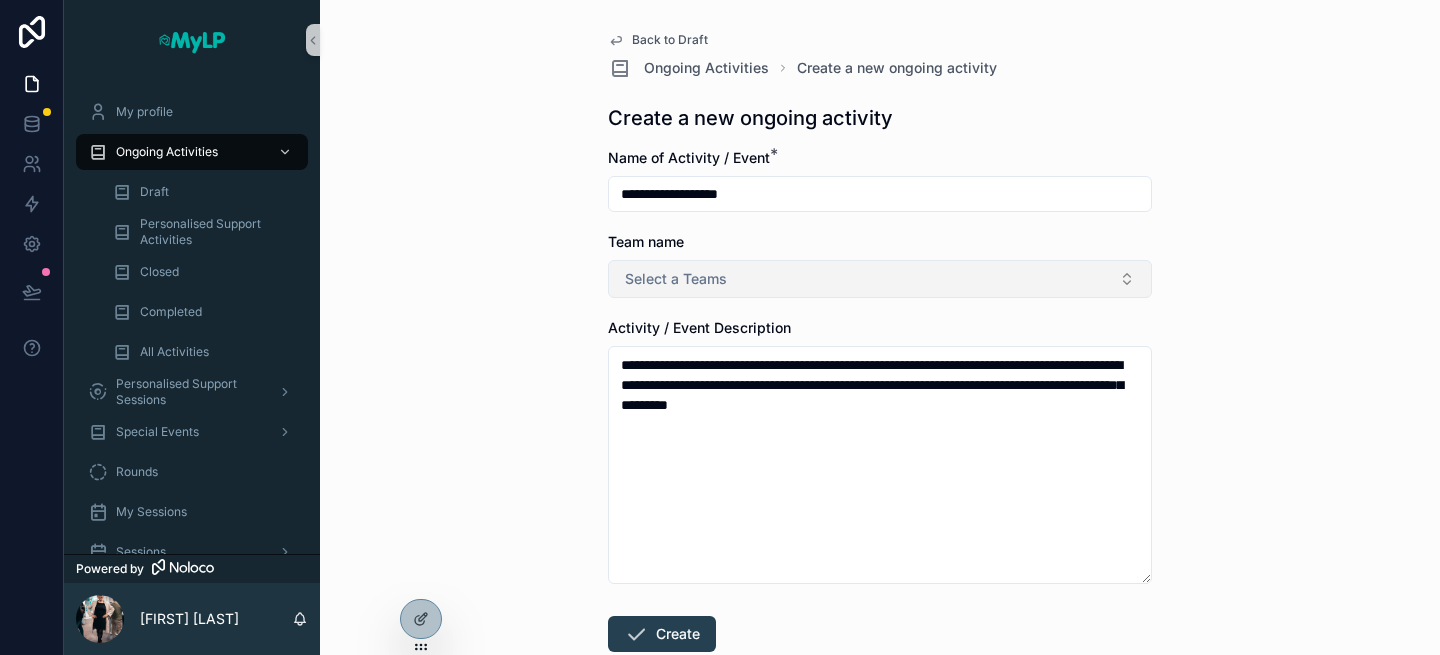 click on "Select a Teams" at bounding box center (880, 279) 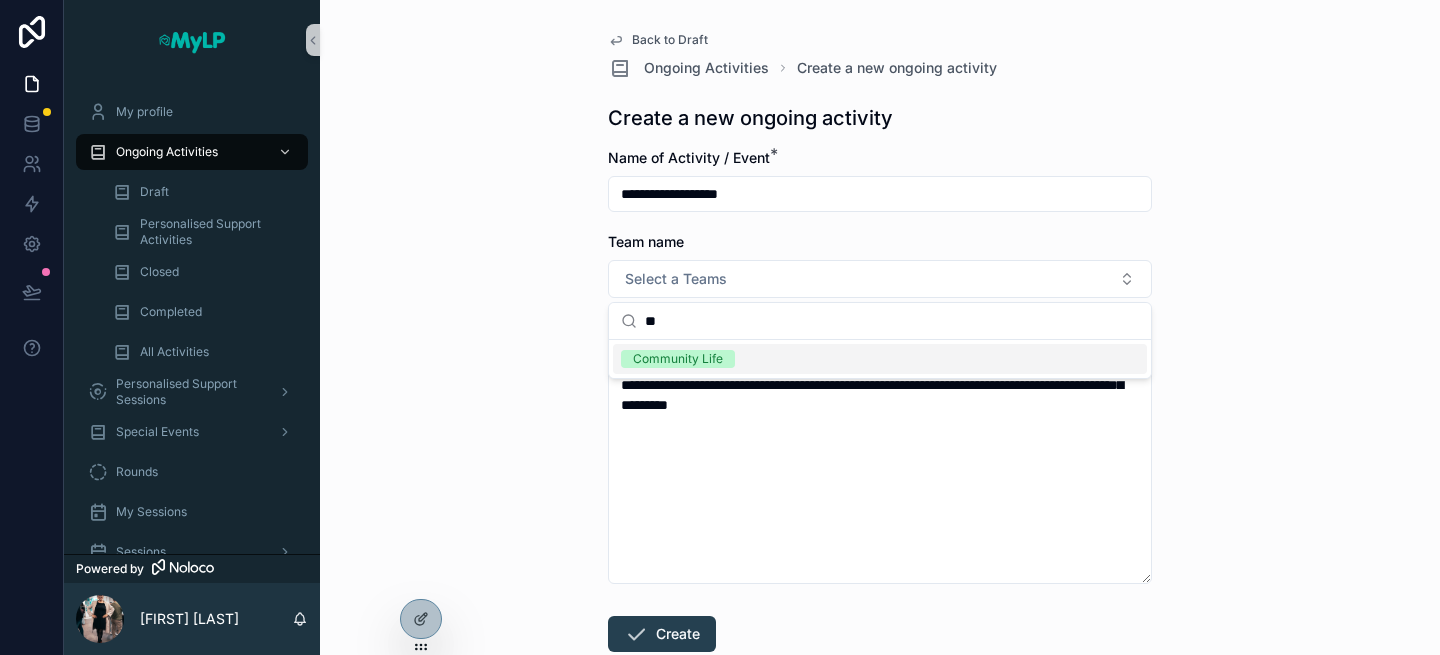 type on "**" 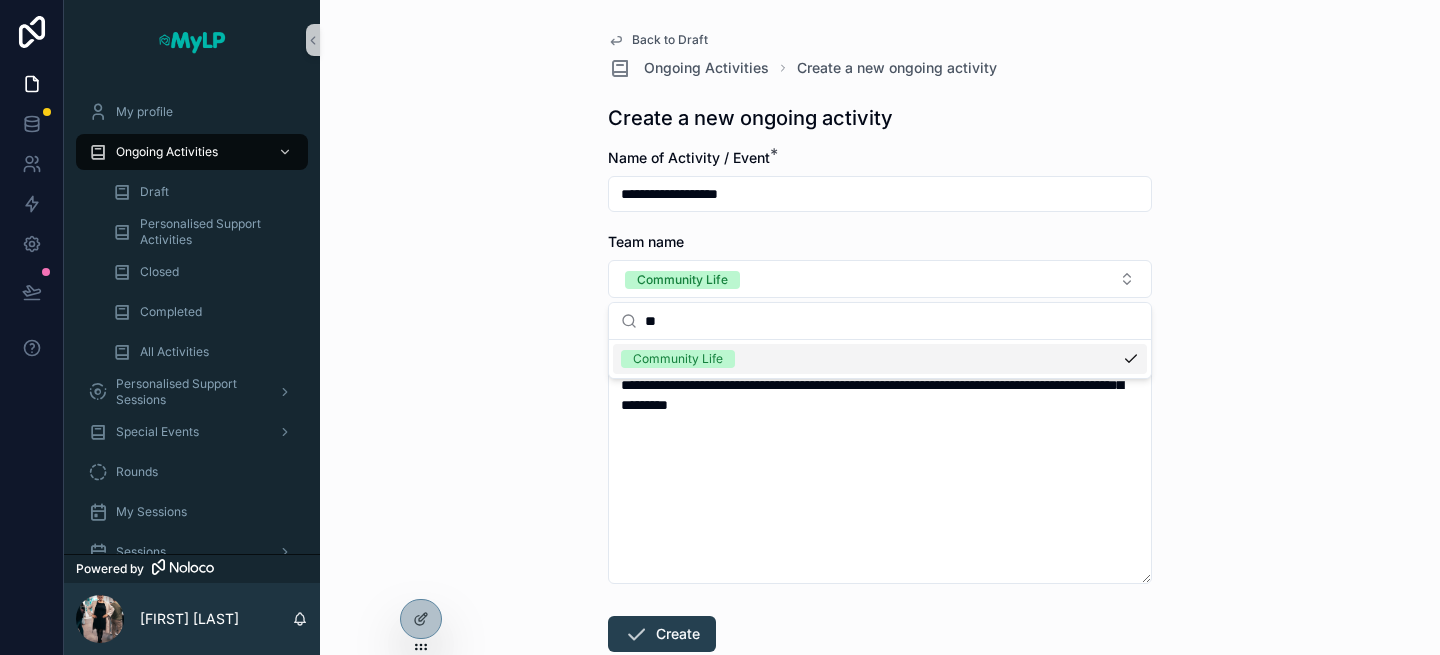 click on "**********" at bounding box center [880, 327] 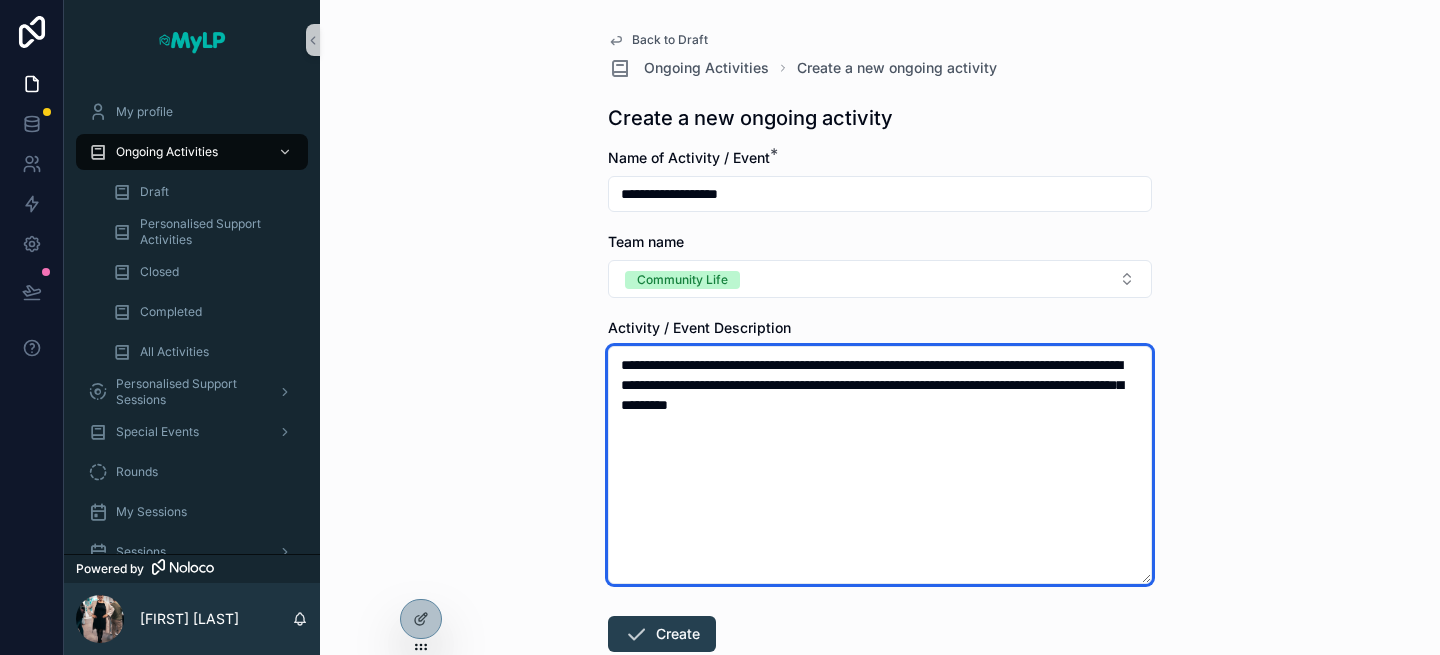 drag, startPoint x: 1000, startPoint y: 405, endPoint x: 853, endPoint y: 386, distance: 148.22281 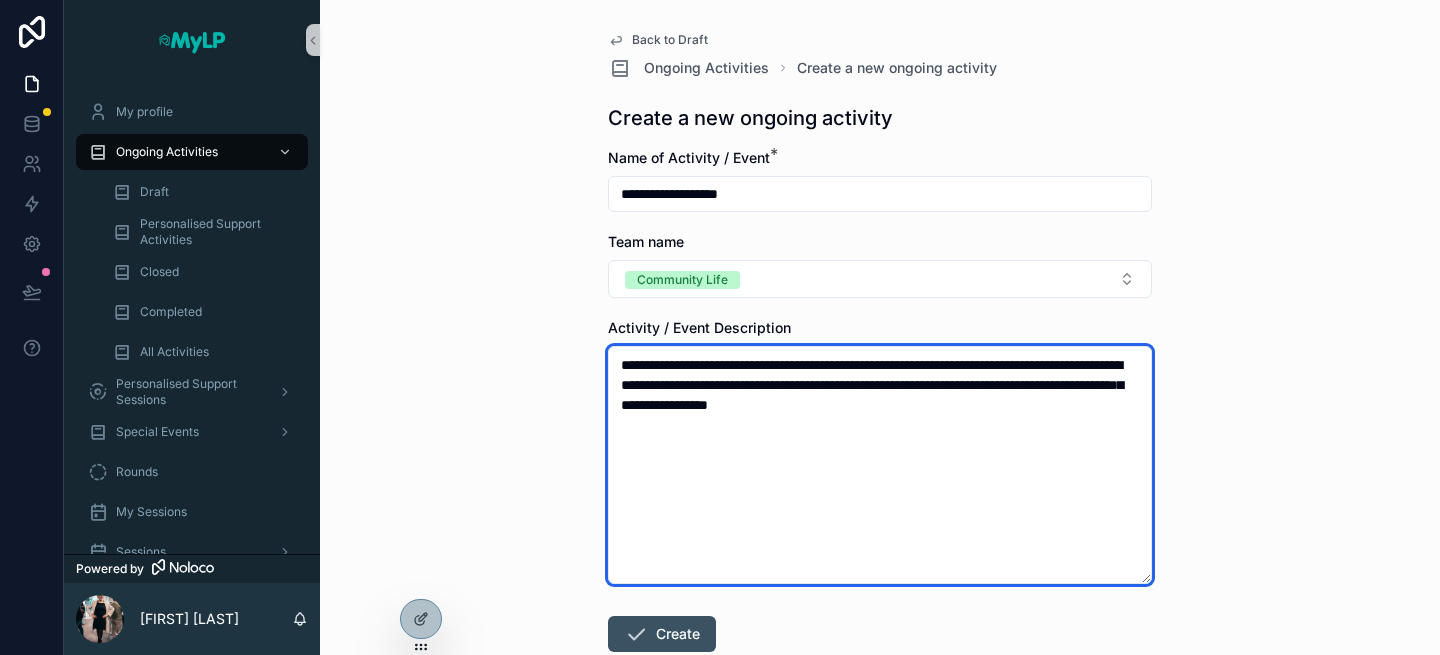 type on "**********" 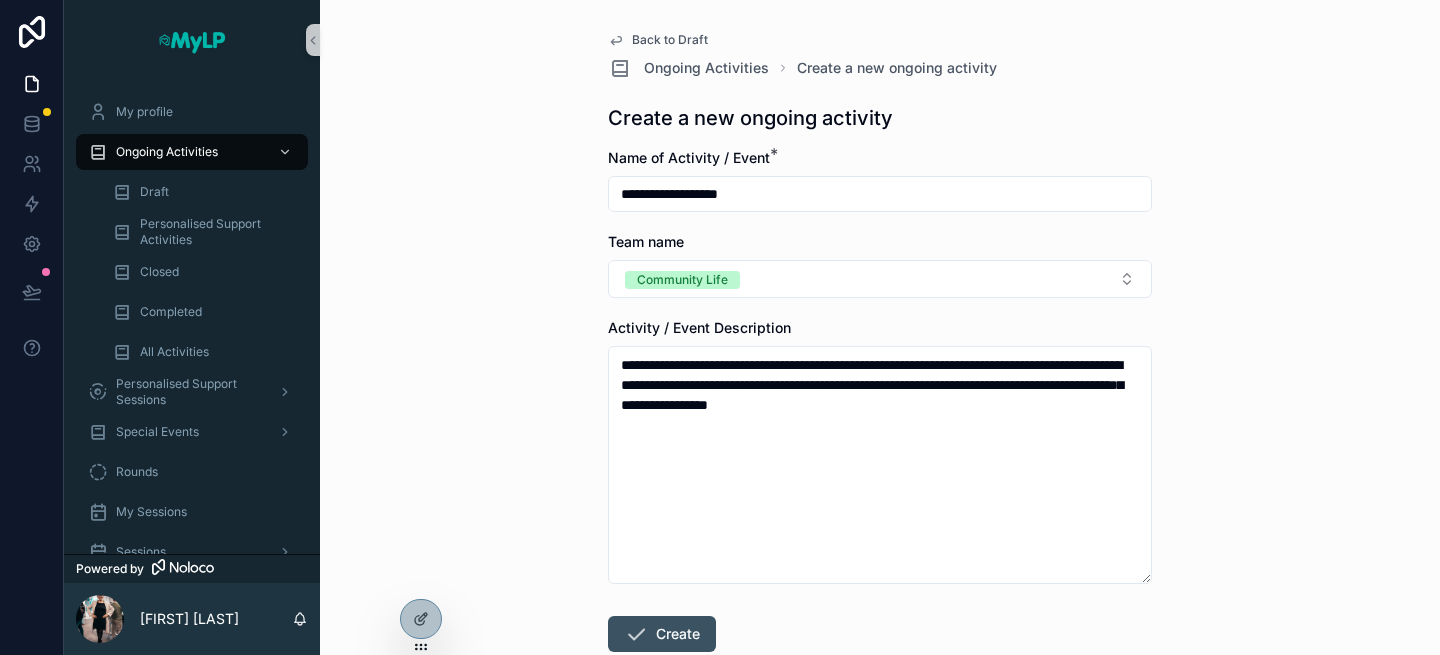 click on "Create" at bounding box center [662, 634] 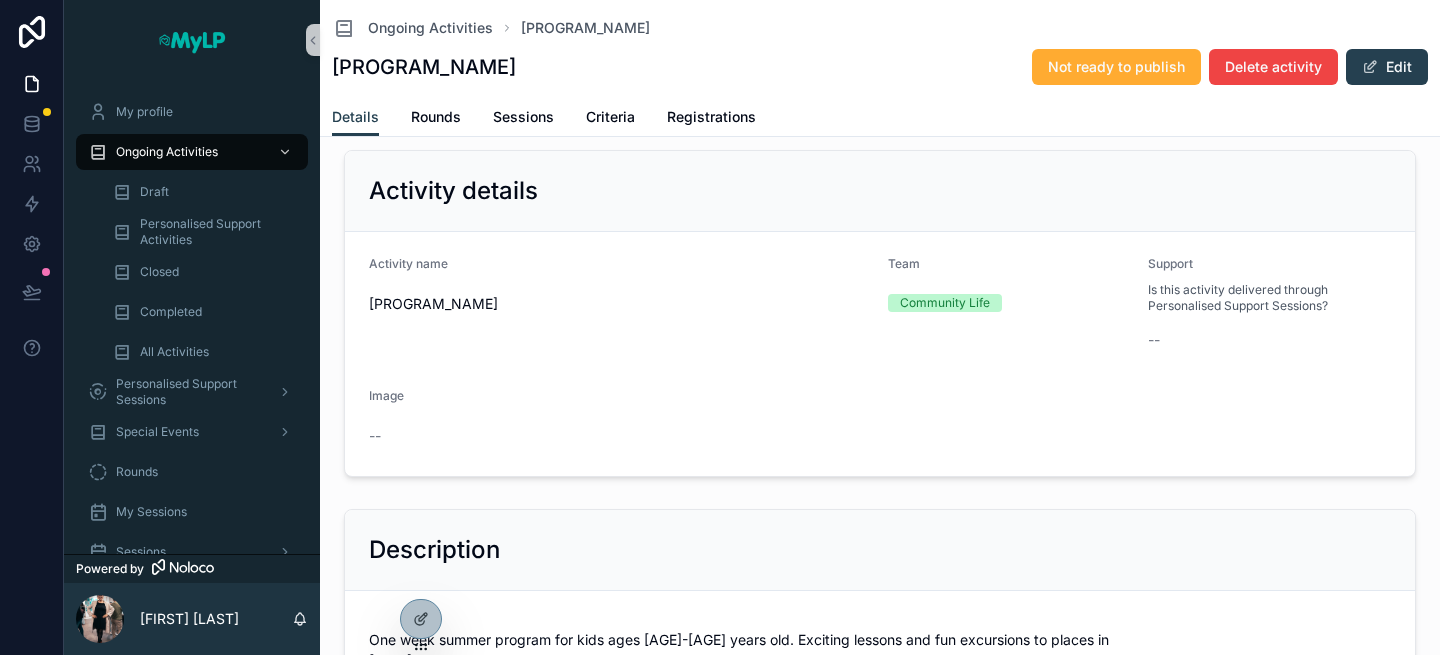 scroll, scrollTop: 148, scrollLeft: 0, axis: vertical 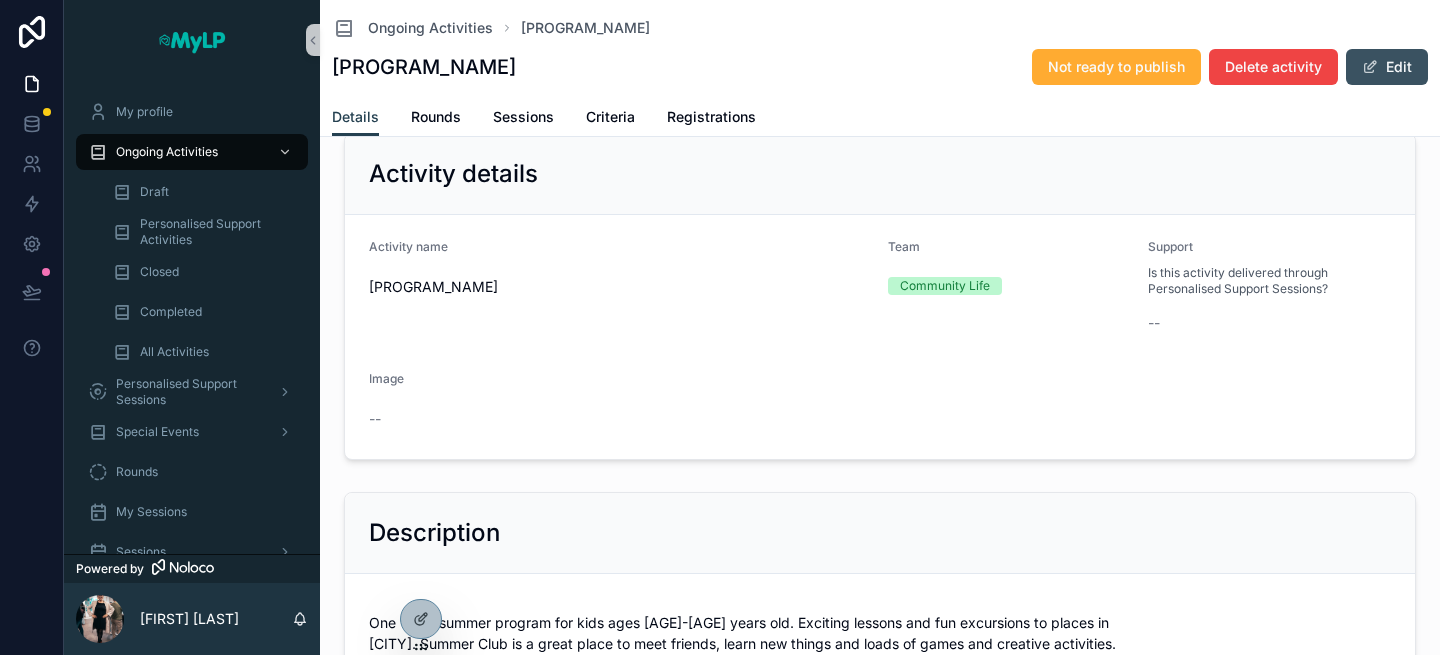 click on "Edit" at bounding box center [1387, 67] 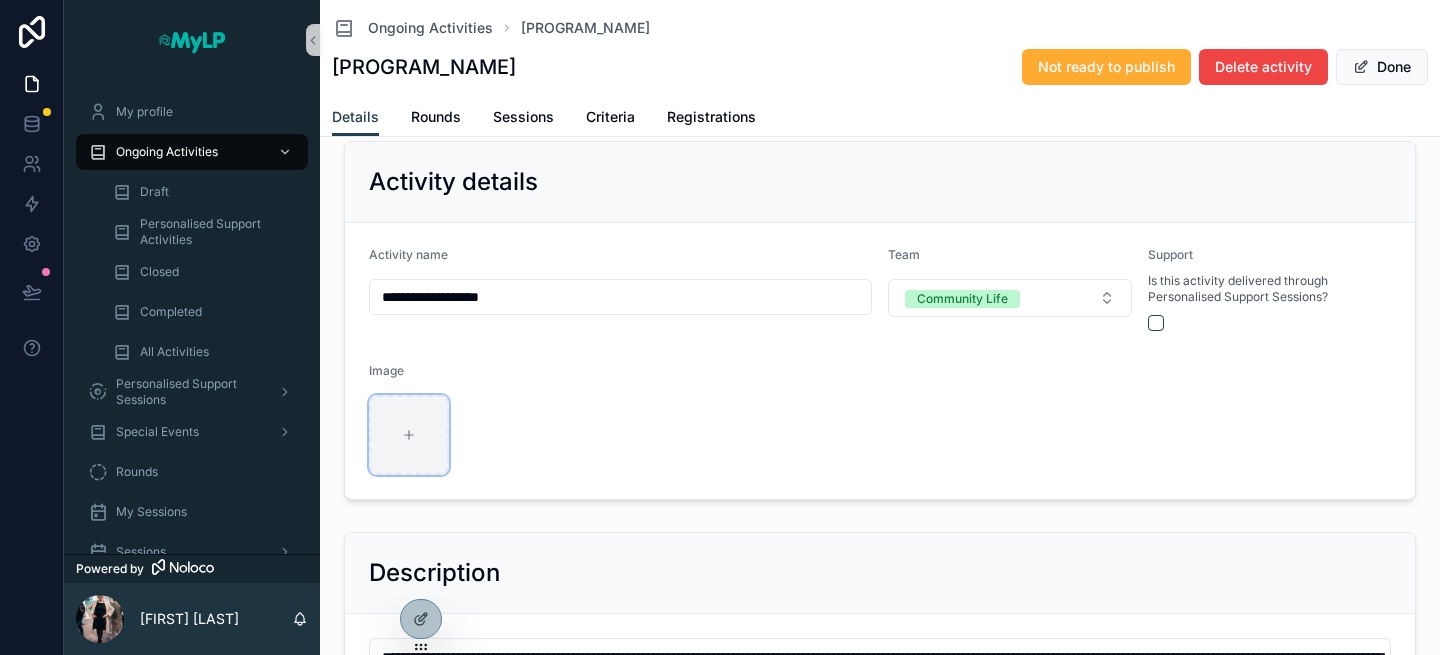 click at bounding box center (409, 435) 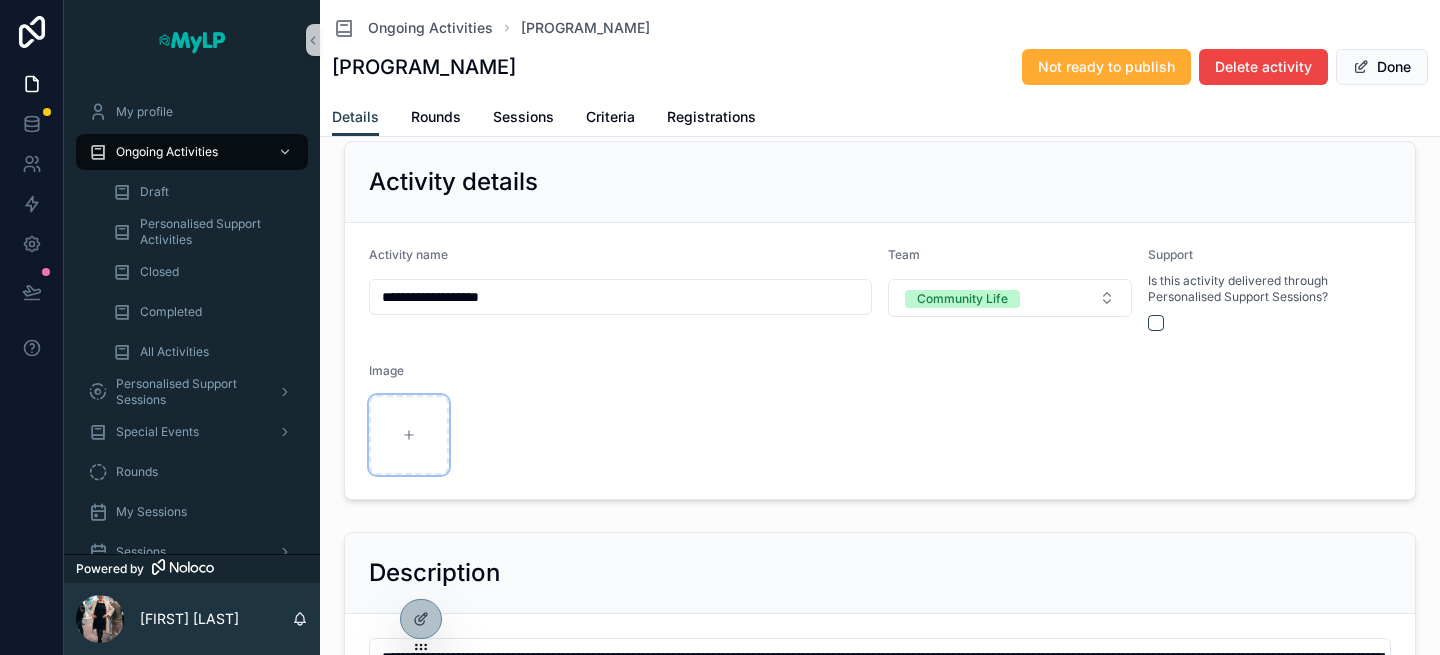 type on "**********" 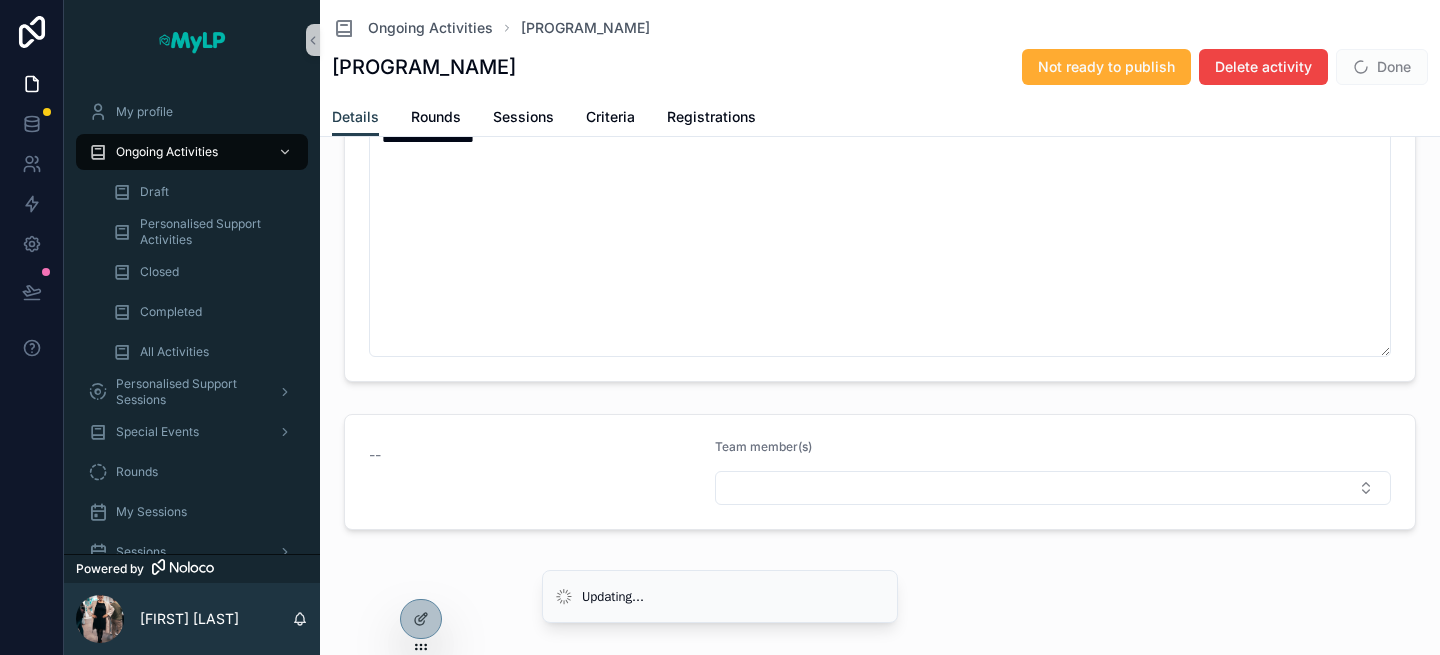 scroll, scrollTop: 810, scrollLeft: 0, axis: vertical 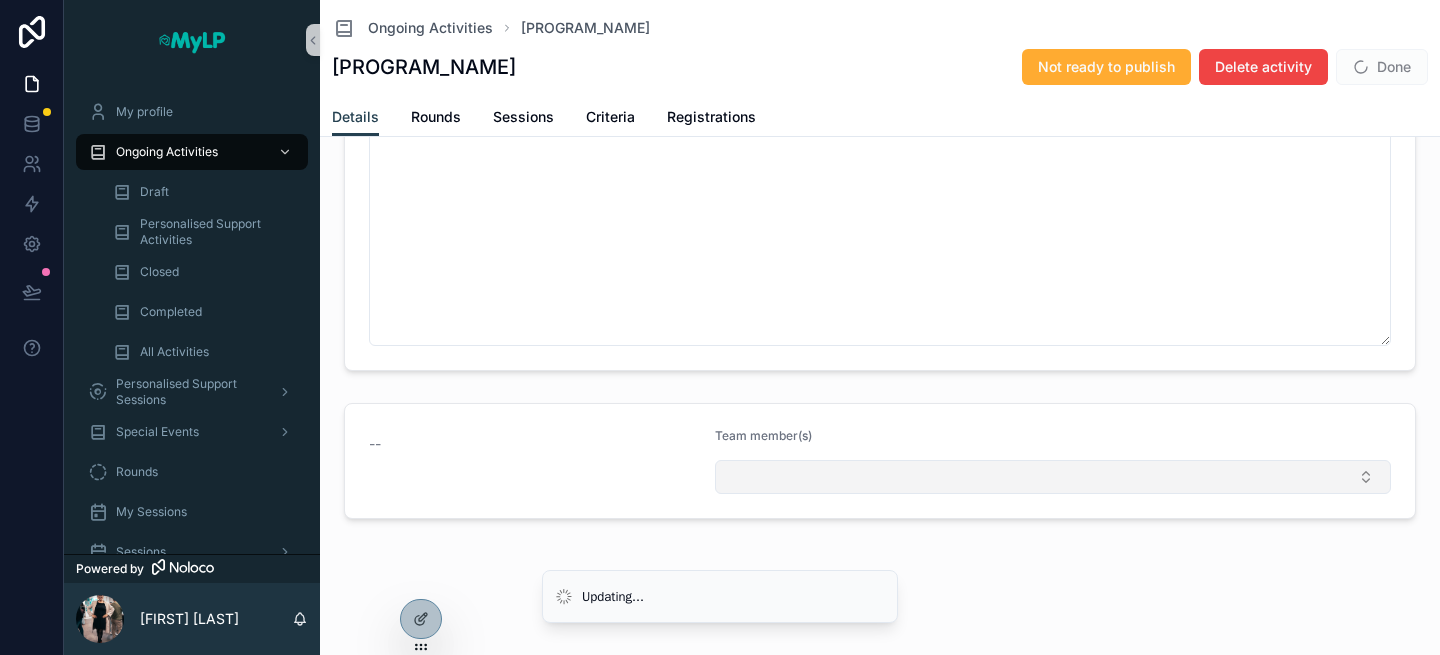 click at bounding box center [1053, 477] 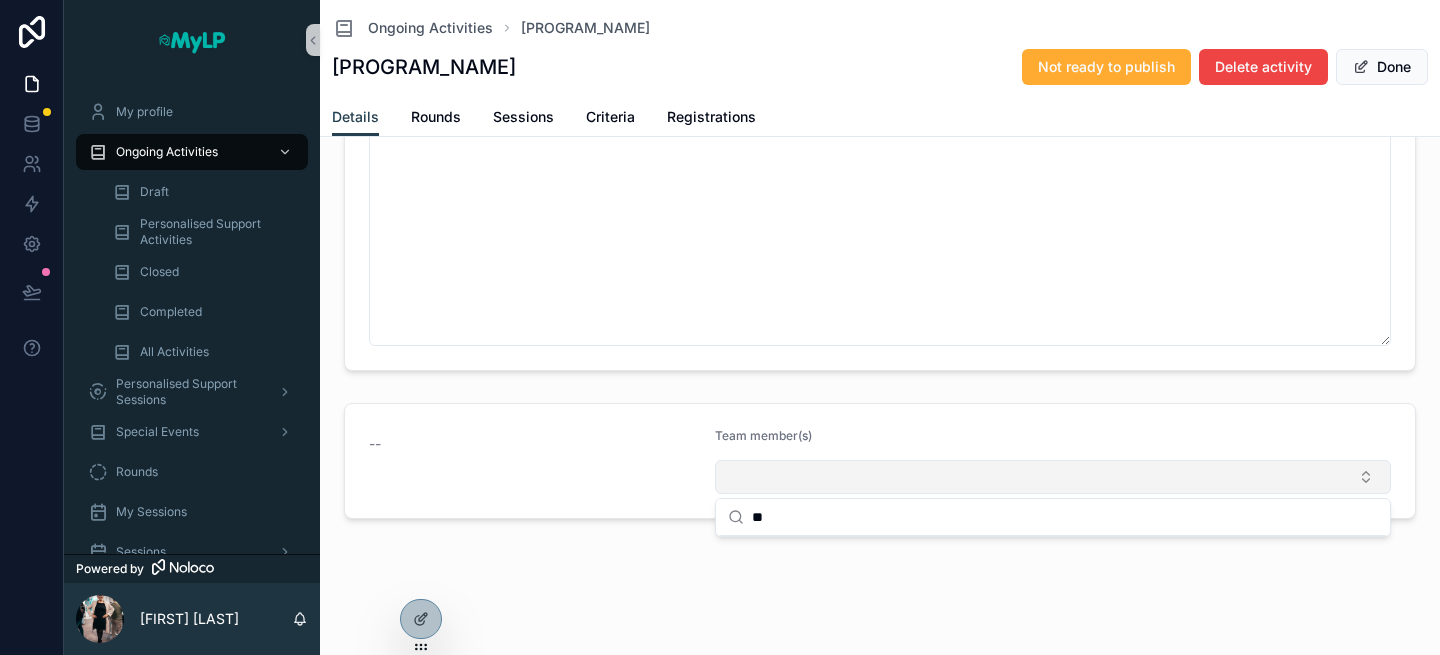 type on "*" 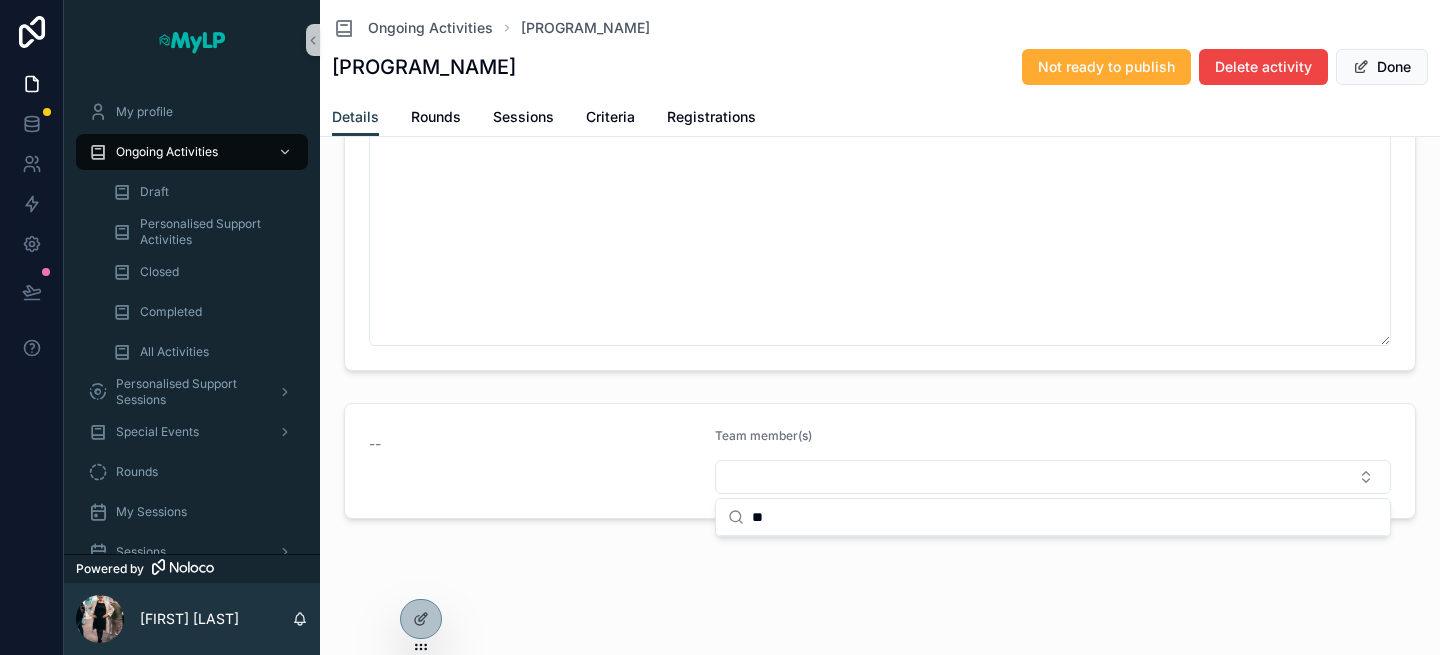 type on "*" 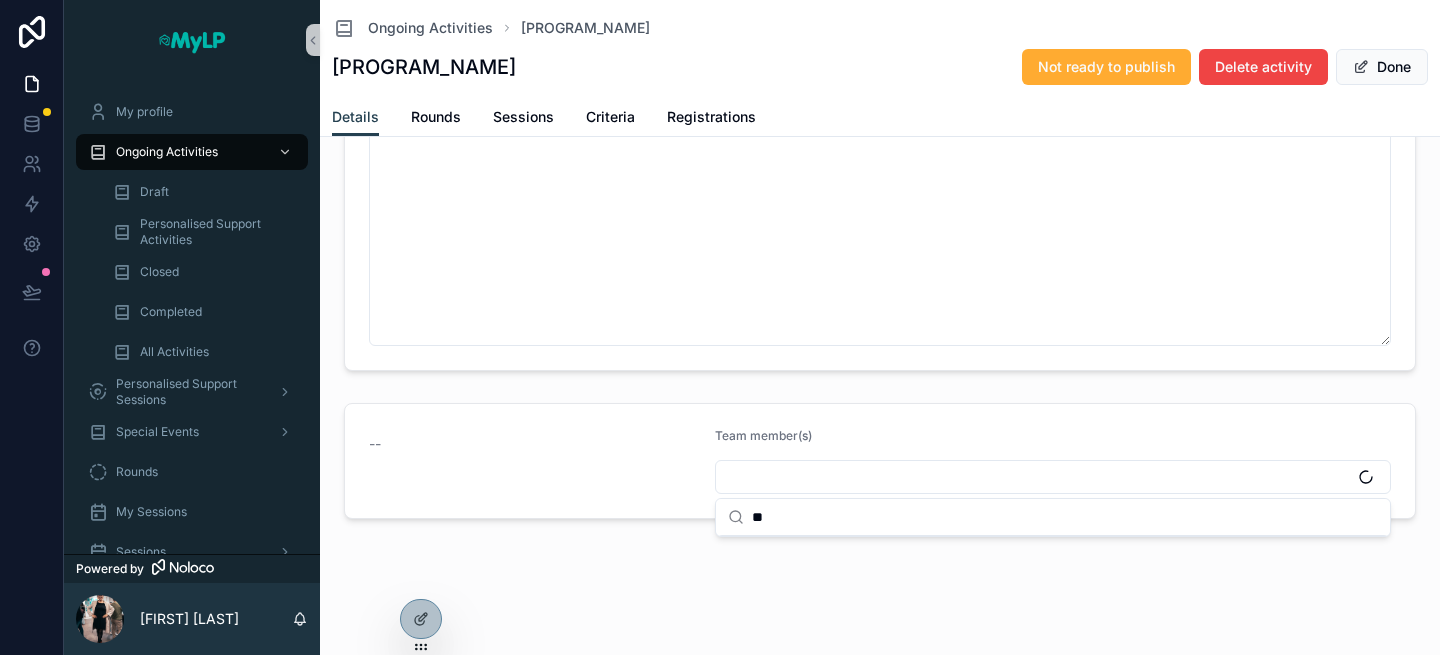 type on "*" 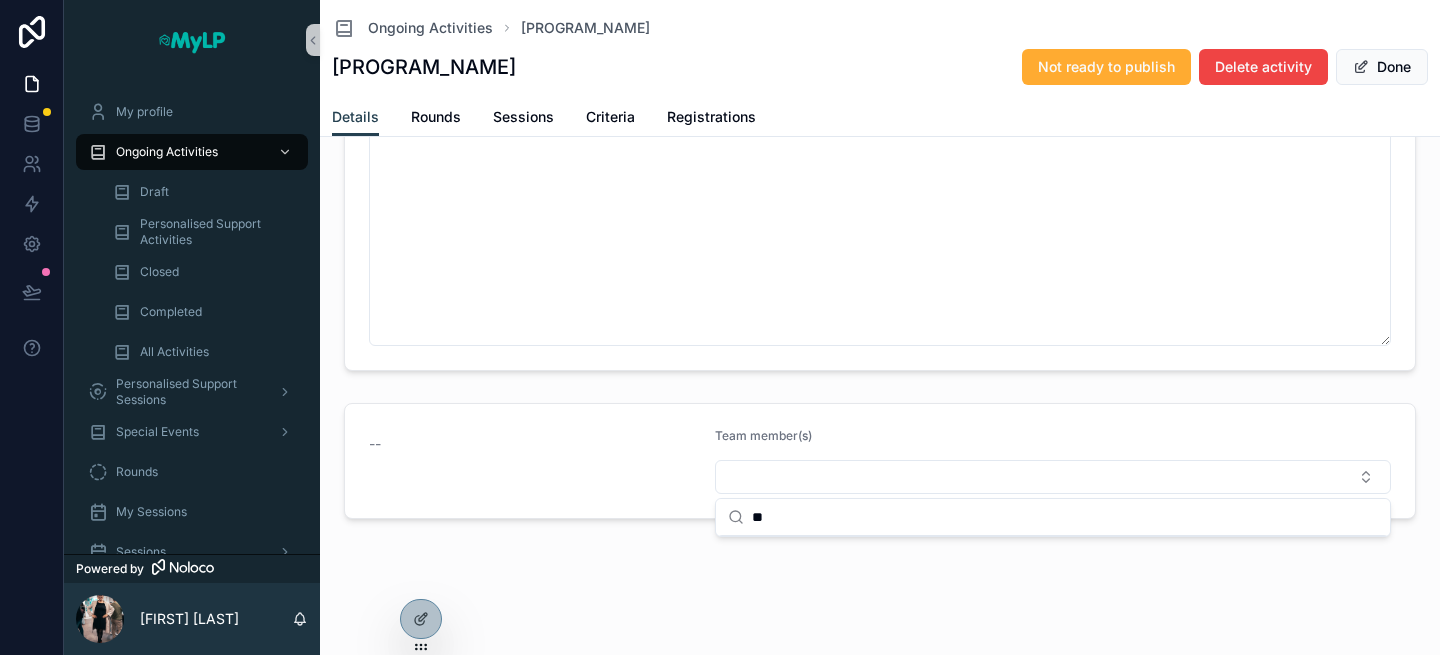 type on "*" 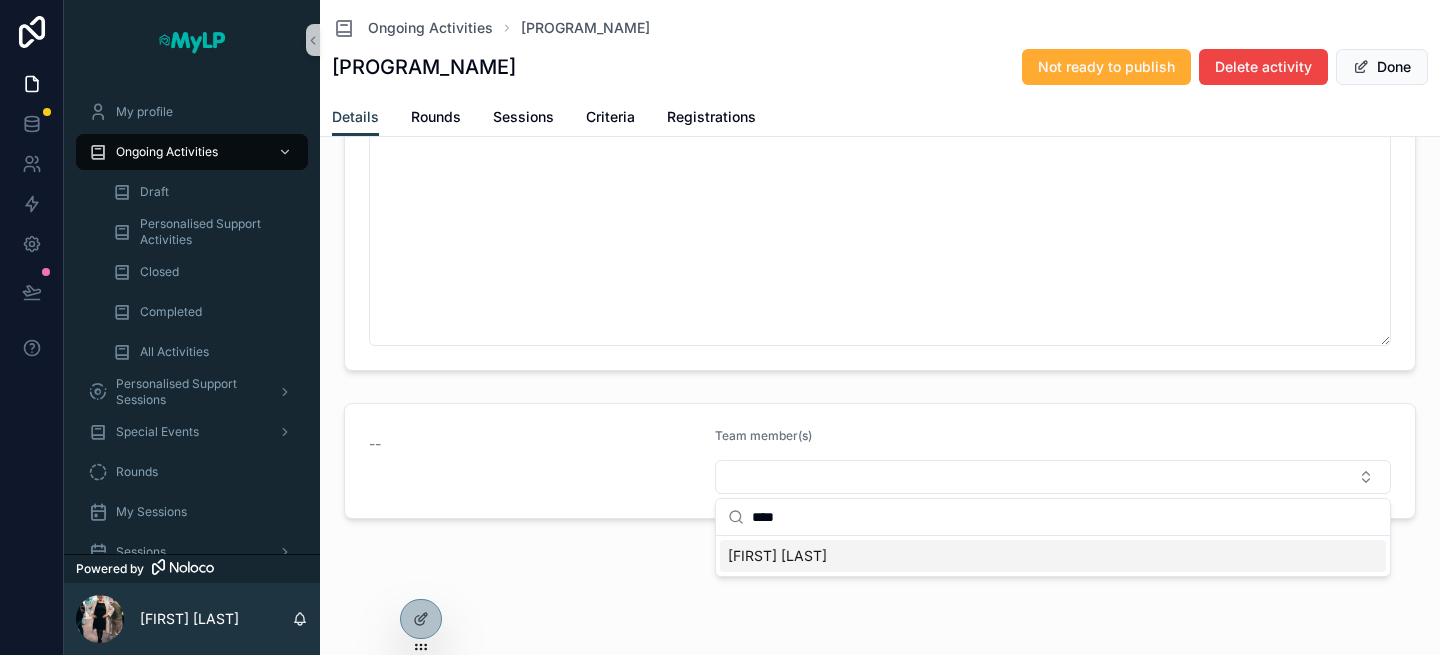 type on "****" 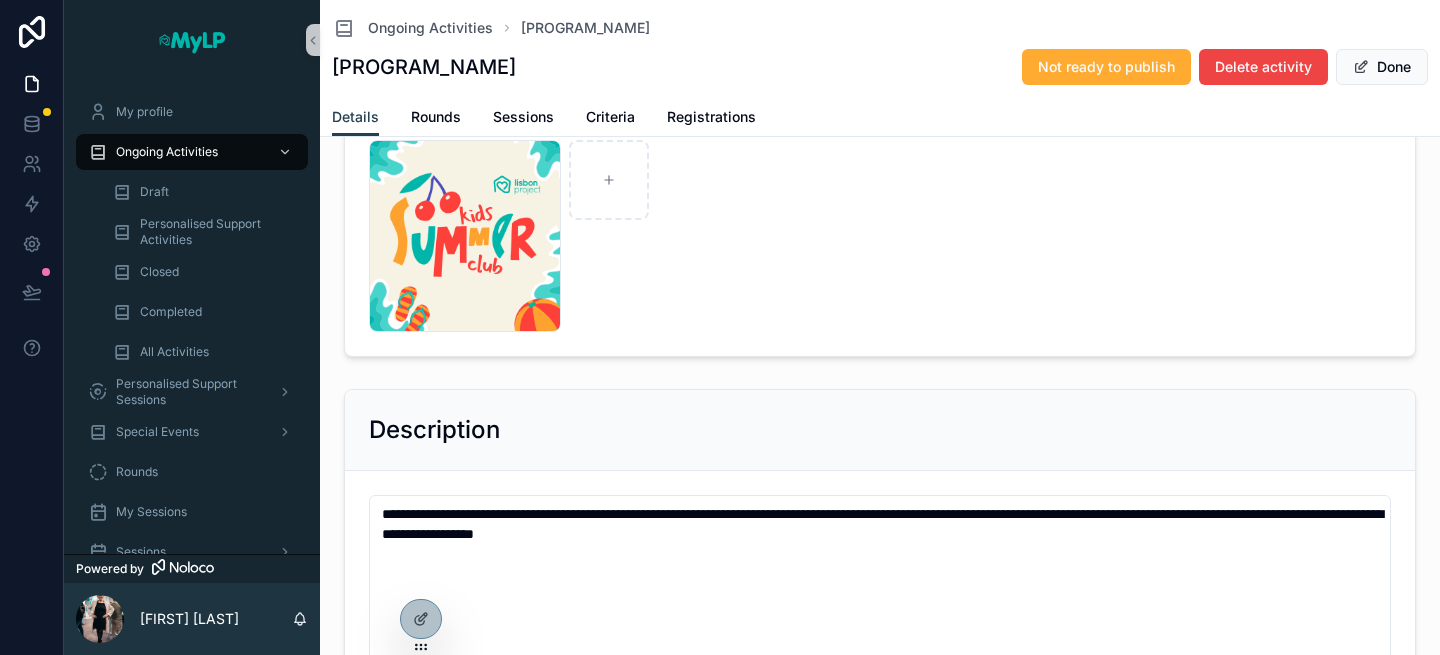 scroll, scrollTop: 0, scrollLeft: 0, axis: both 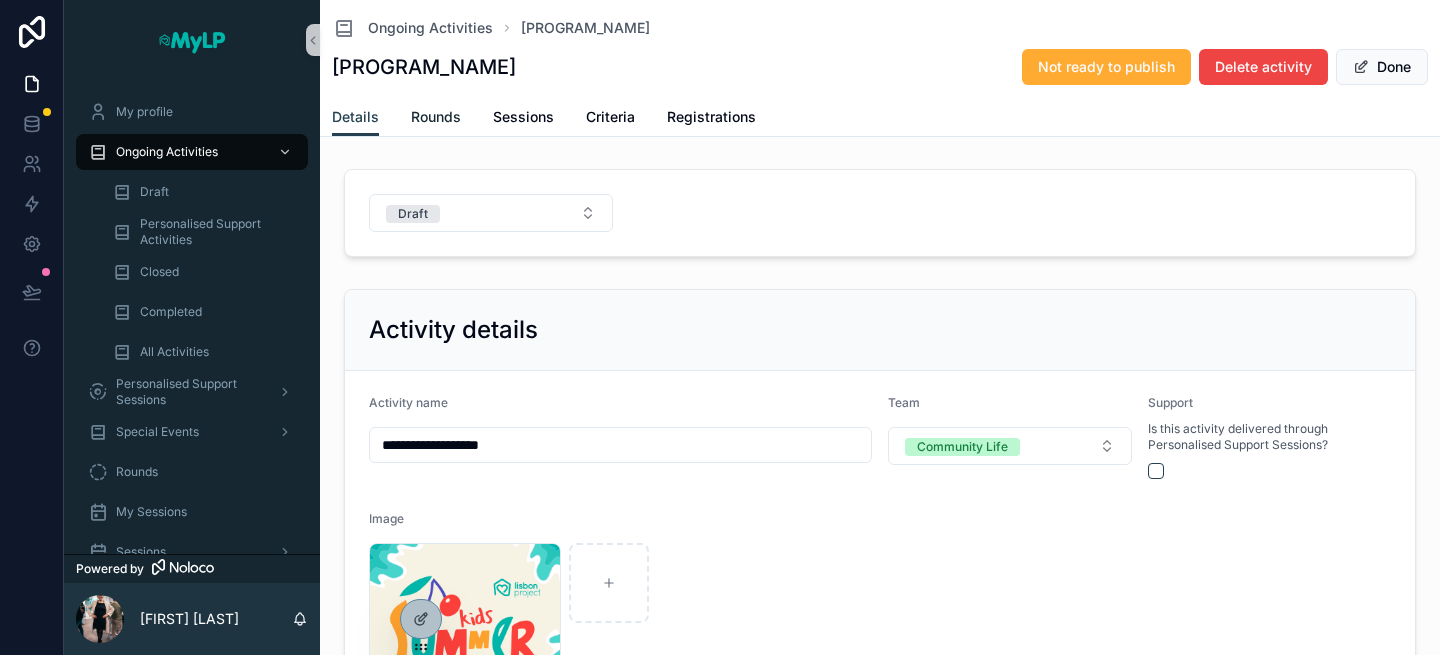 click on "Rounds" at bounding box center [436, 117] 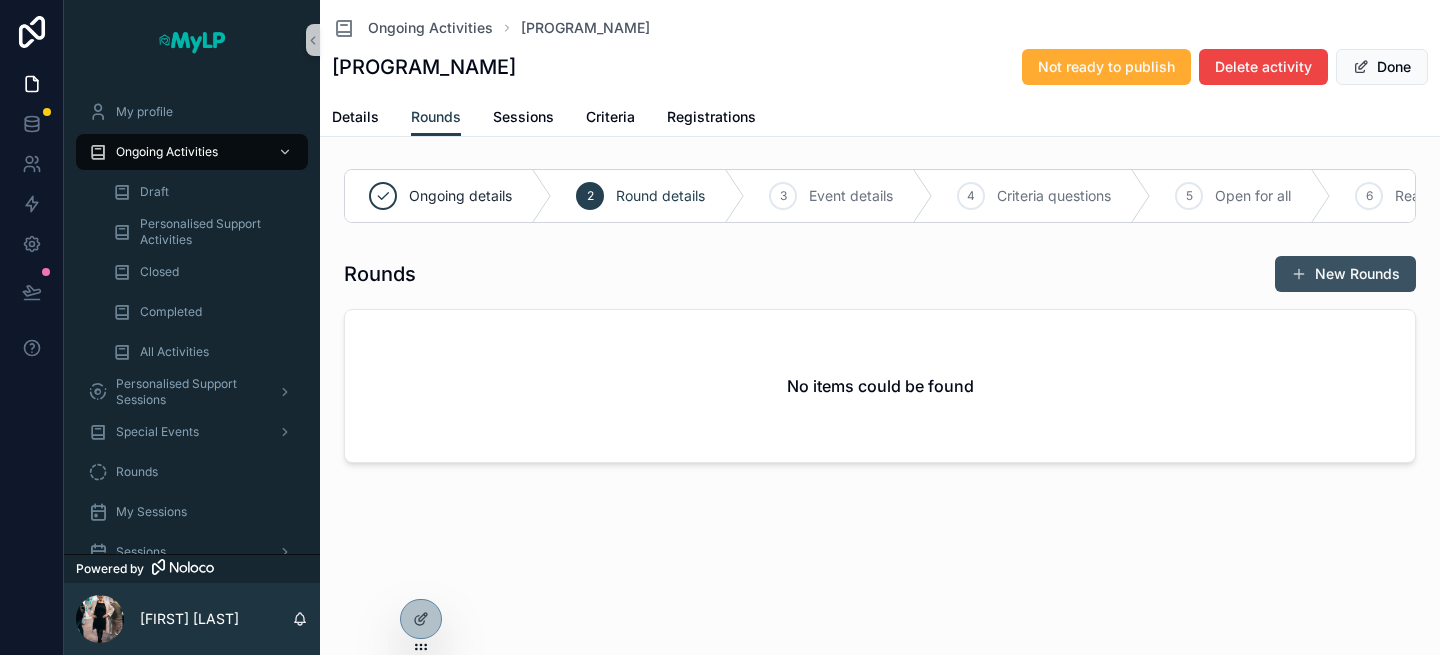 click on "New Rounds" at bounding box center (1345, 274) 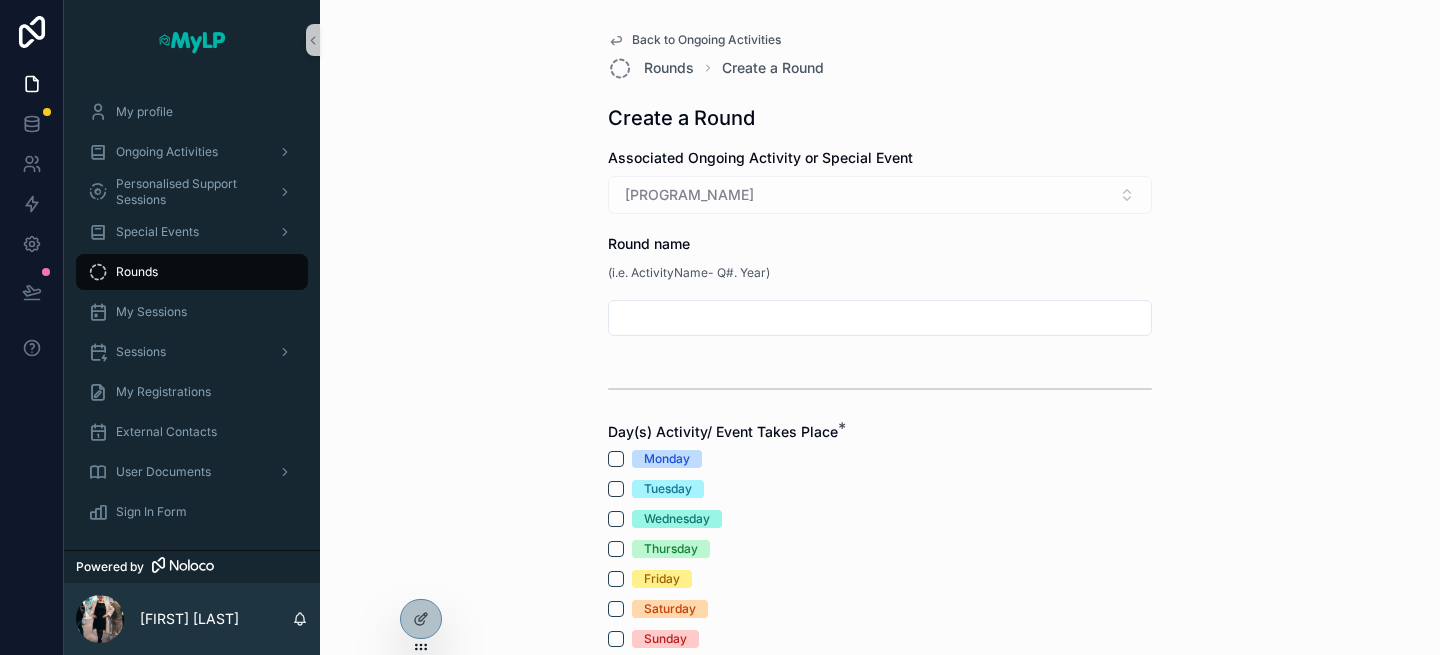 click at bounding box center [880, 318] 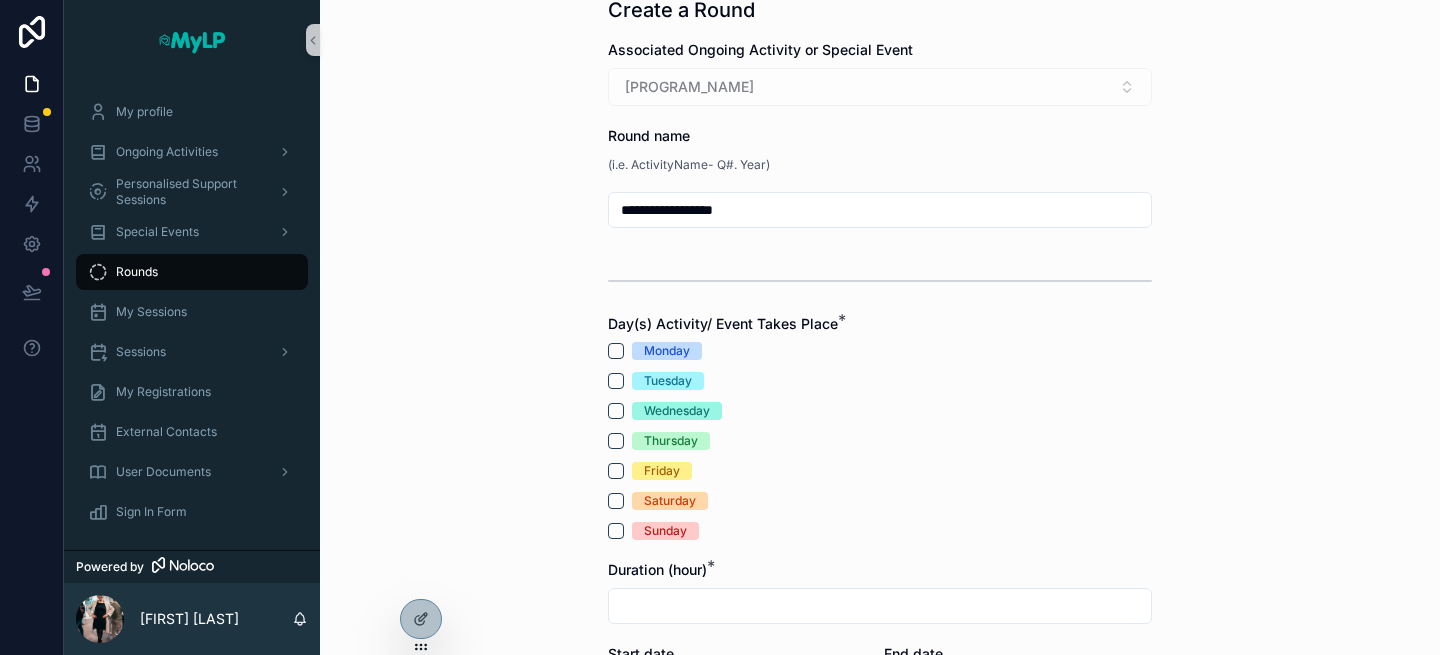 scroll, scrollTop: 111, scrollLeft: 0, axis: vertical 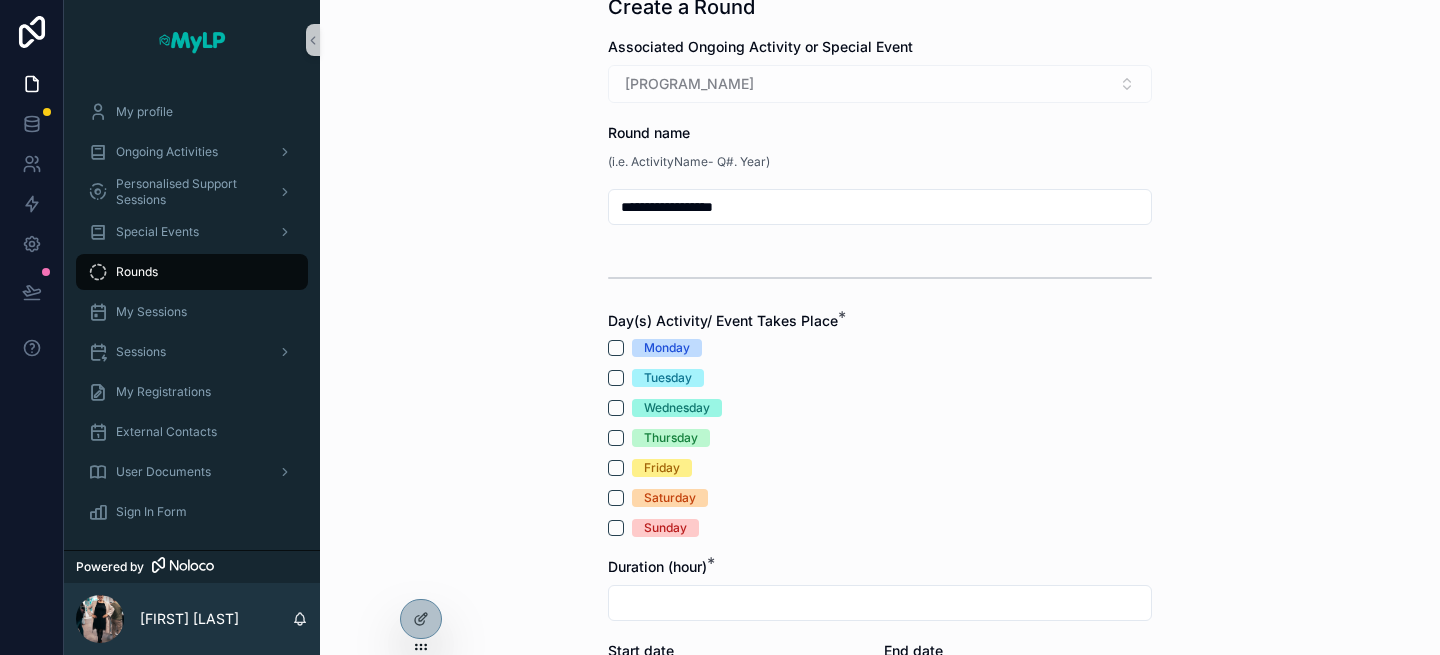 type on "**********" 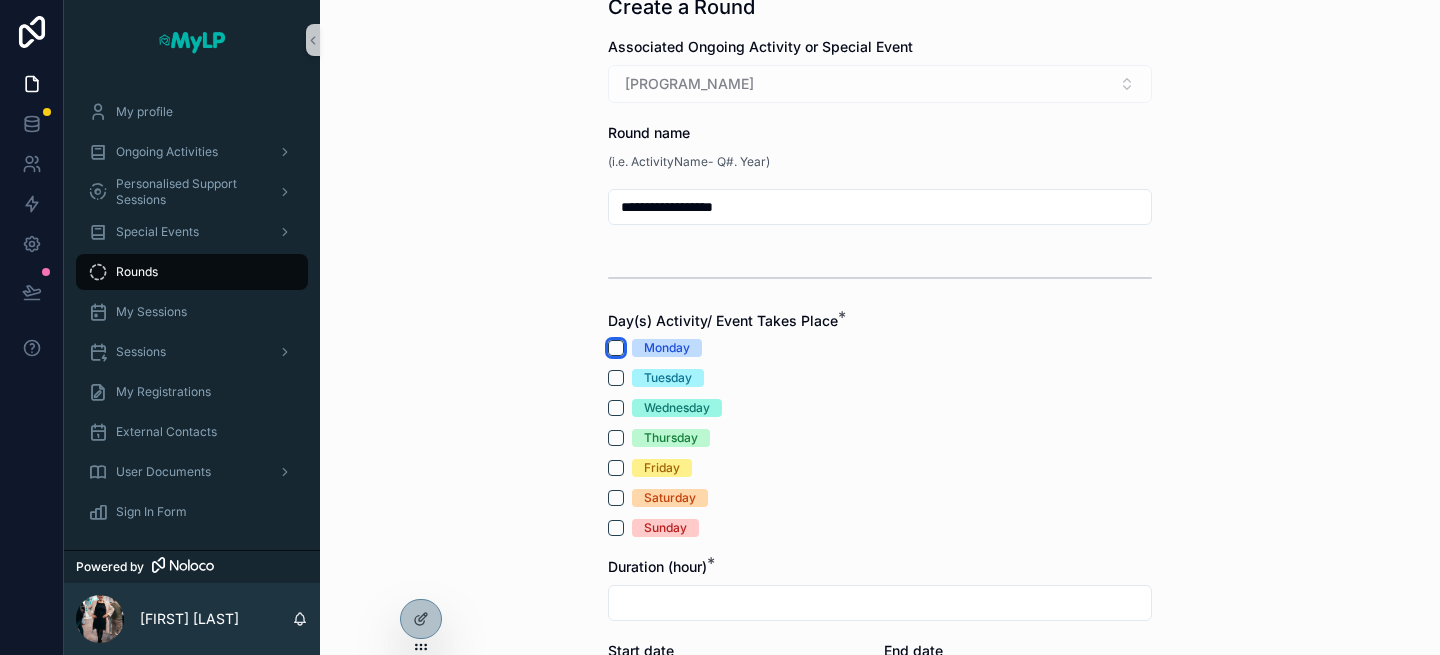 click on "Monday" at bounding box center [616, 348] 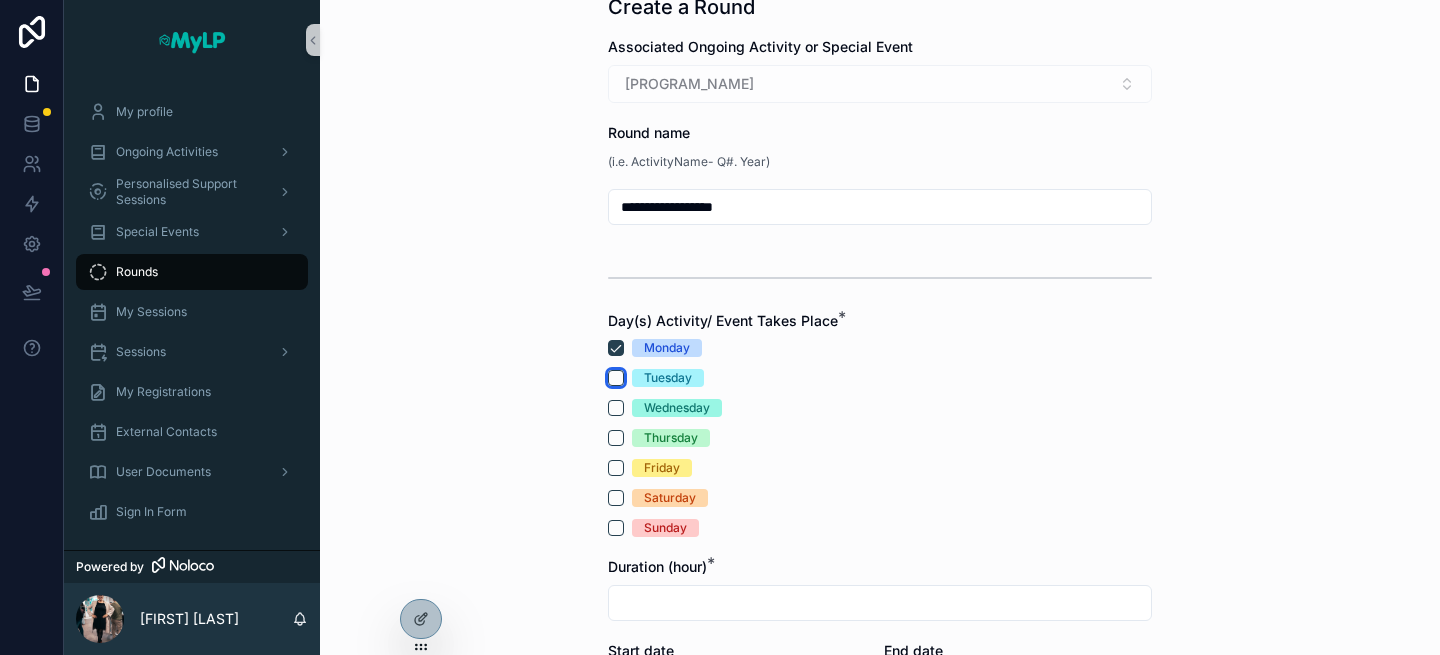 click on "Tuesday" at bounding box center (616, 378) 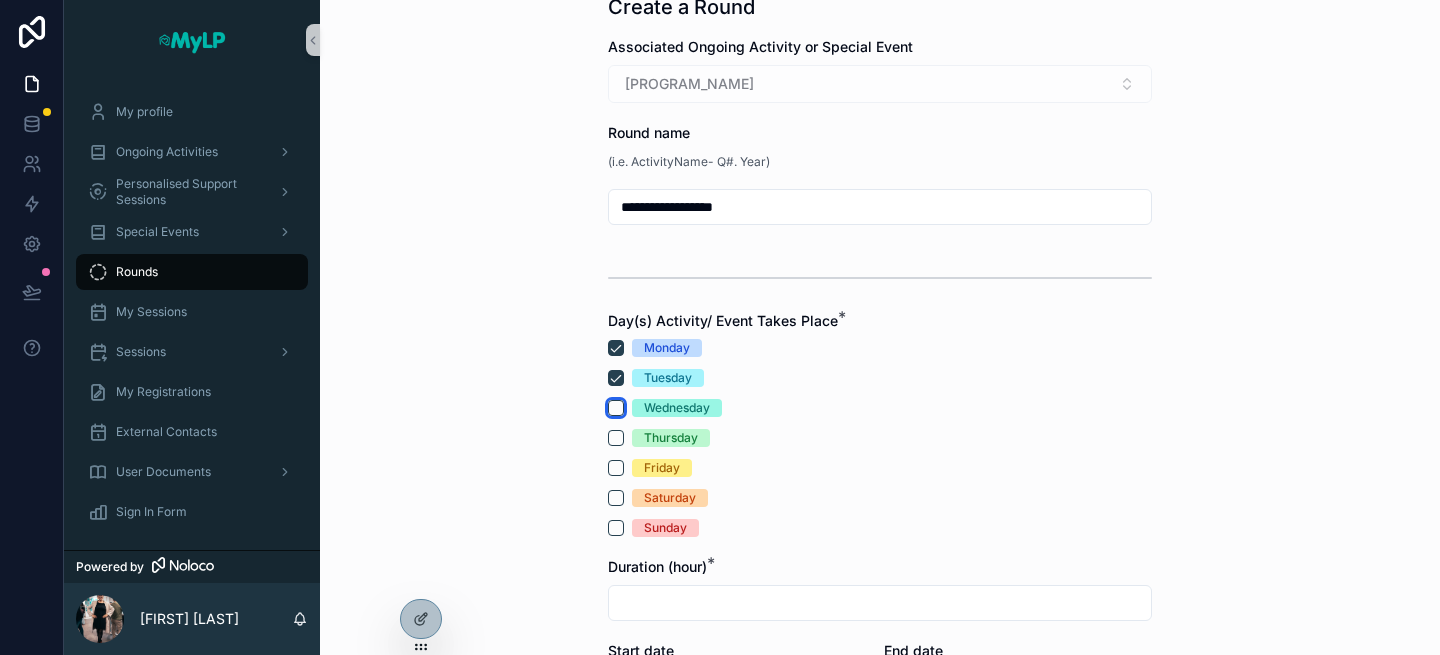 click on "Wednesday" at bounding box center (616, 408) 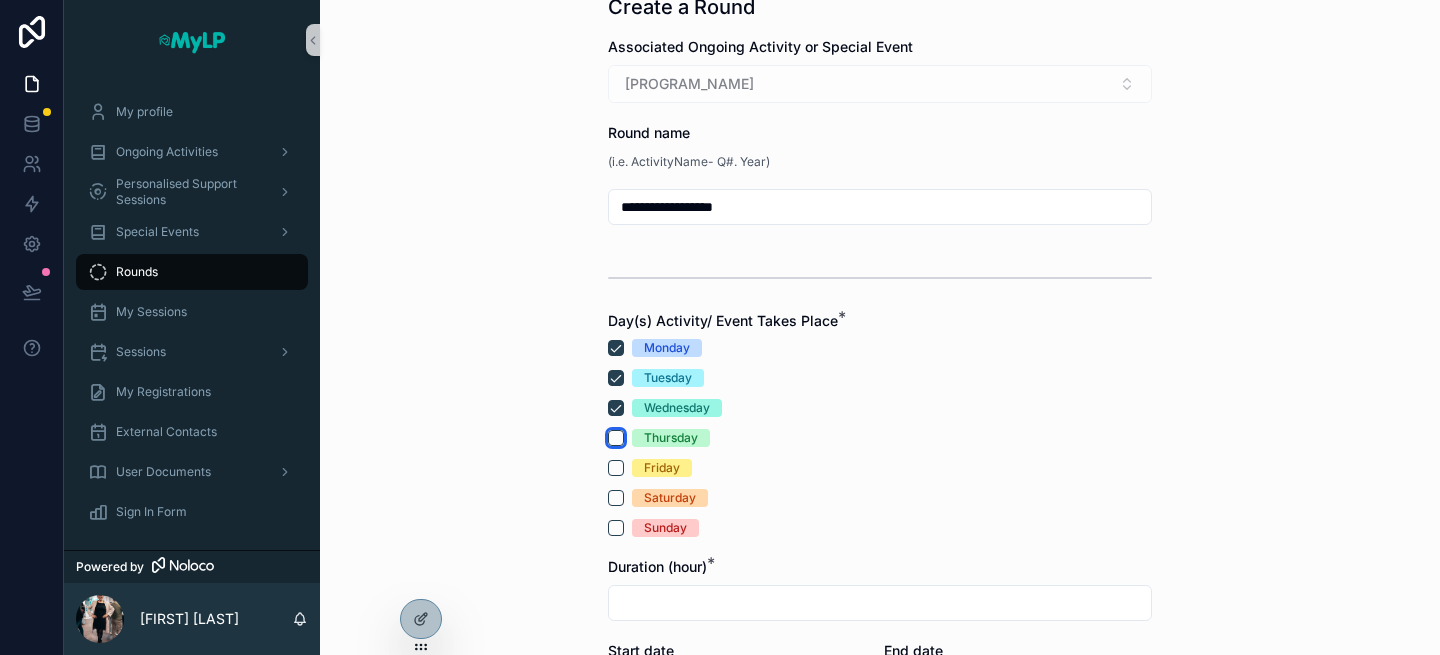 click on "Thursday" at bounding box center (616, 438) 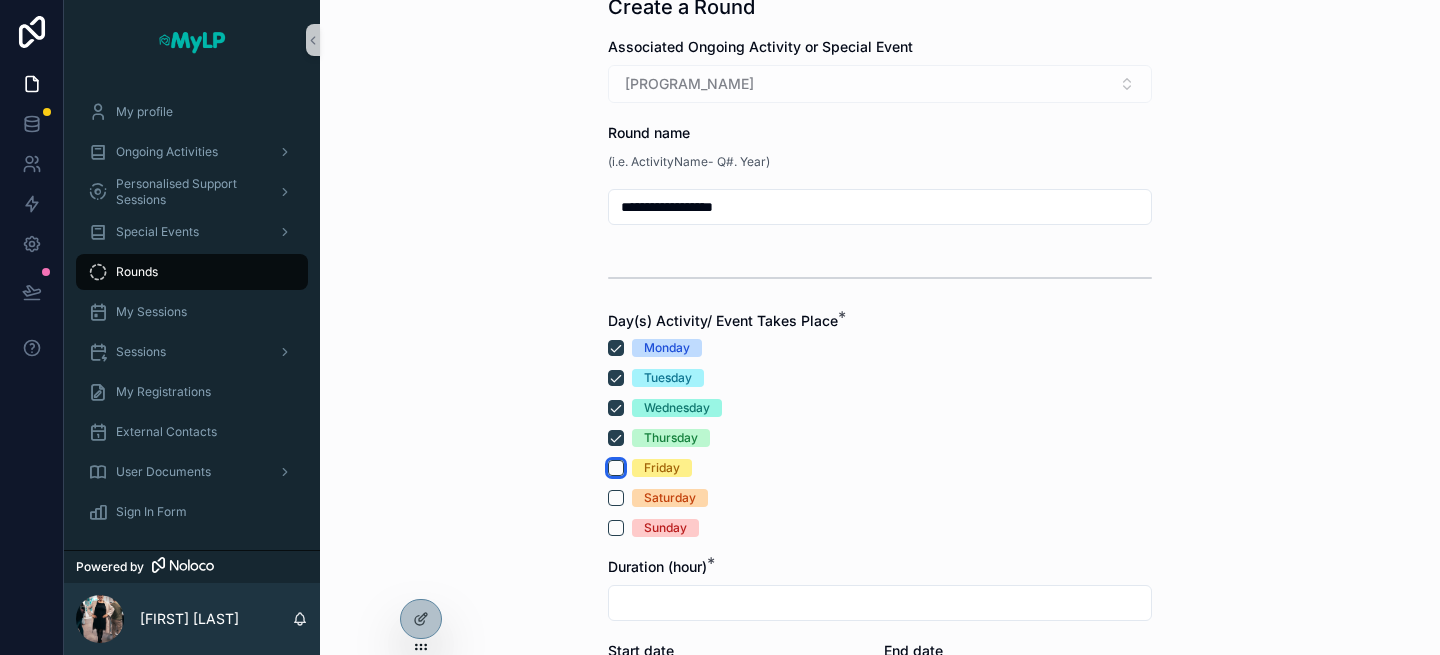 click on "Friday" at bounding box center [616, 468] 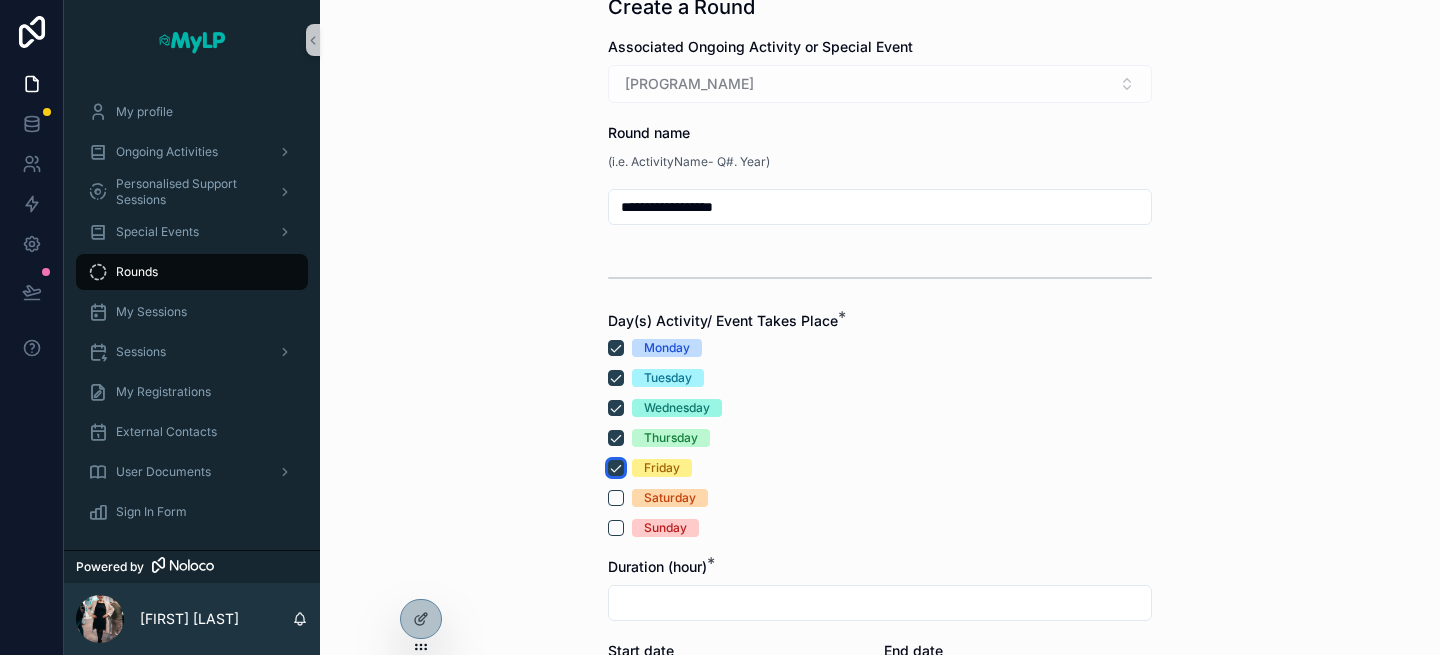 scroll, scrollTop: 291, scrollLeft: 0, axis: vertical 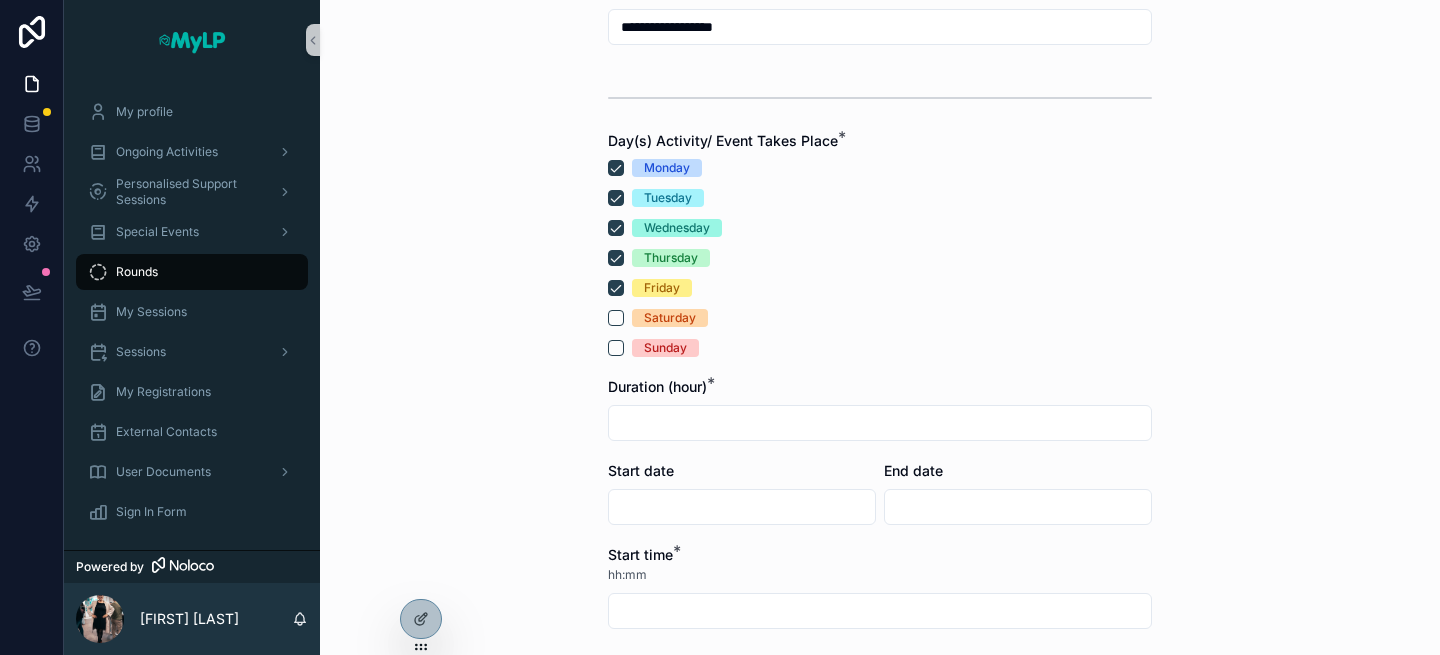 click at bounding box center [880, 423] 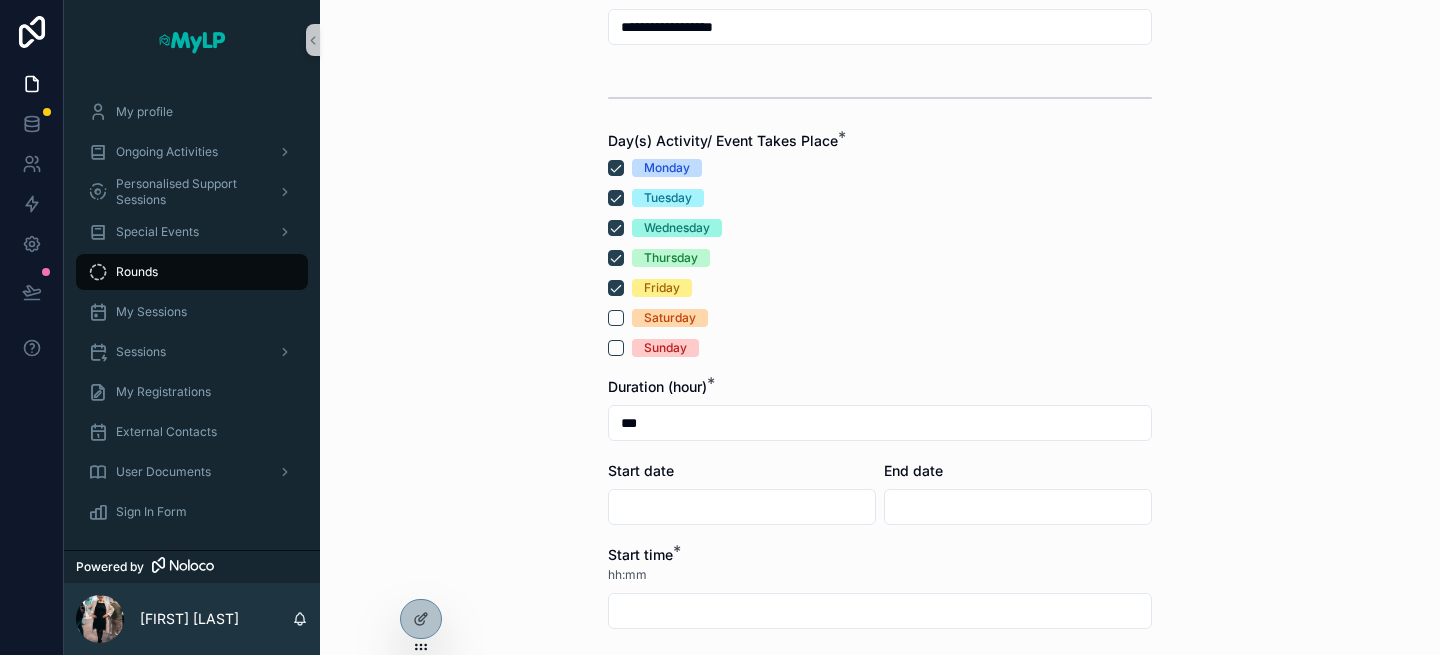 type on "***" 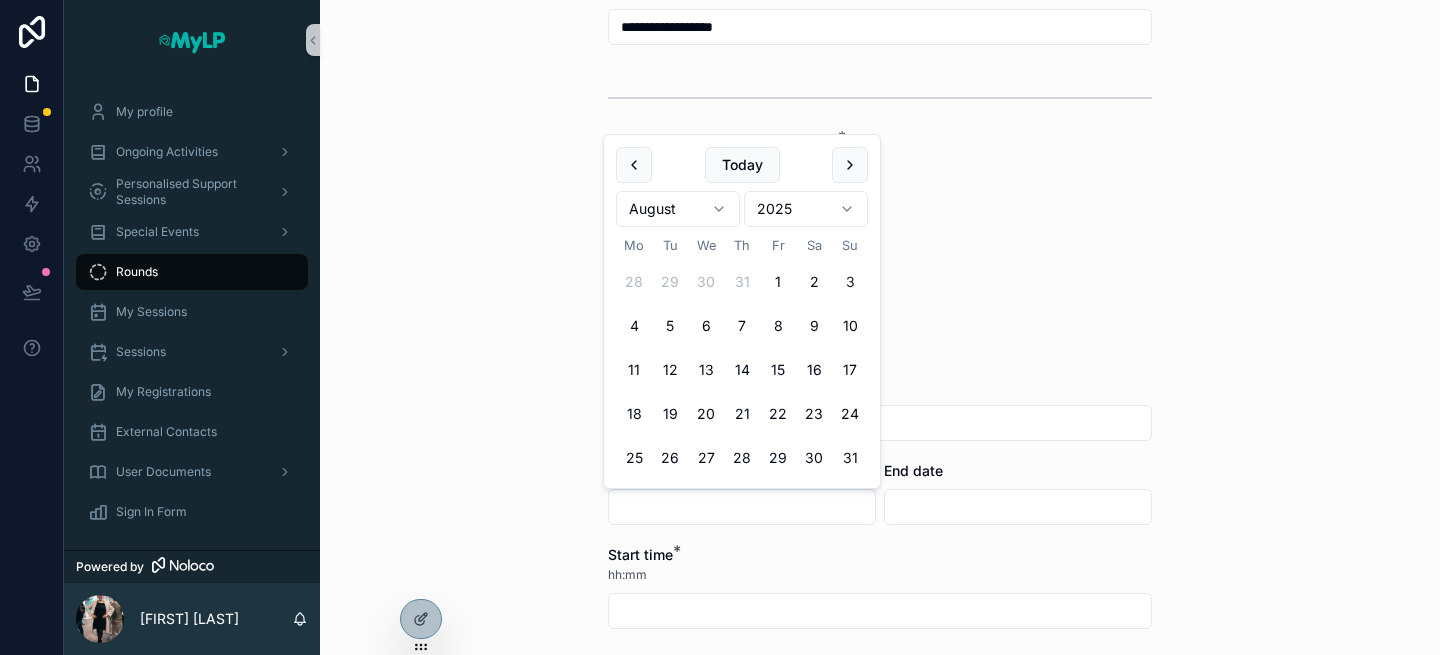 click at bounding box center (742, 507) 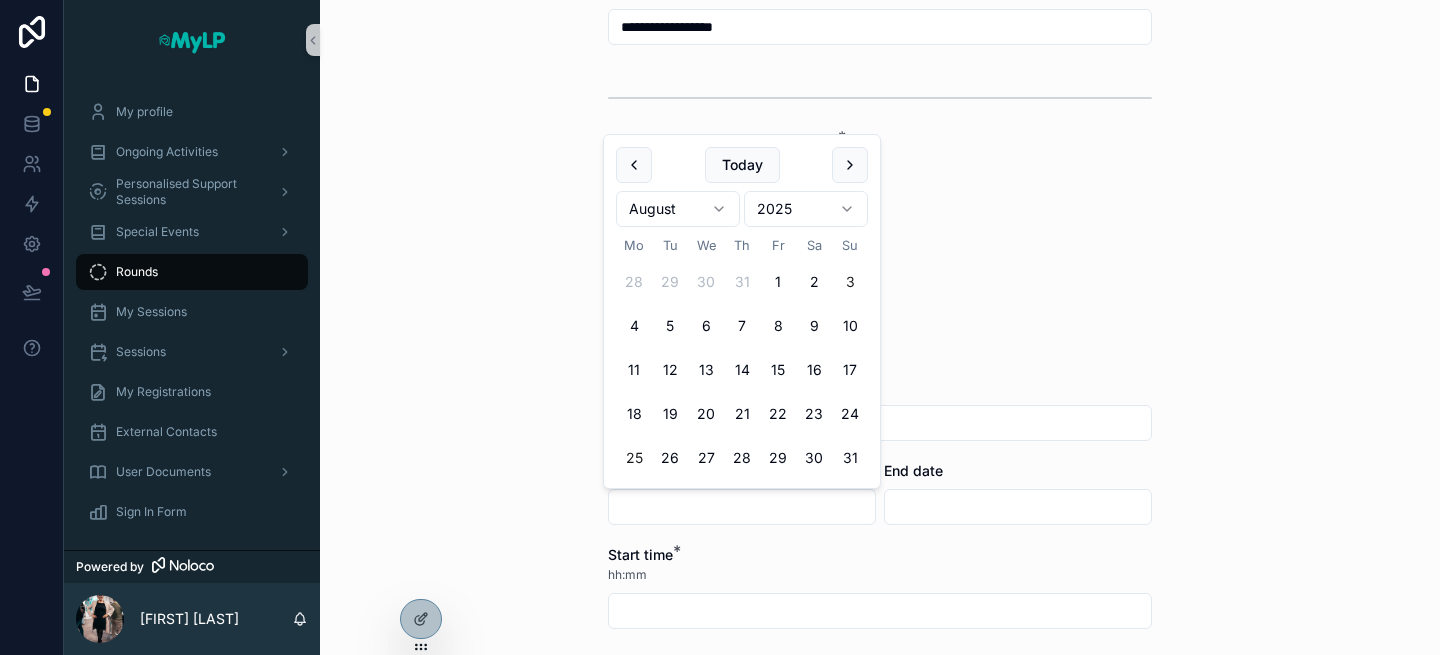 click on "25" at bounding box center (634, 458) 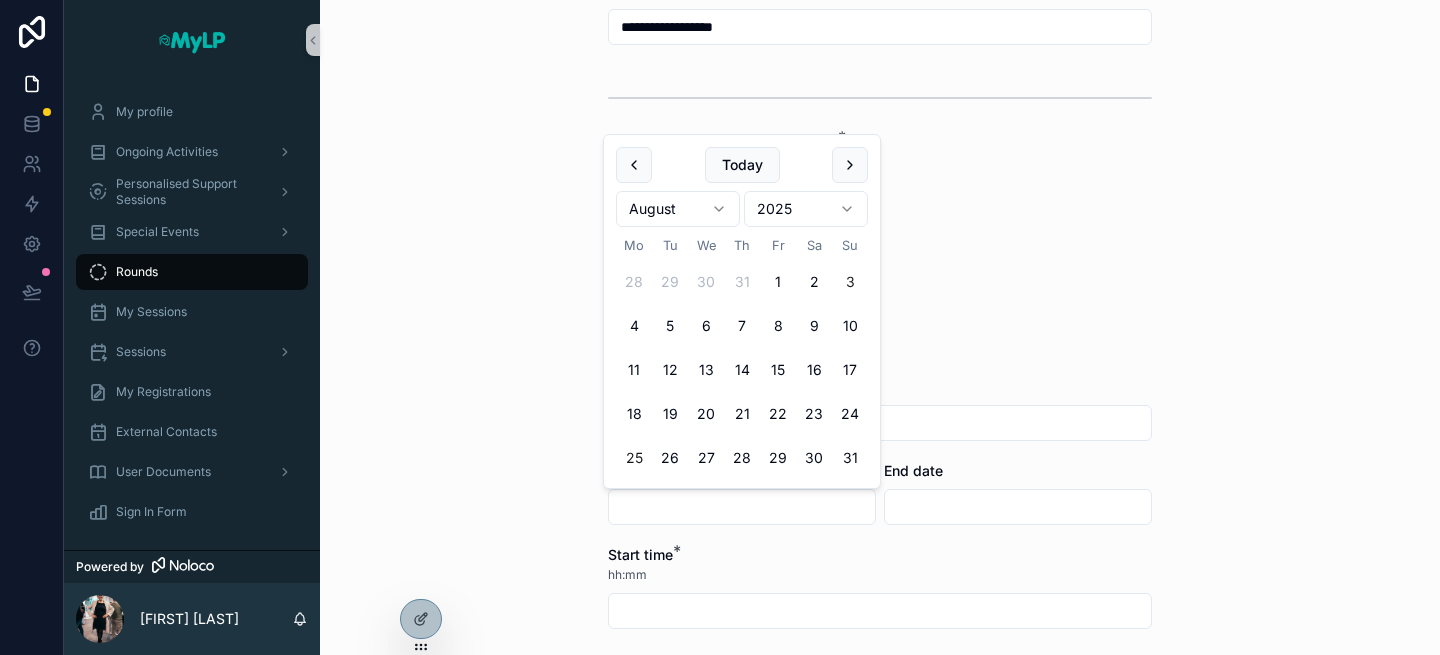 type on "**********" 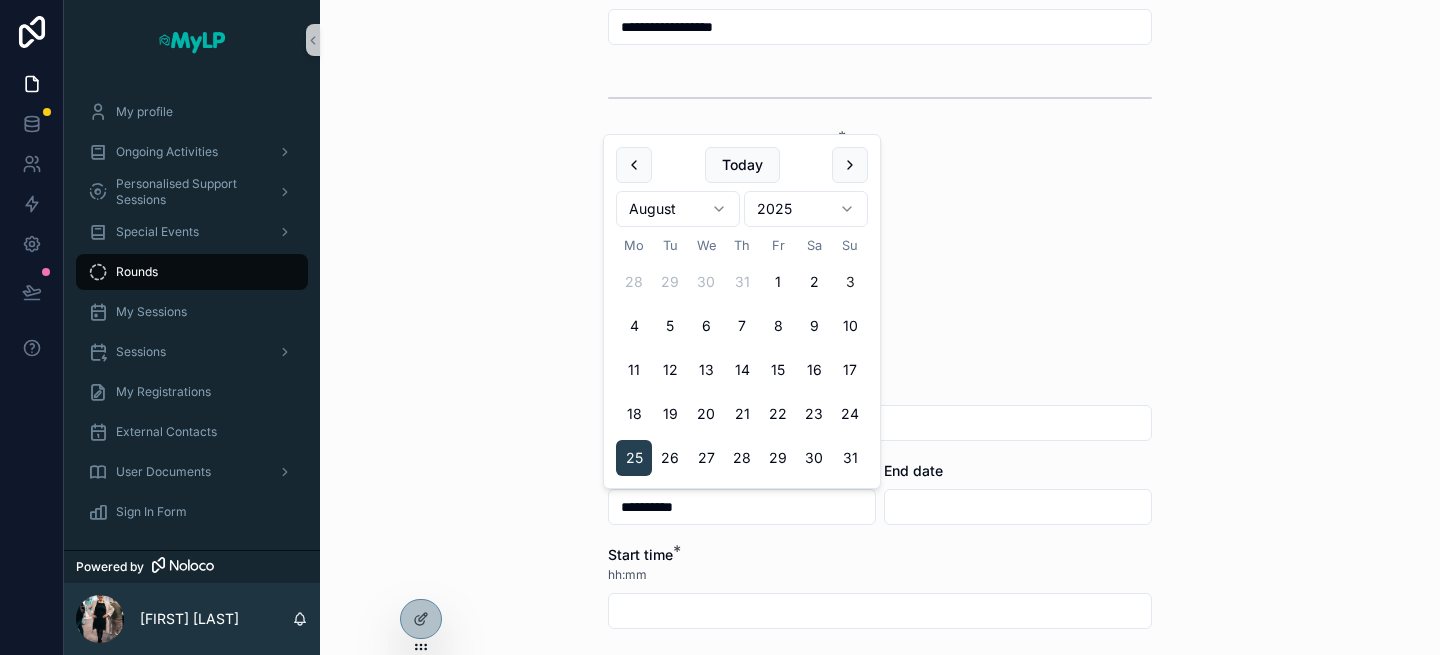 click at bounding box center [1018, 507] 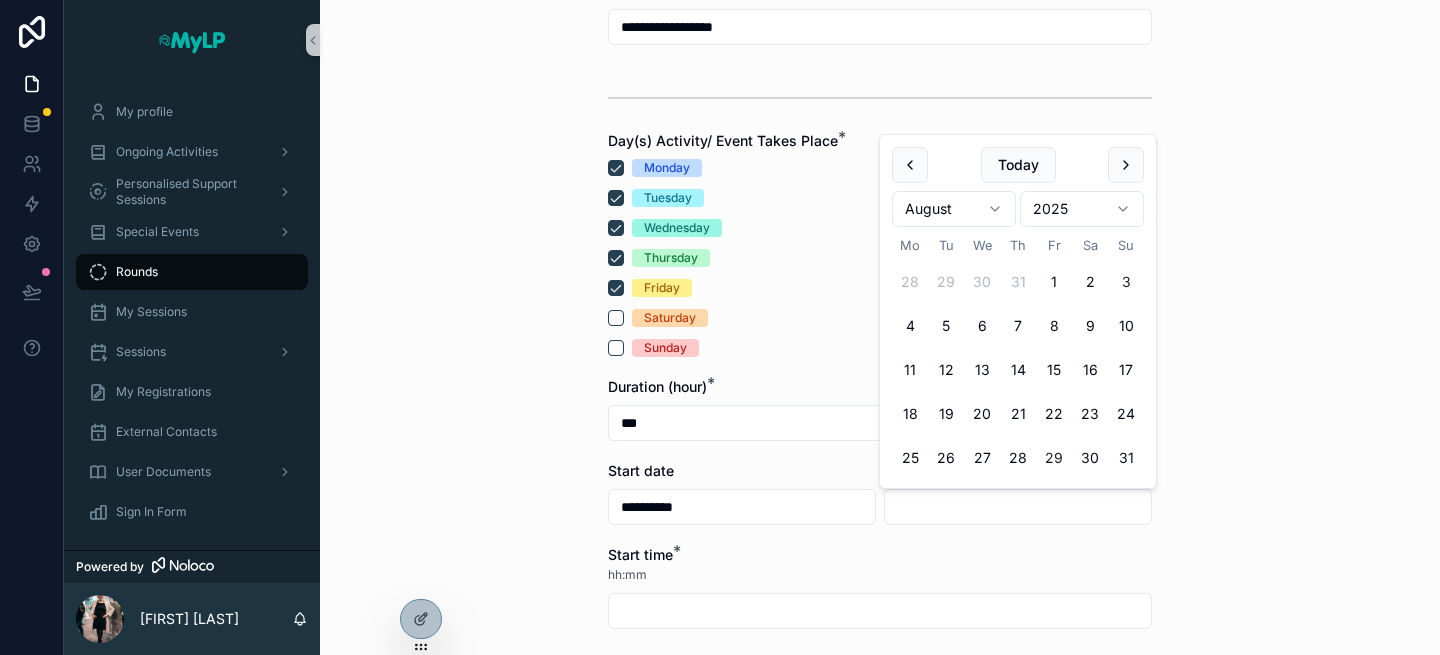 click on "29" at bounding box center [1054, 458] 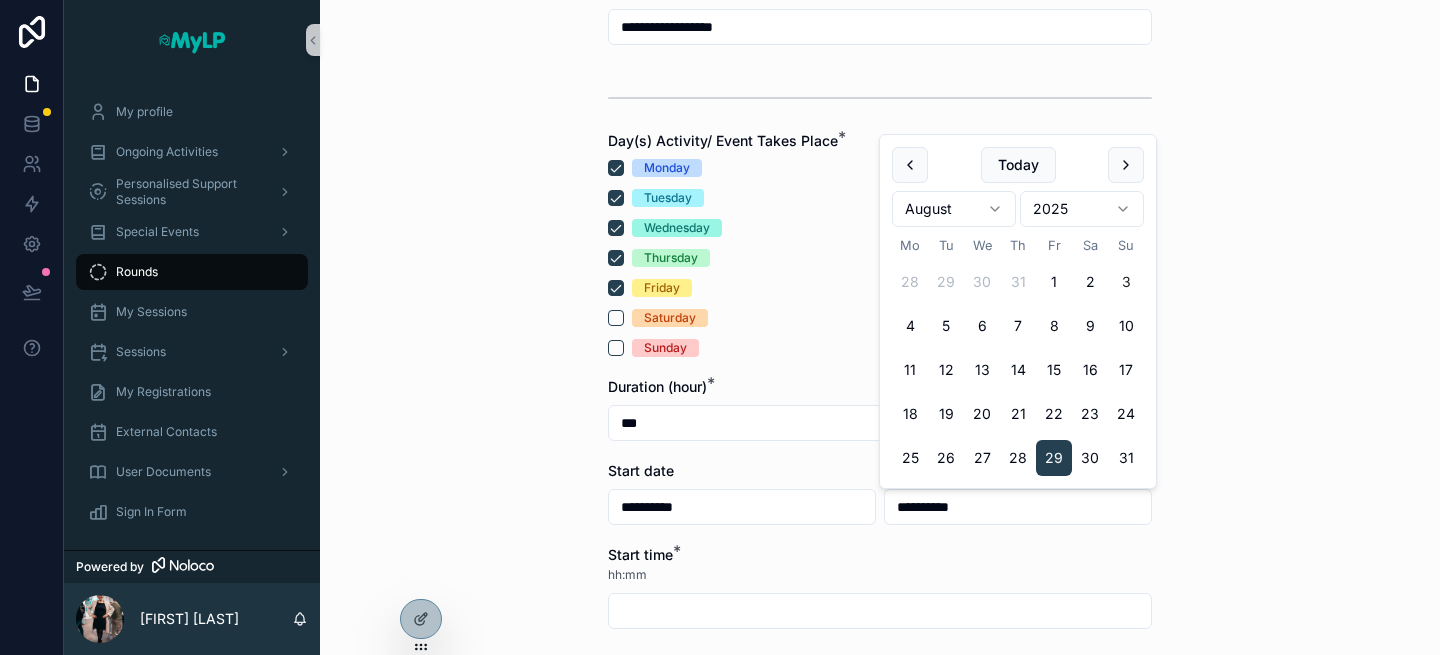 click on "**********" at bounding box center (880, 327) 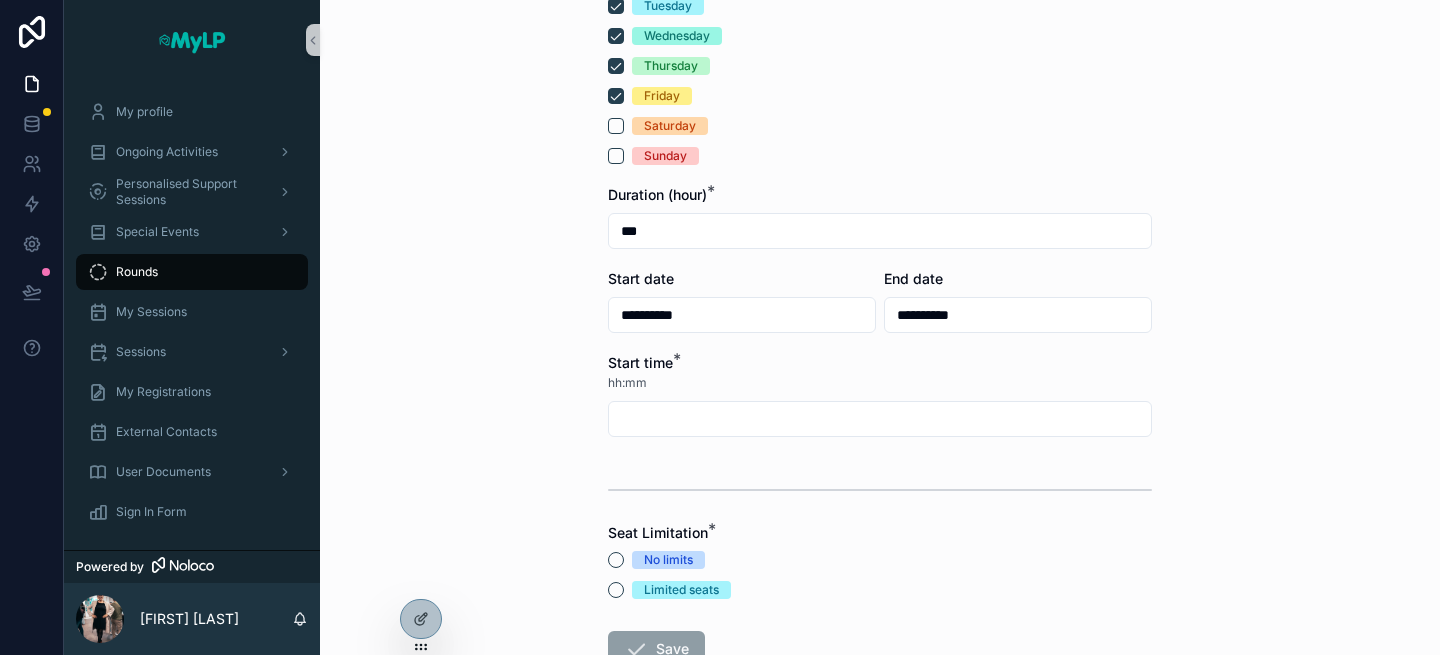 scroll, scrollTop: 527, scrollLeft: 0, axis: vertical 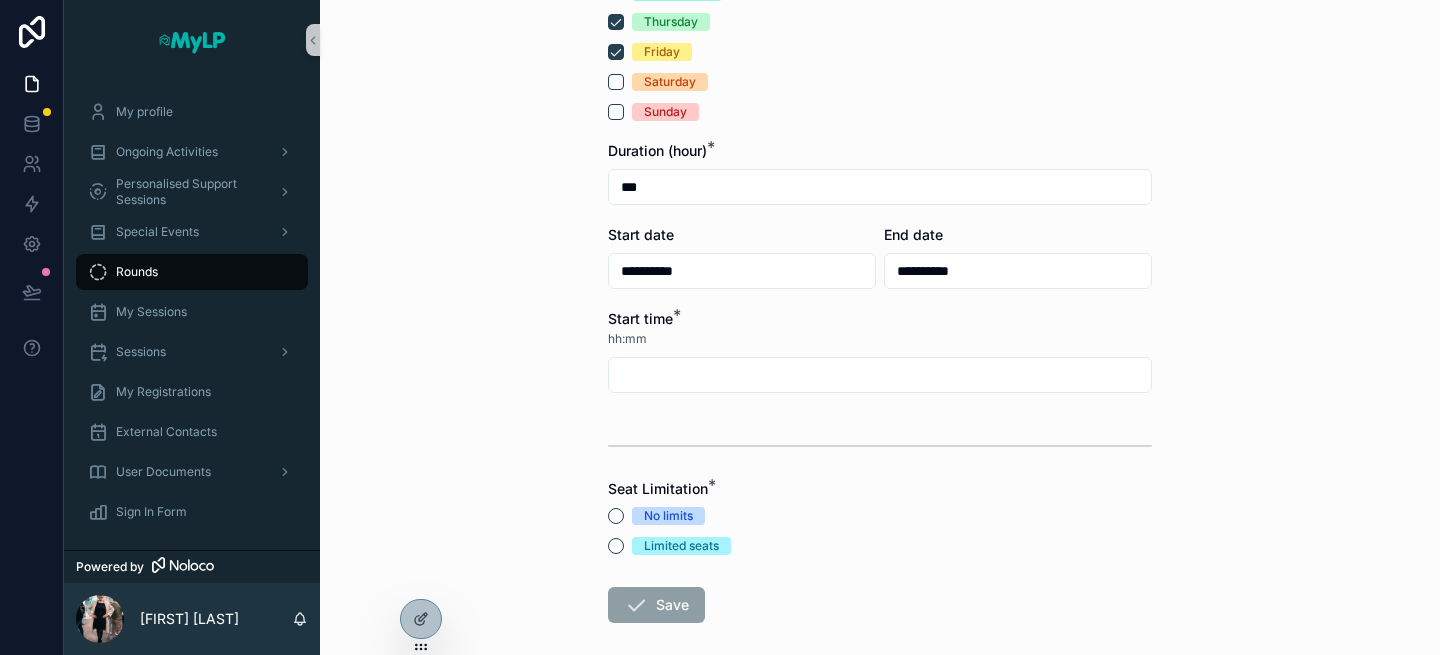 click at bounding box center (880, 375) 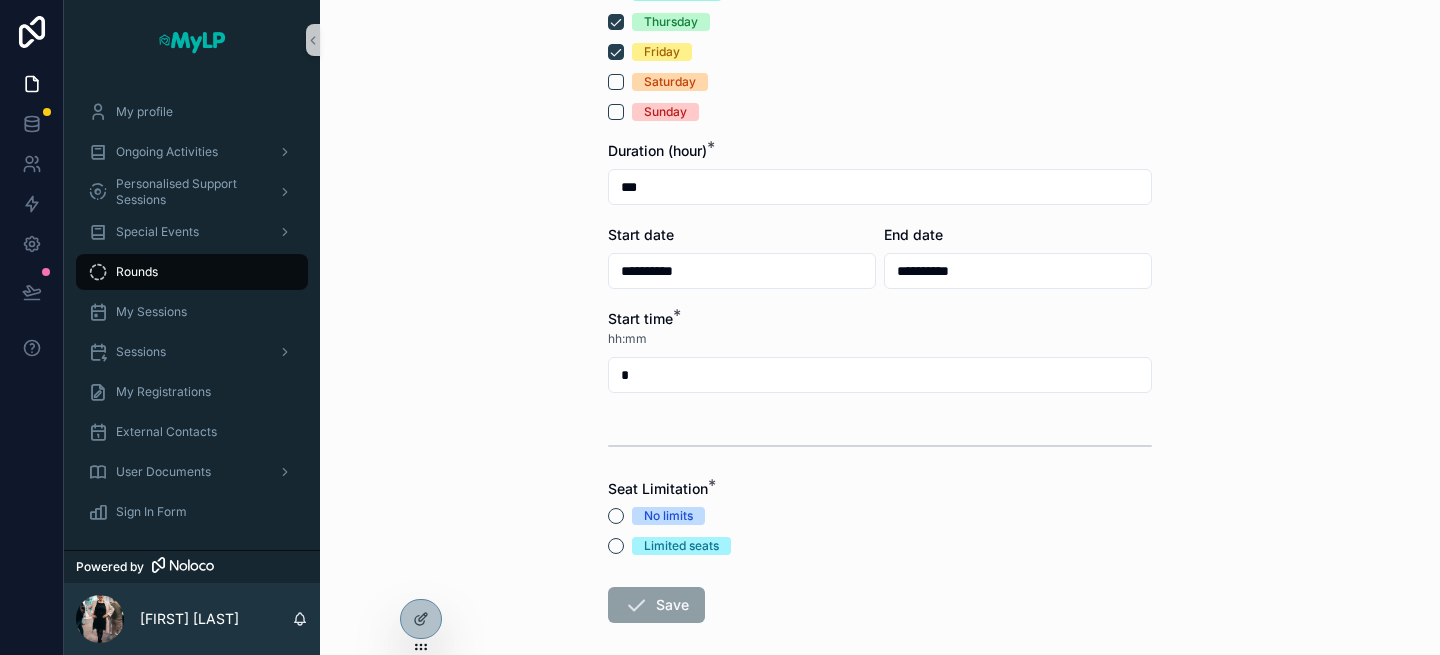 type on "****" 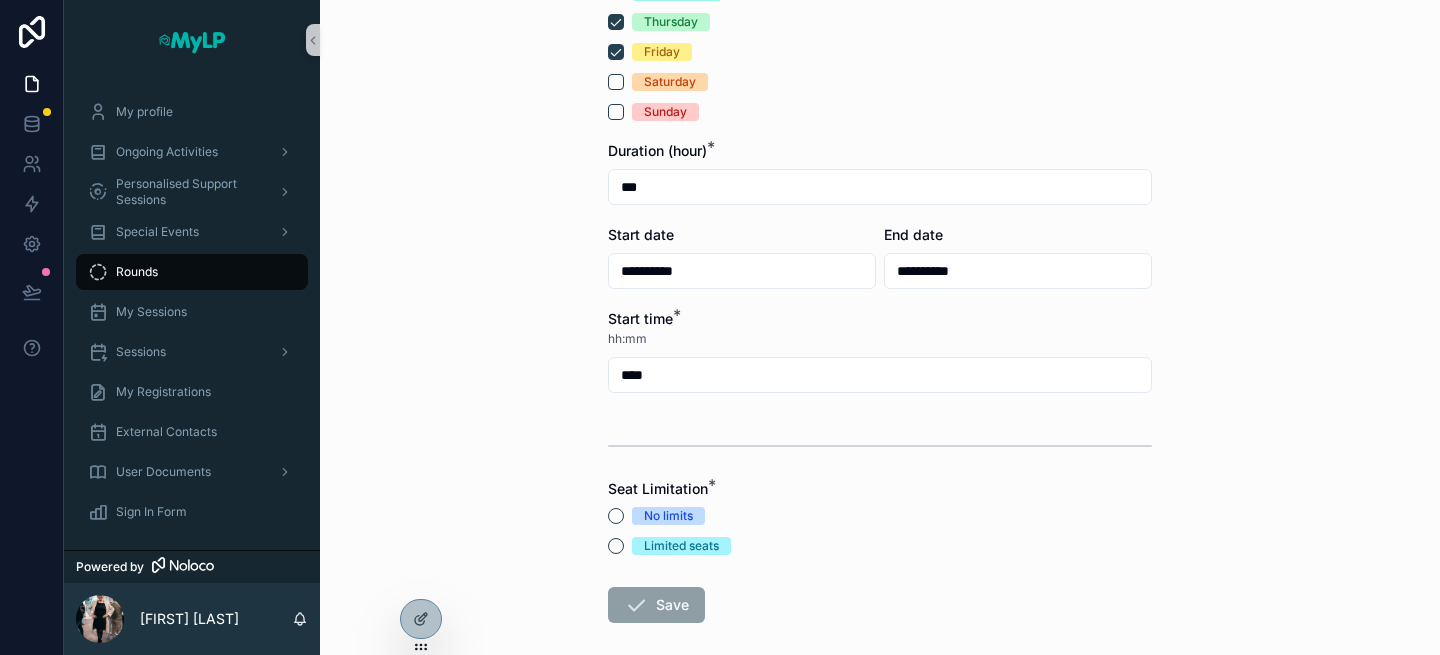 click at bounding box center (880, 446) 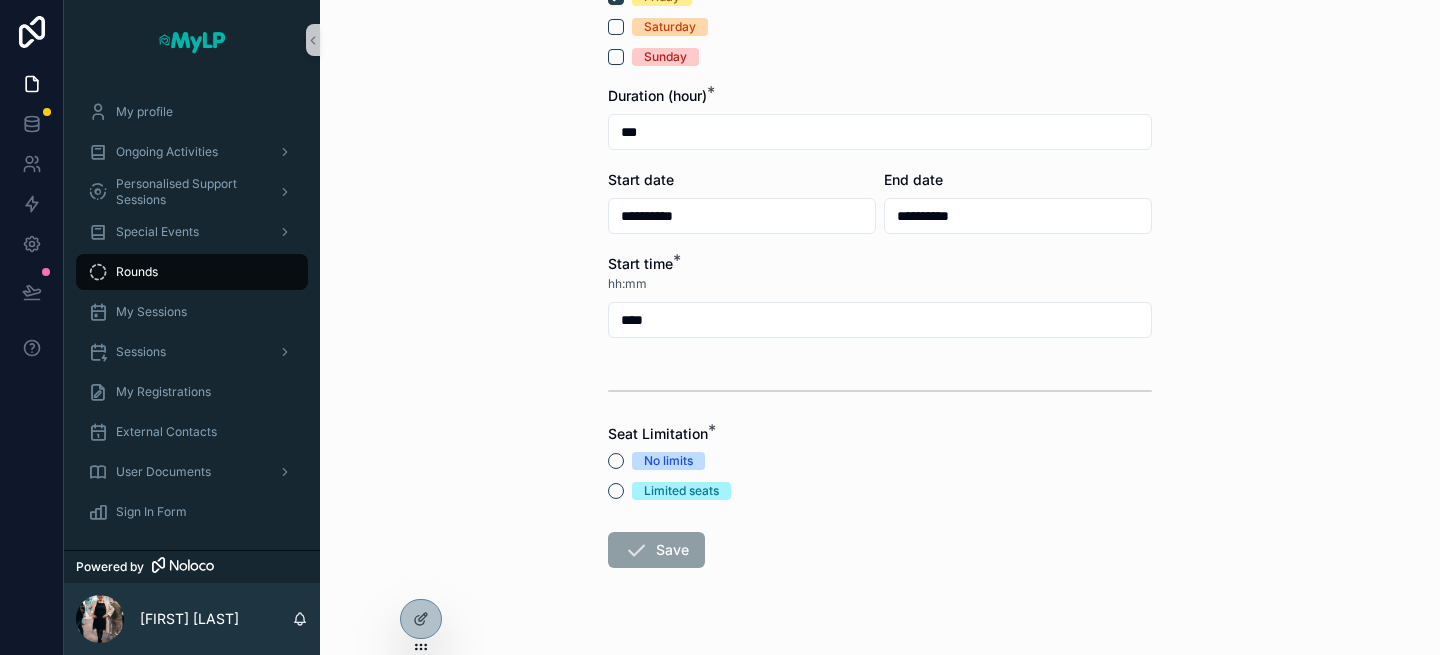 scroll, scrollTop: 605, scrollLeft: 0, axis: vertical 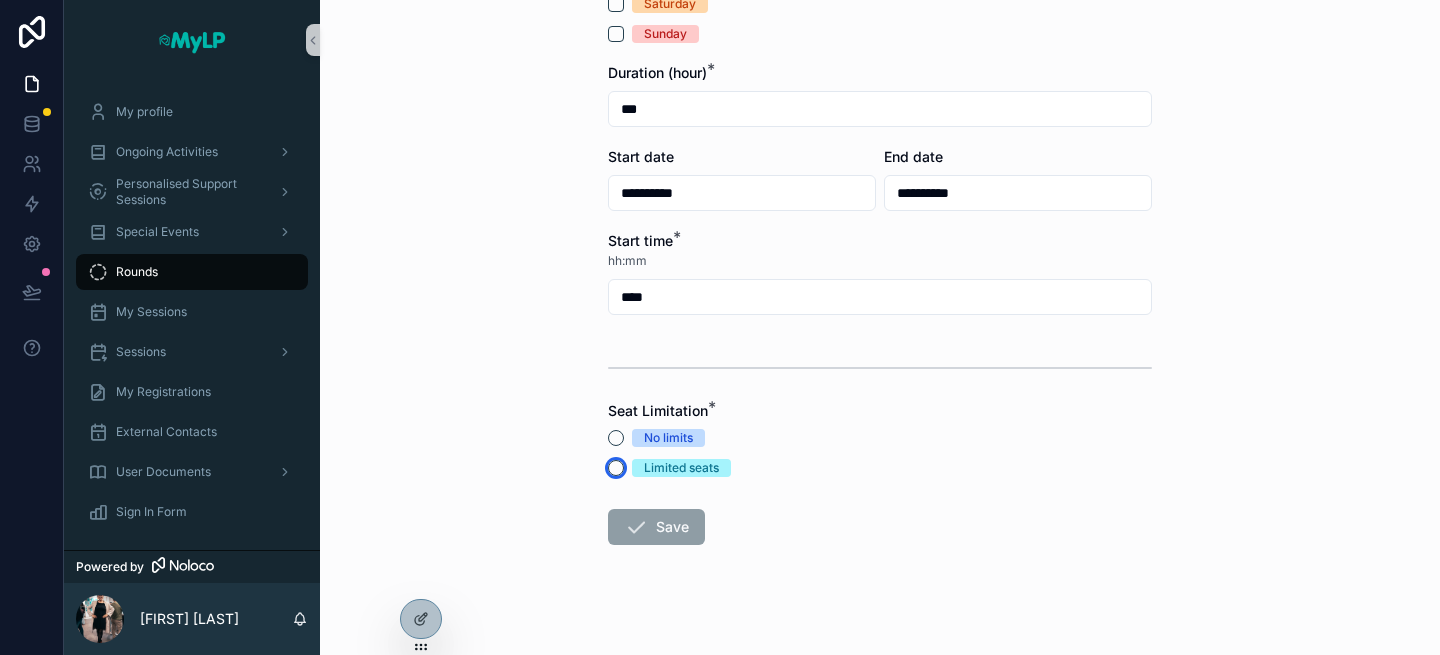 click on "Limited seats" at bounding box center [616, 468] 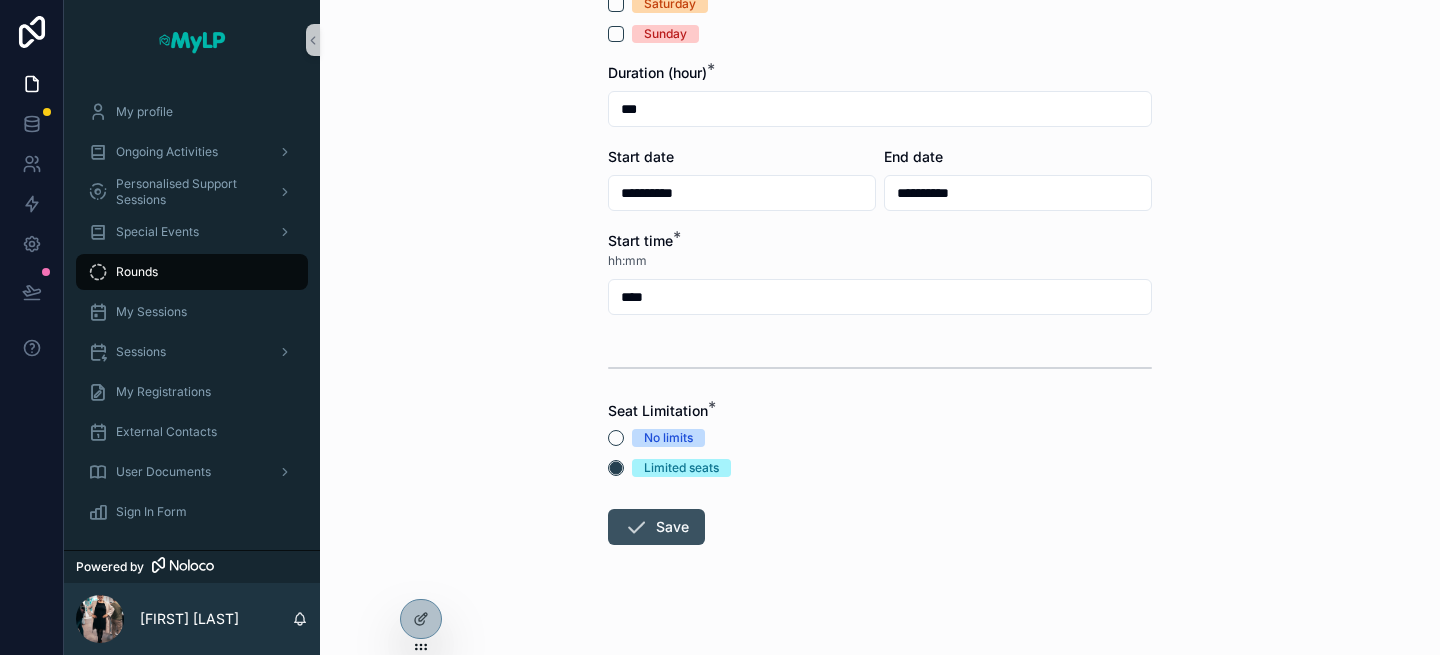 click at bounding box center (636, 527) 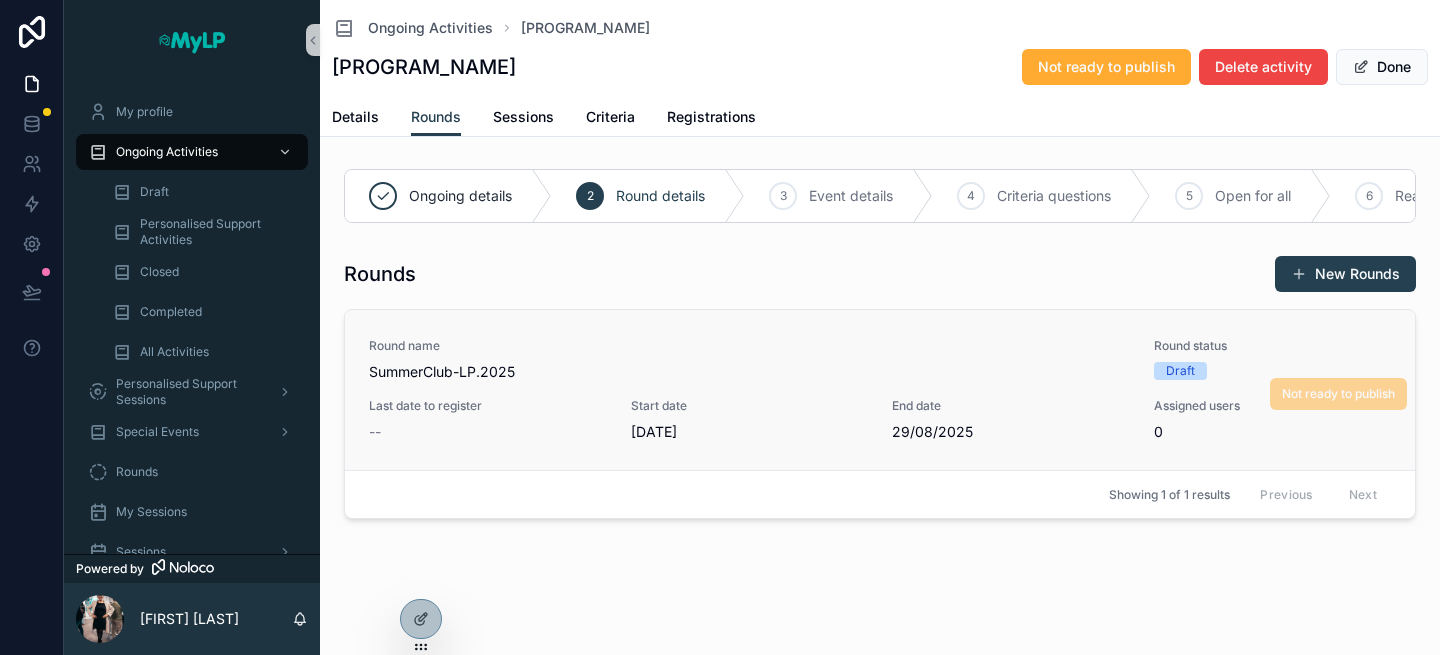 scroll, scrollTop: 8, scrollLeft: 0, axis: vertical 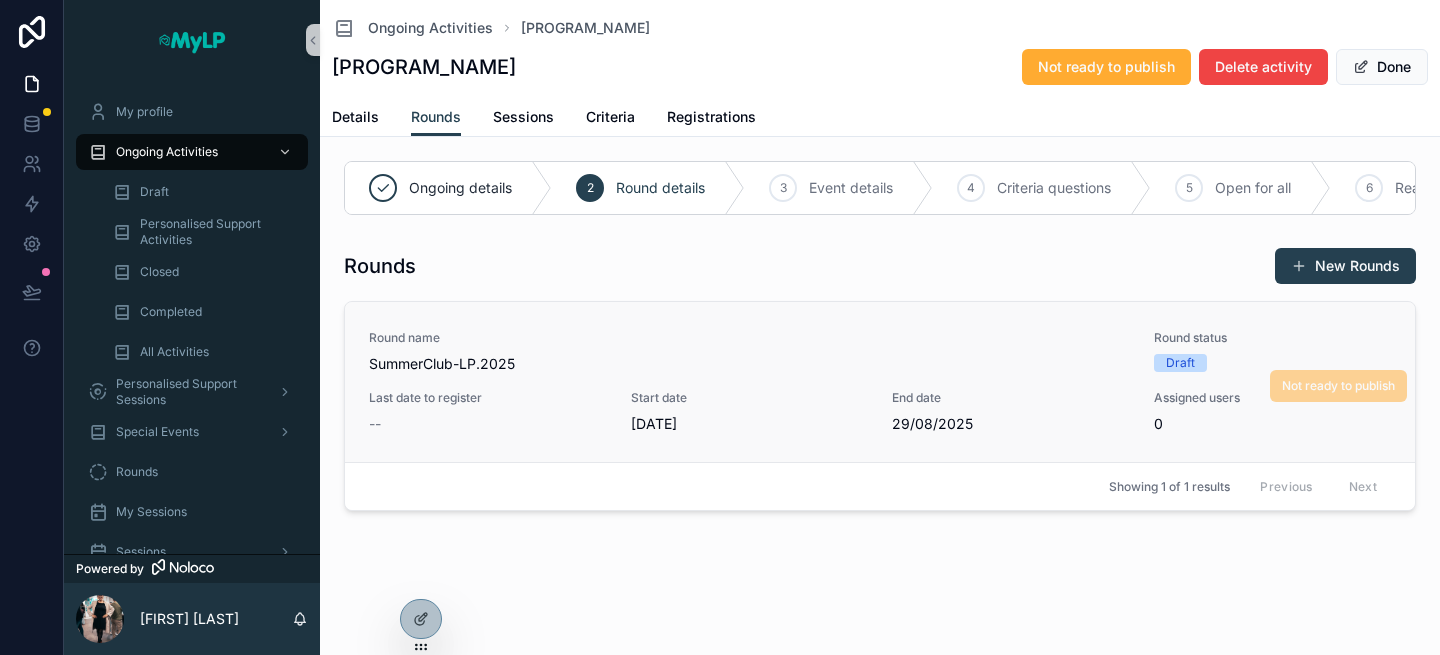 click on "Round name" at bounding box center (749, 338) 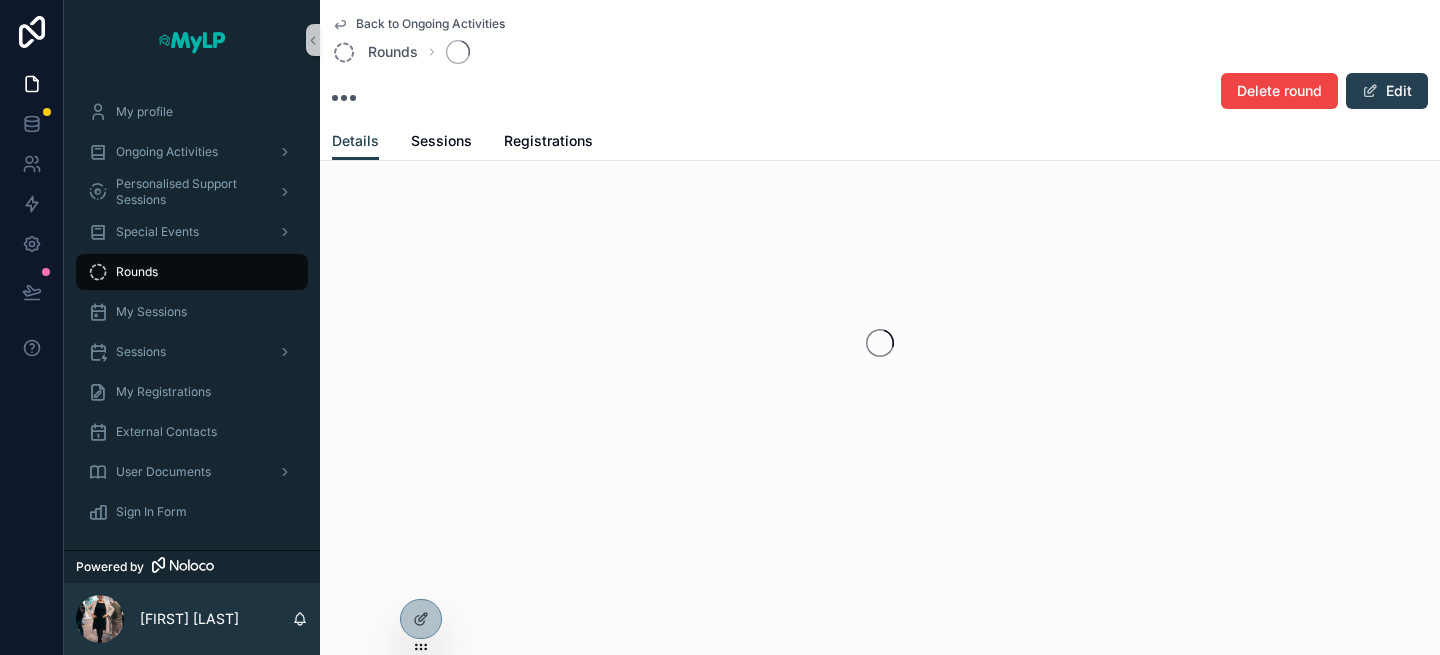 scroll, scrollTop: 0, scrollLeft: 0, axis: both 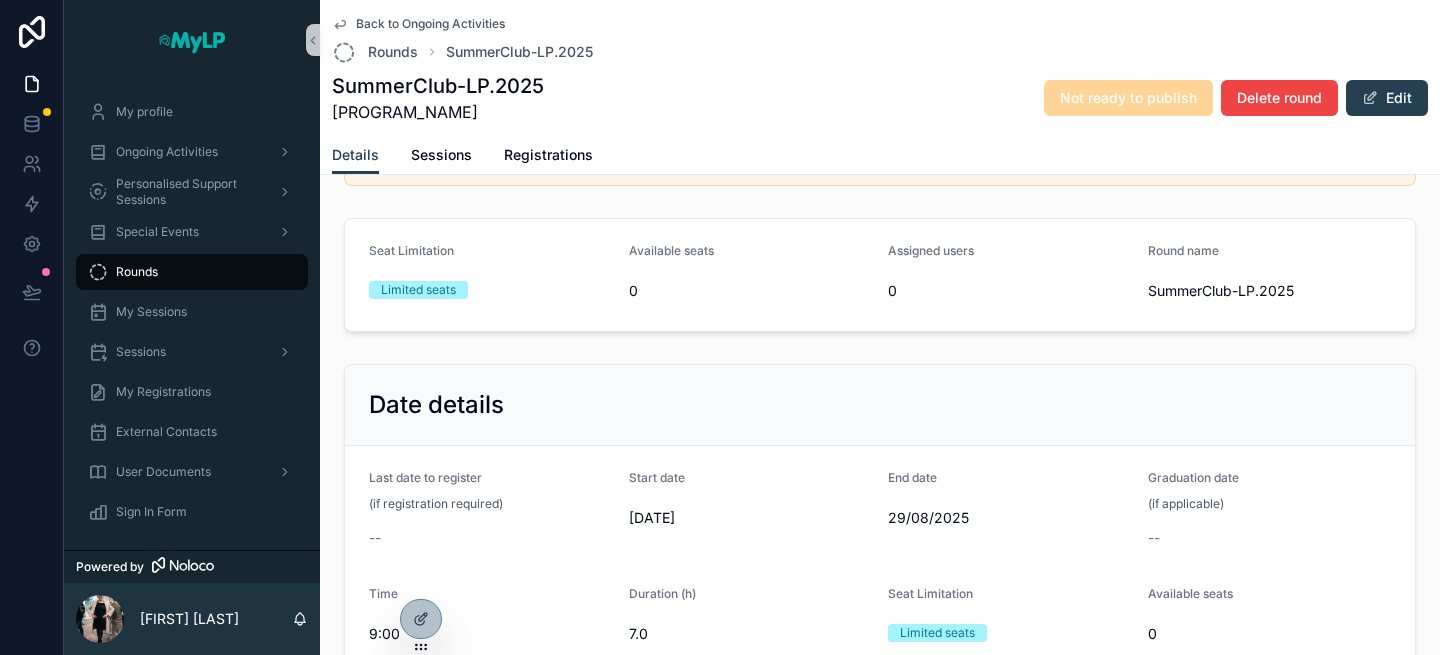 click on "SummerClub-LP.2025 LP Summer Club 2025 Not ready to publish Delete round Edit" at bounding box center (880, 98) 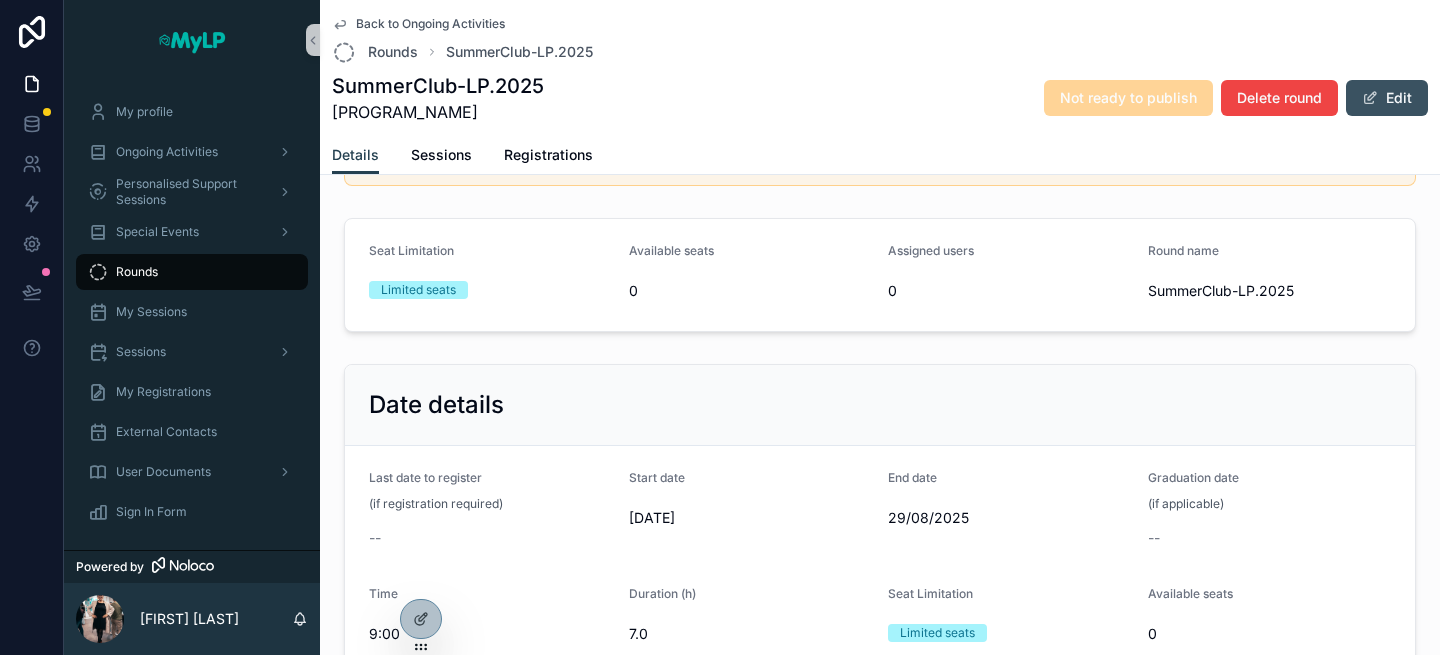 click on "Edit" at bounding box center (1387, 98) 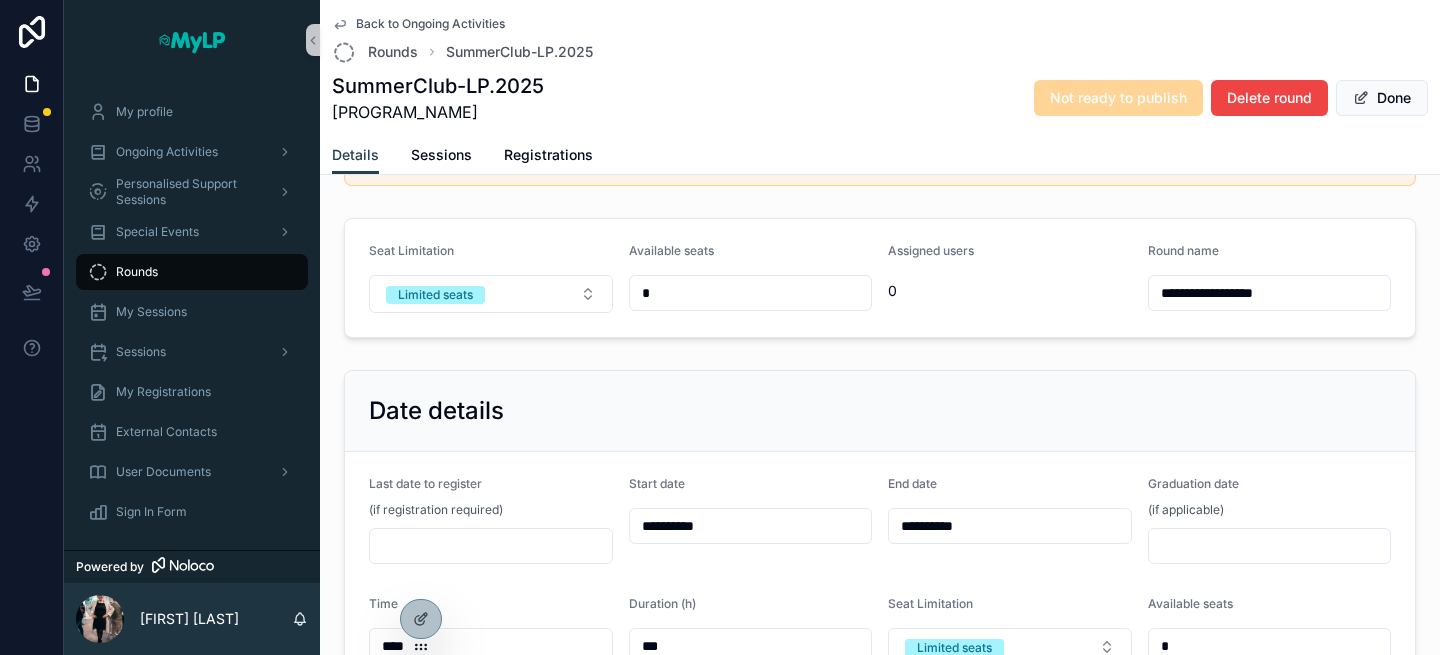 click on "*" at bounding box center (751, 293) 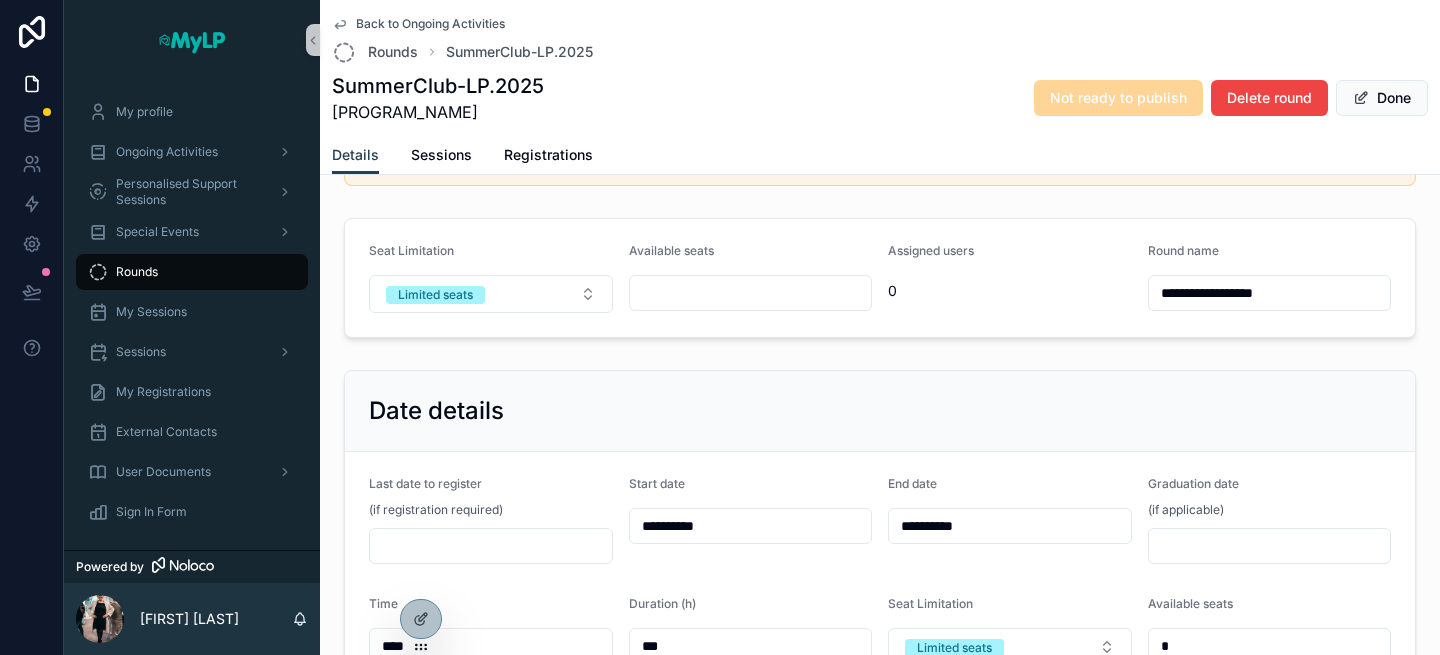 type on "*" 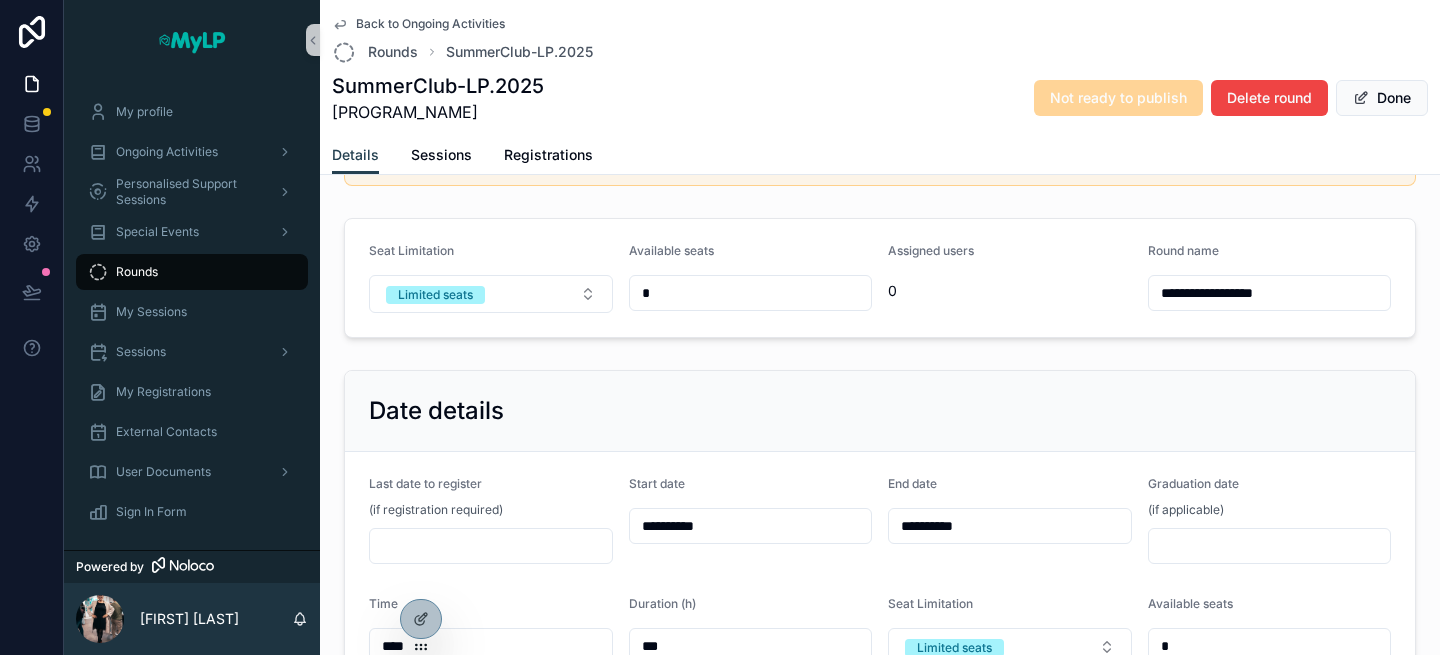 type on "**" 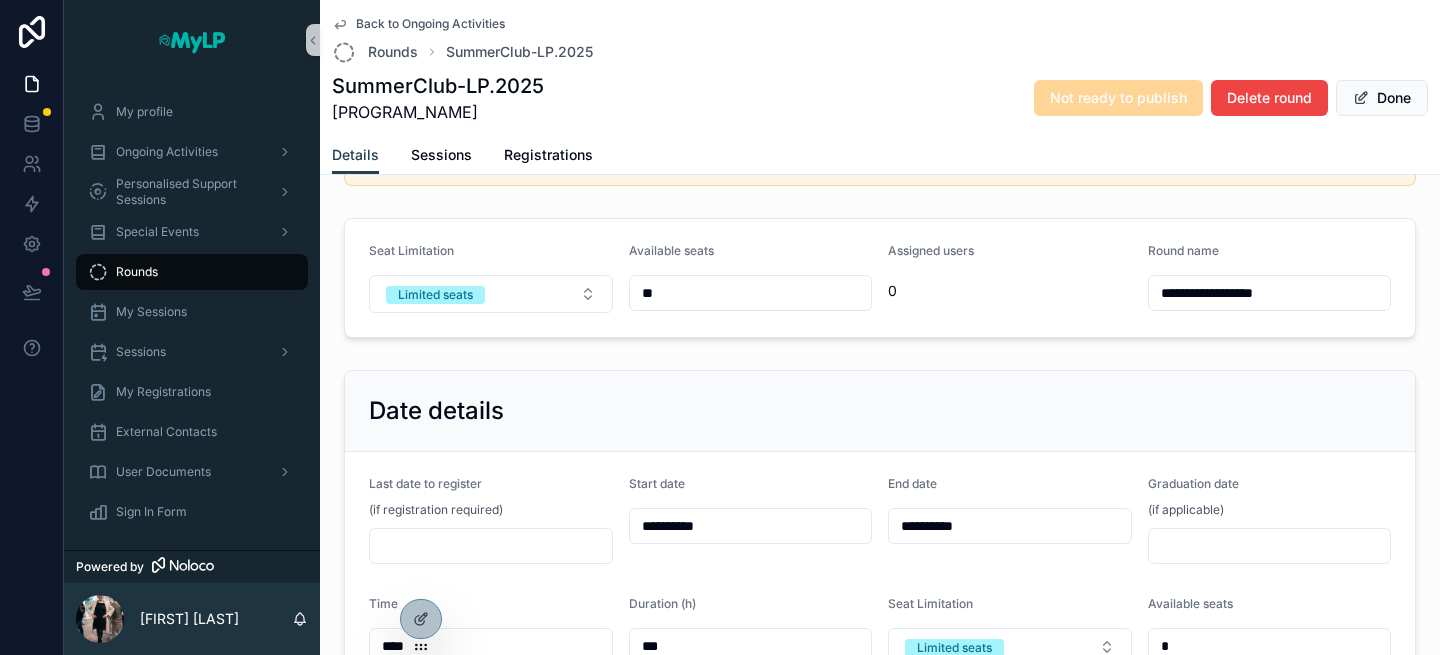 type on "**" 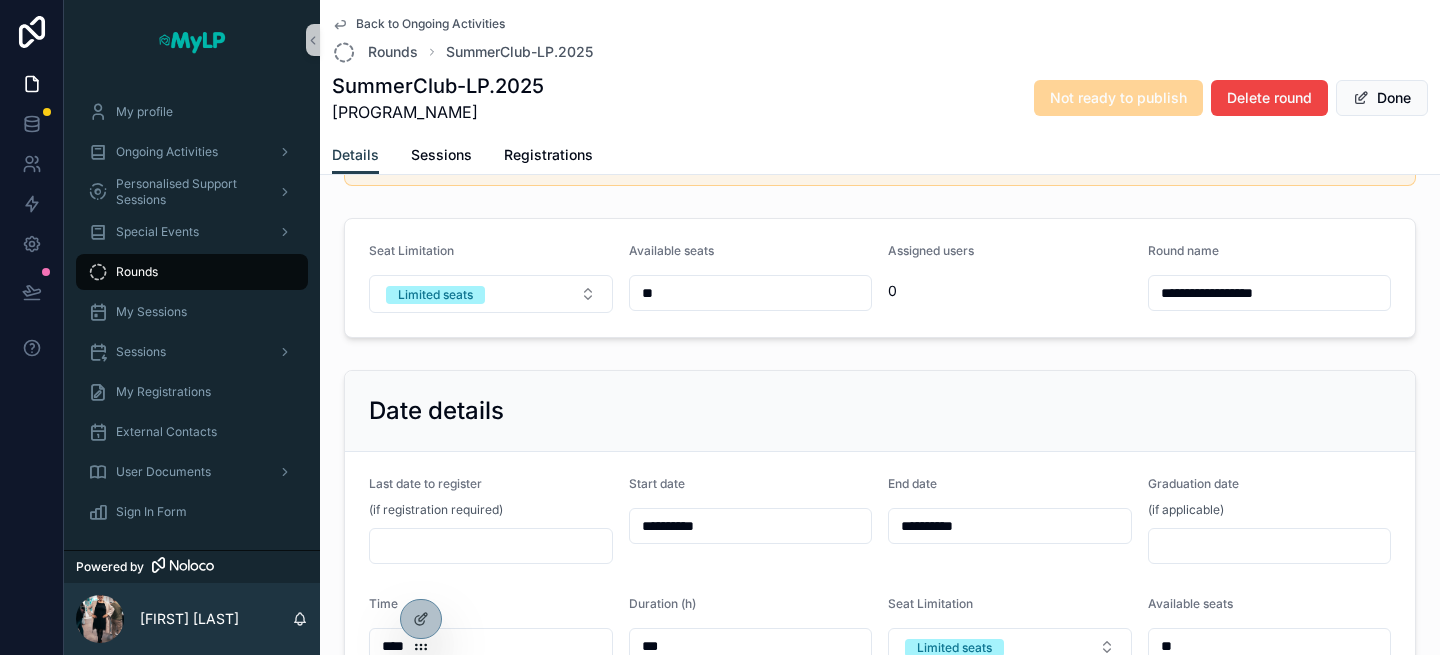 type on "**" 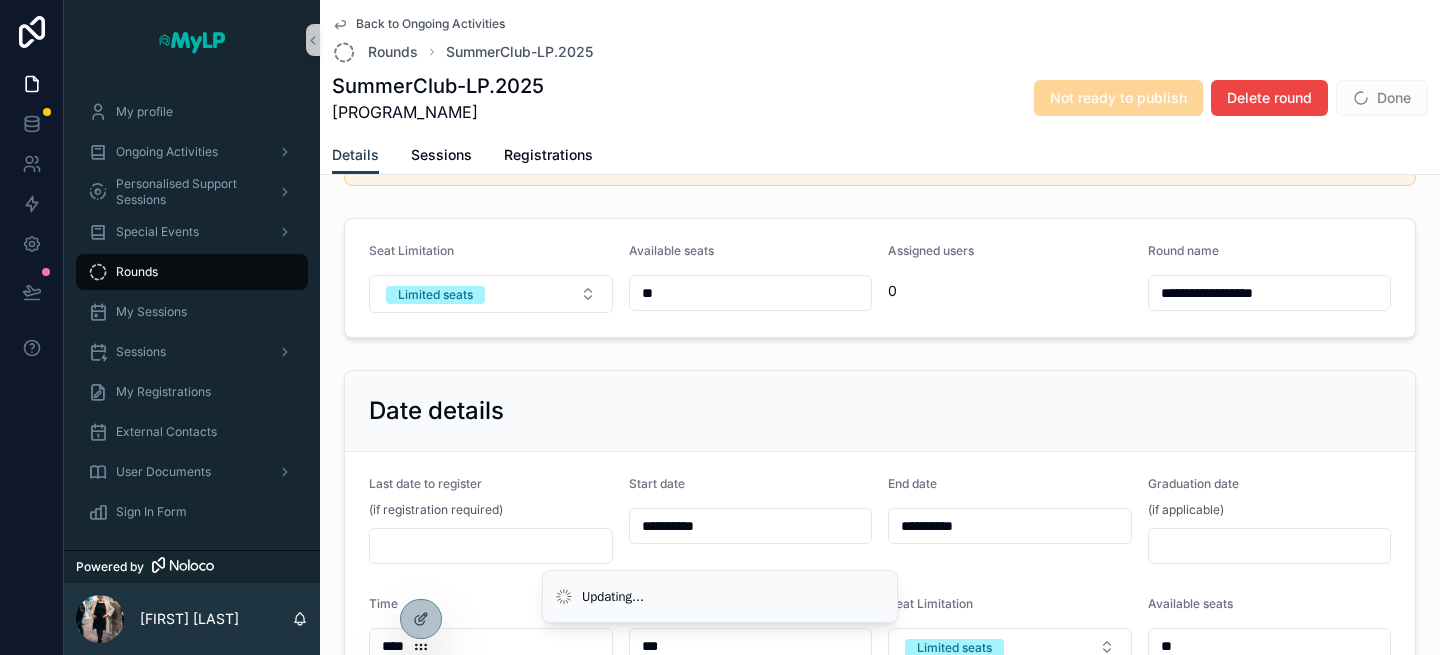 scroll, scrollTop: 347, scrollLeft: 0, axis: vertical 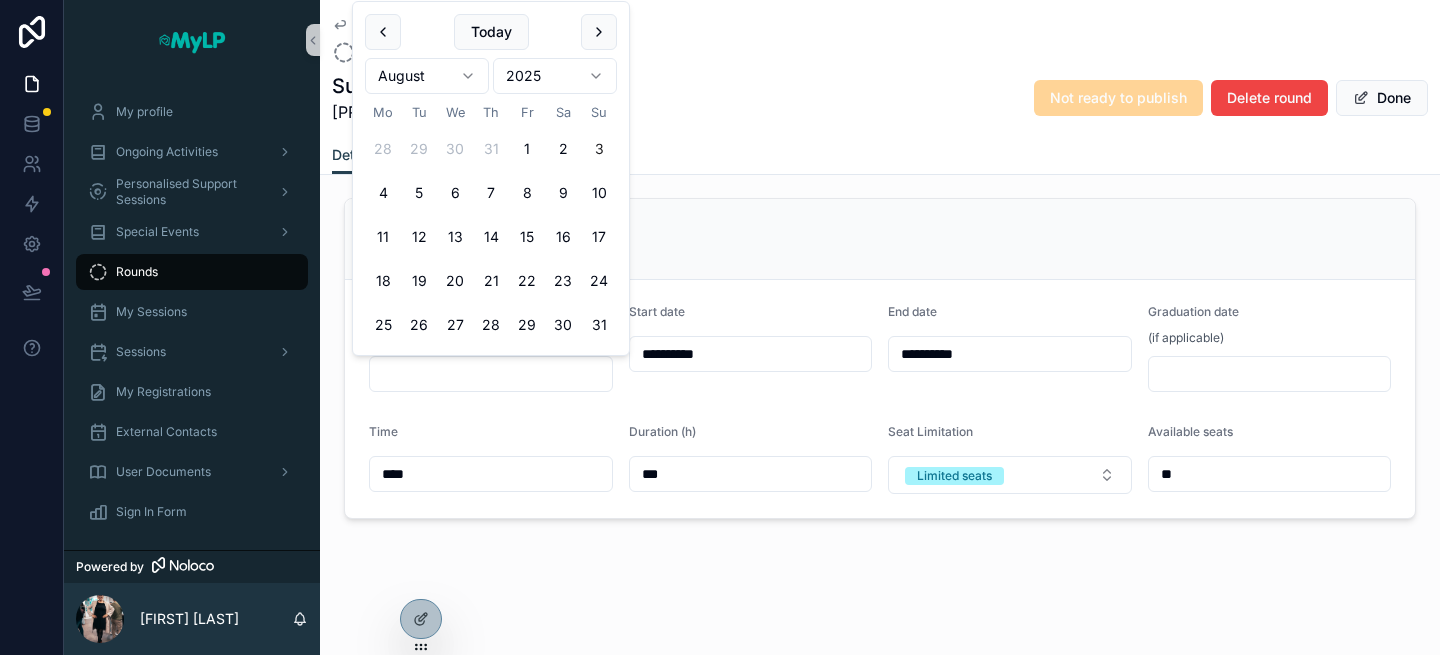 click at bounding box center (491, 374) 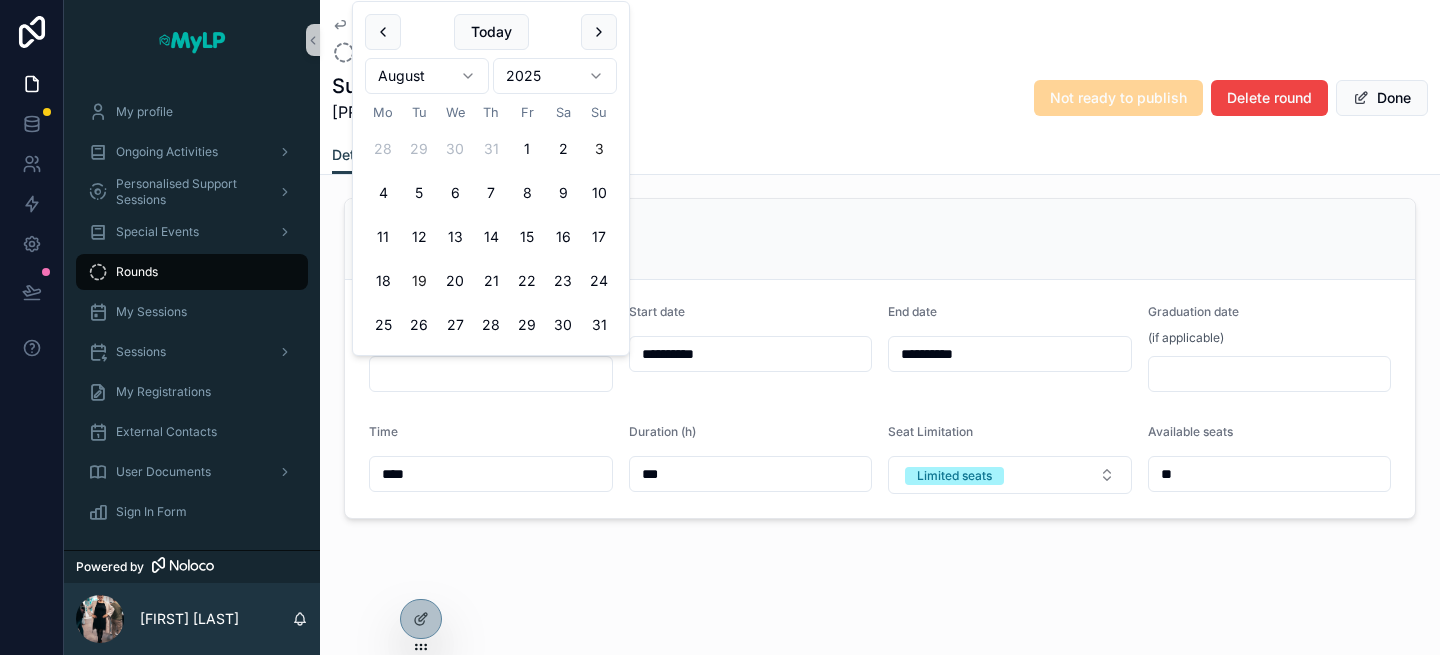 scroll, scrollTop: 247, scrollLeft: 0, axis: vertical 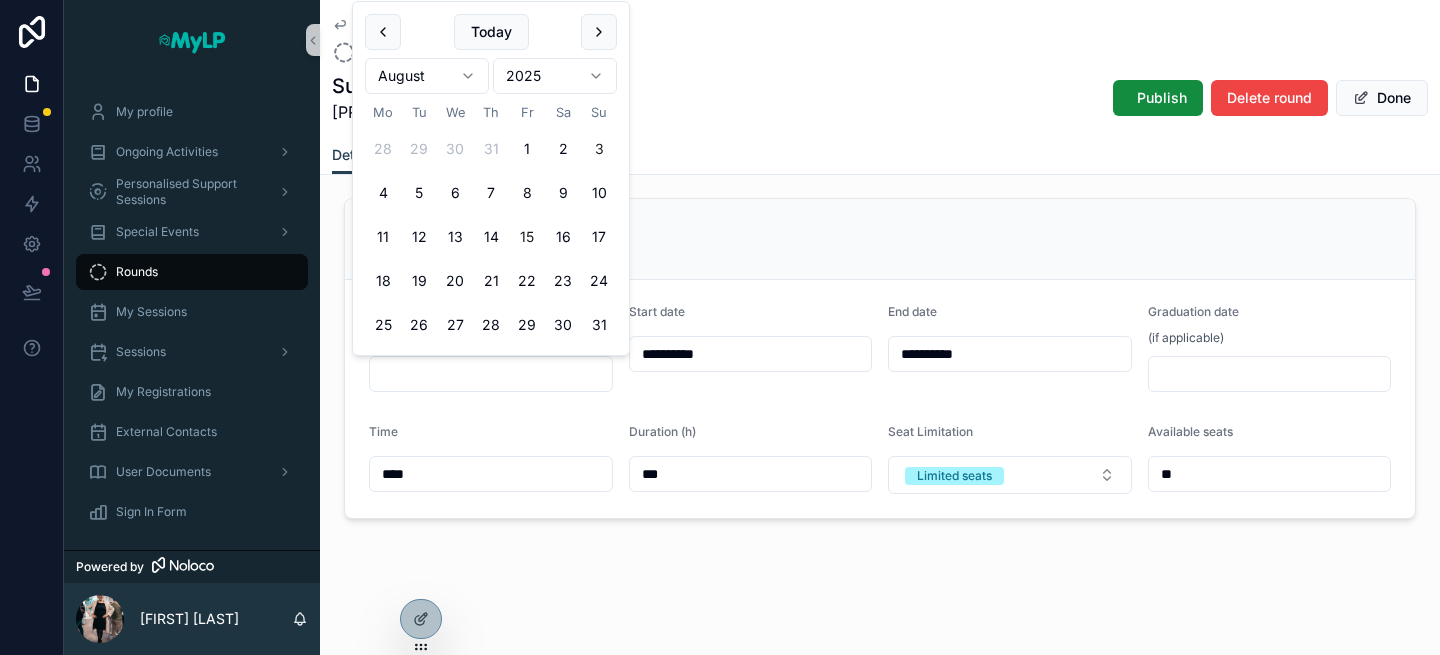 click on "15" at bounding box center [527, 237] 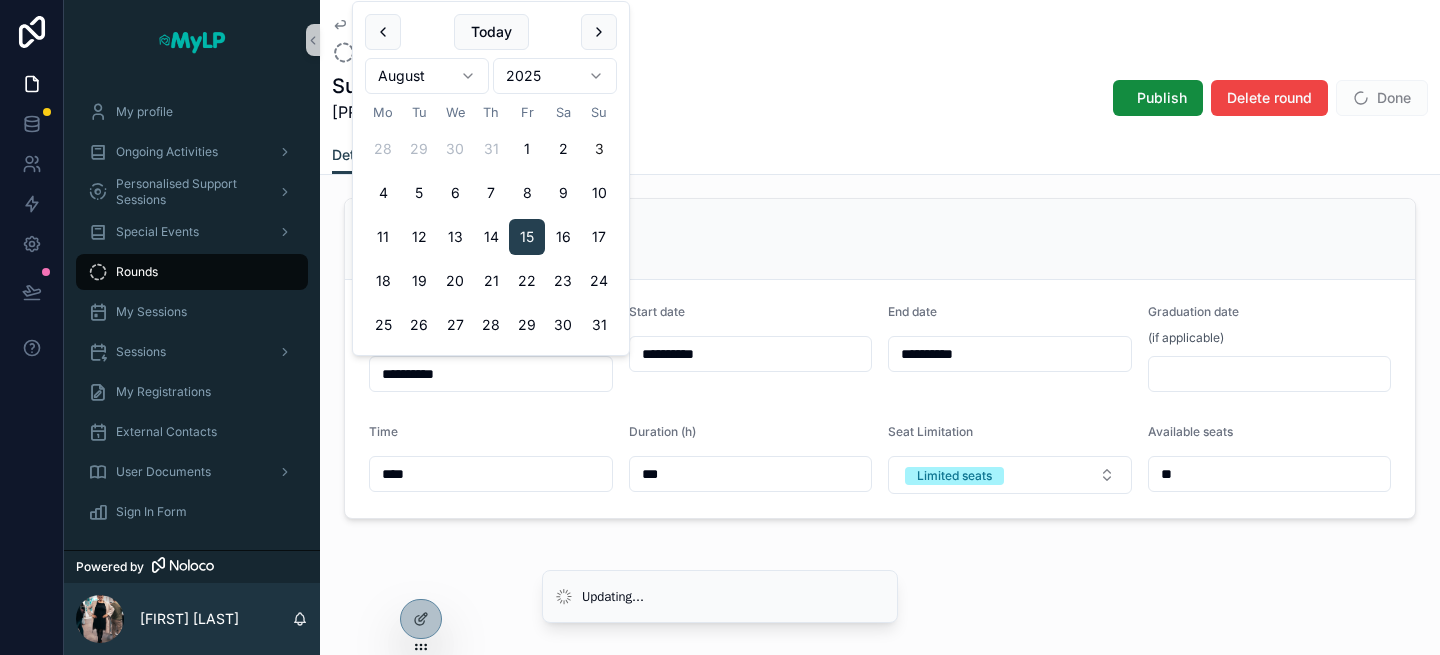 click on "Date details" at bounding box center [880, 239] 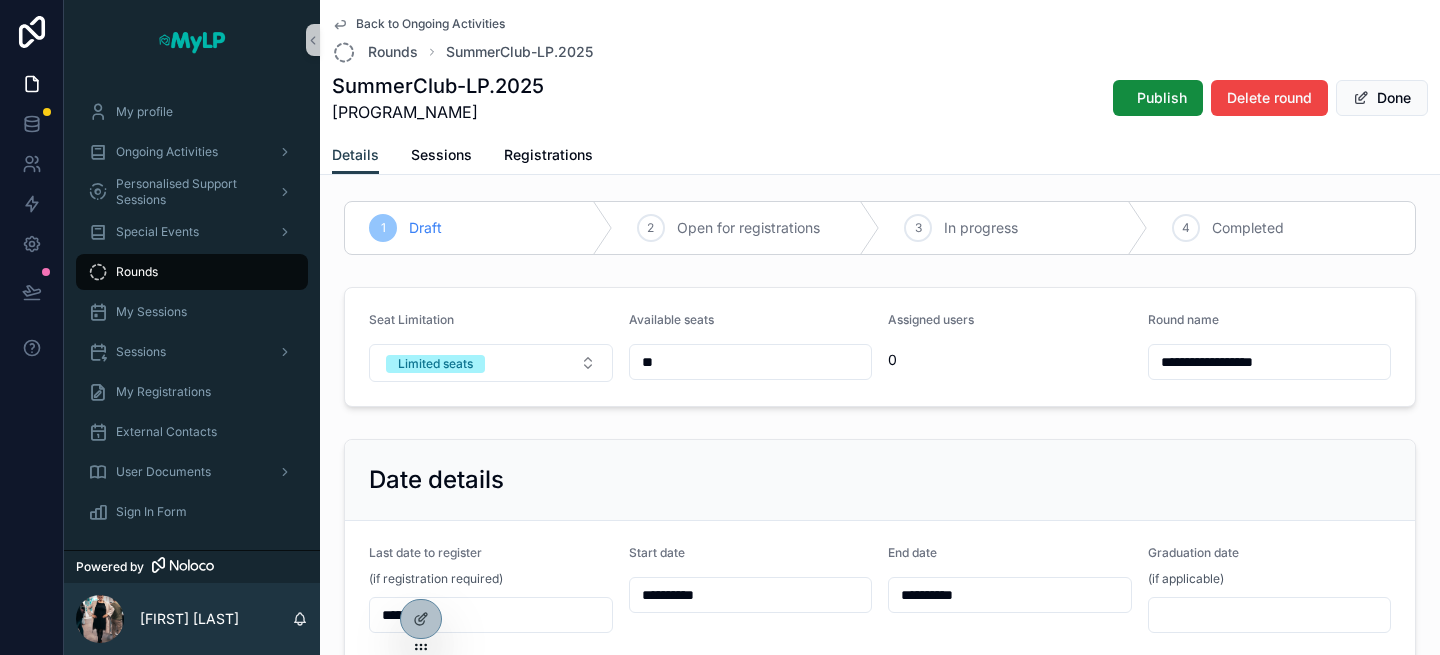 scroll, scrollTop: 0, scrollLeft: 0, axis: both 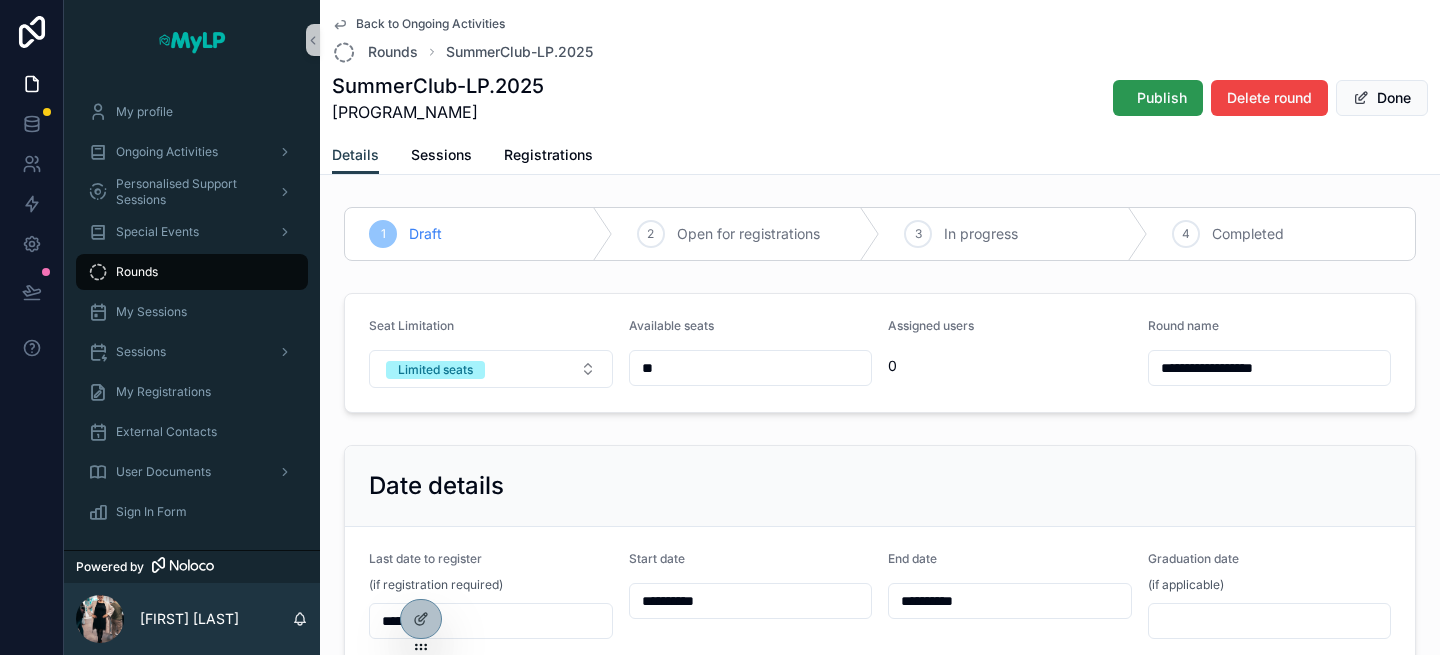 click on "Publish" at bounding box center (1162, 98) 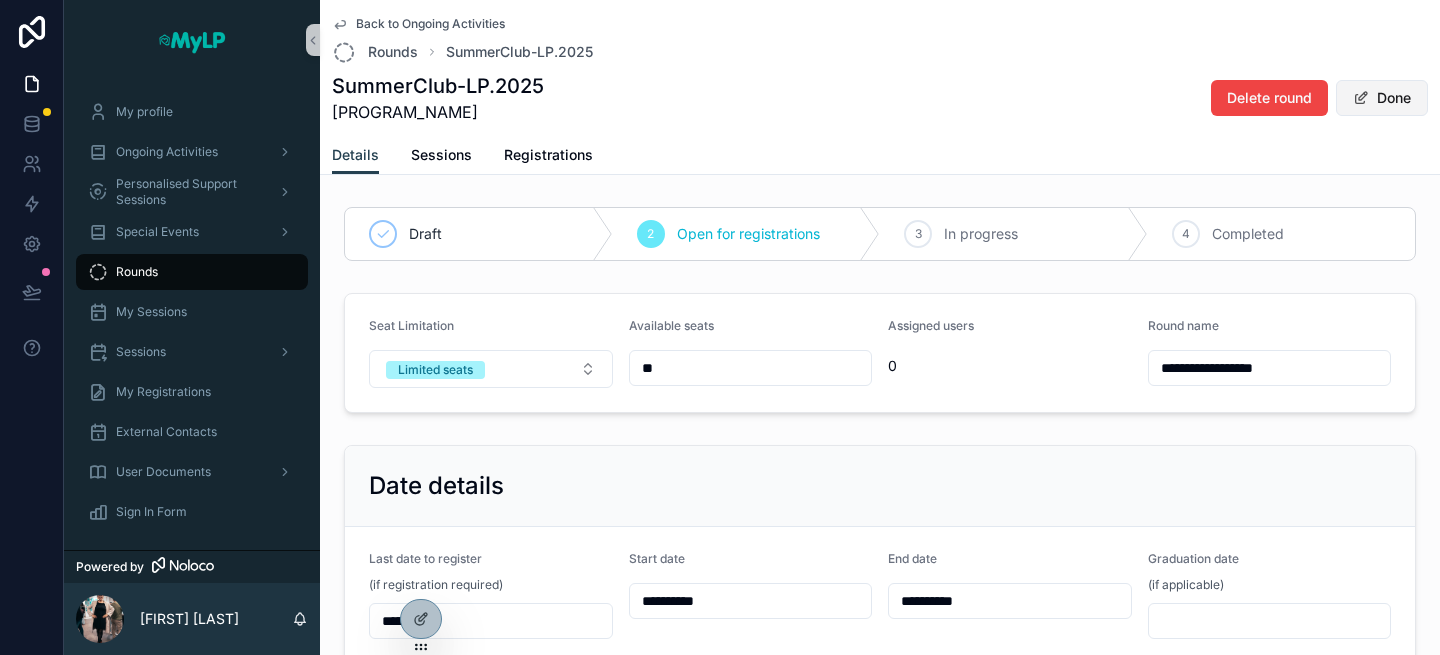 click on "Done" at bounding box center [1382, 98] 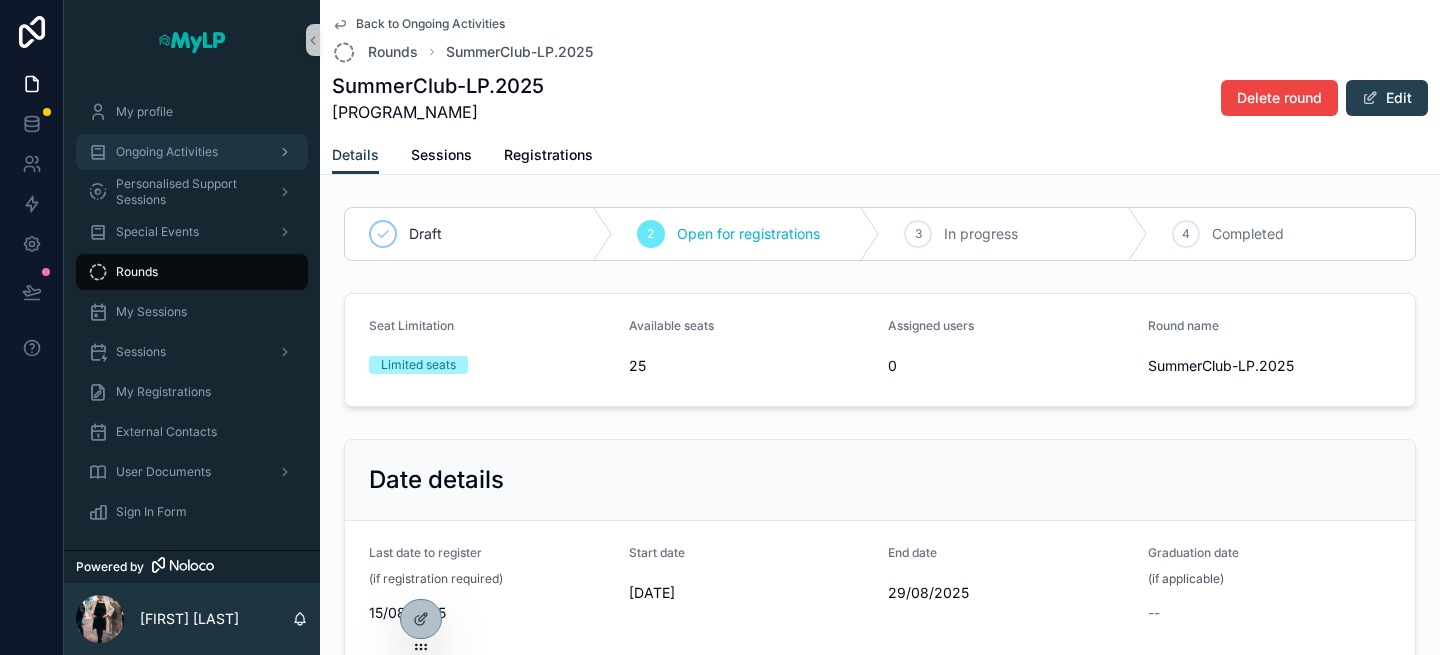 click on "Ongoing Activities" at bounding box center (167, 152) 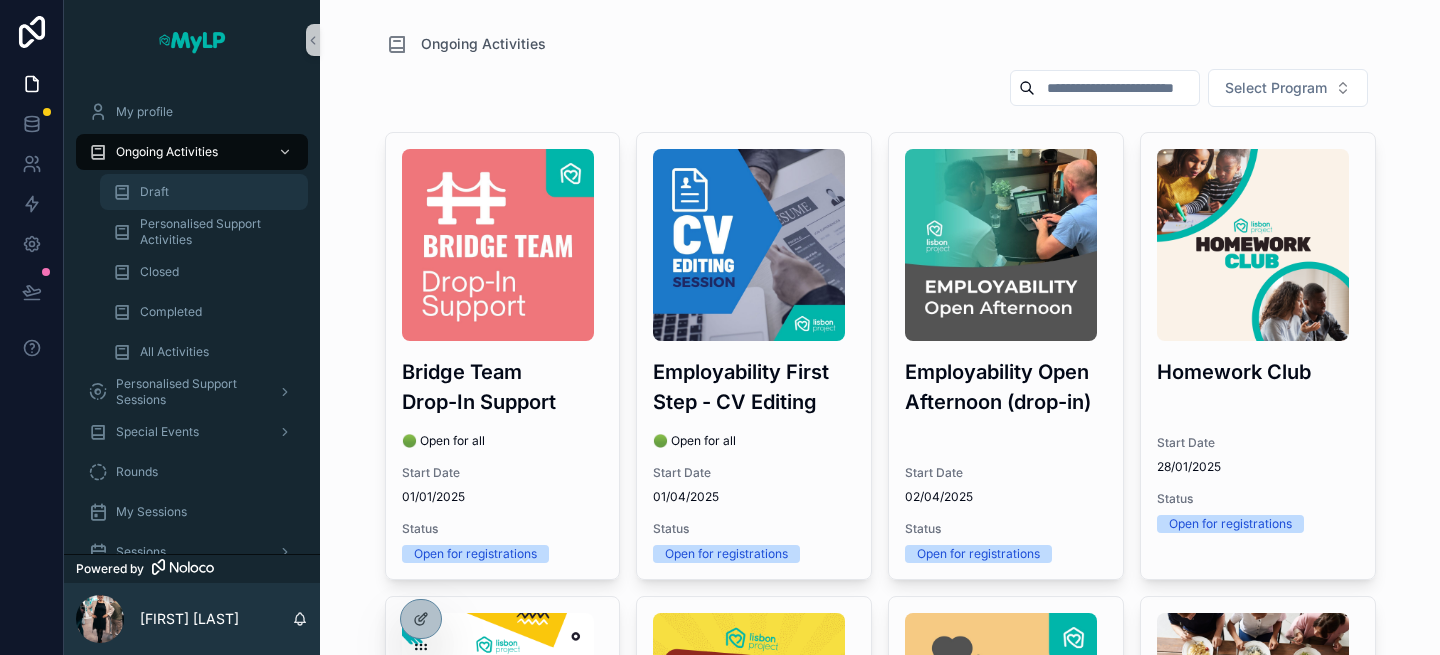 click on "Draft" at bounding box center [204, 192] 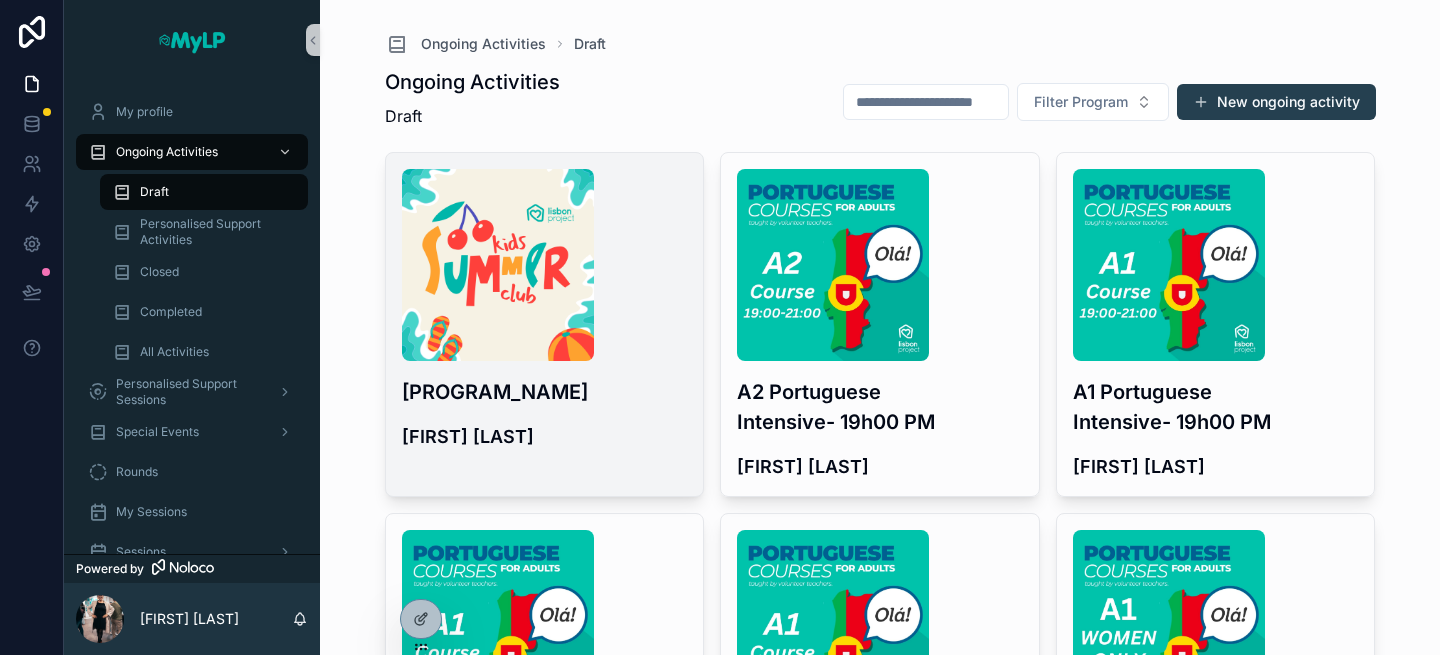 click on "[FIRST] [LAST]" at bounding box center [545, 436] 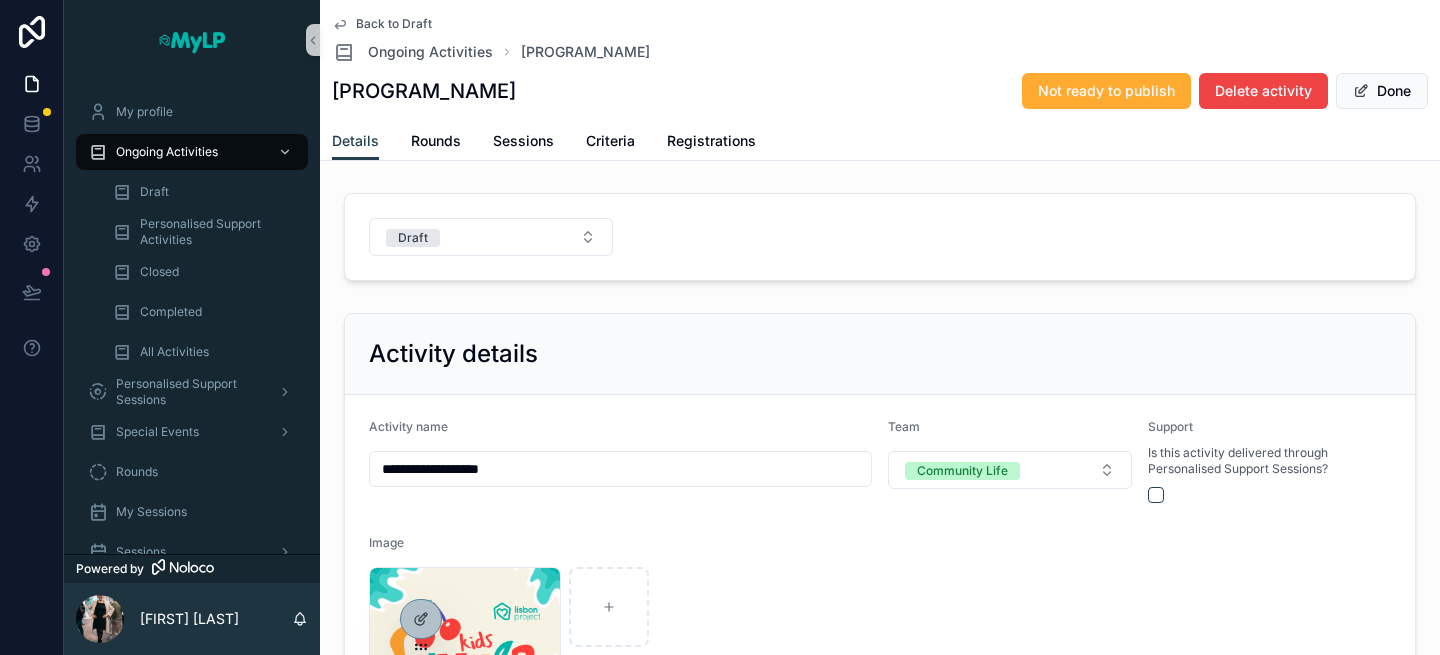 scroll, scrollTop: 0, scrollLeft: 0, axis: both 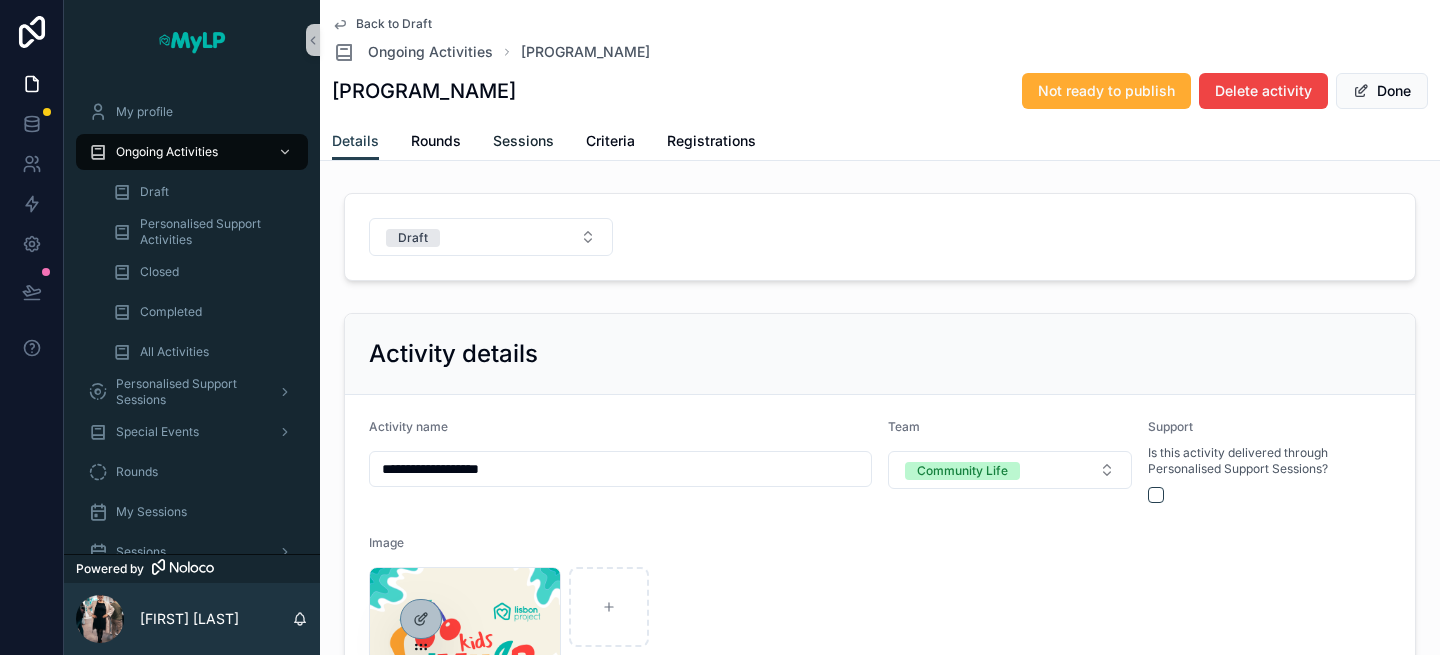 click on "Sessions" at bounding box center (523, 141) 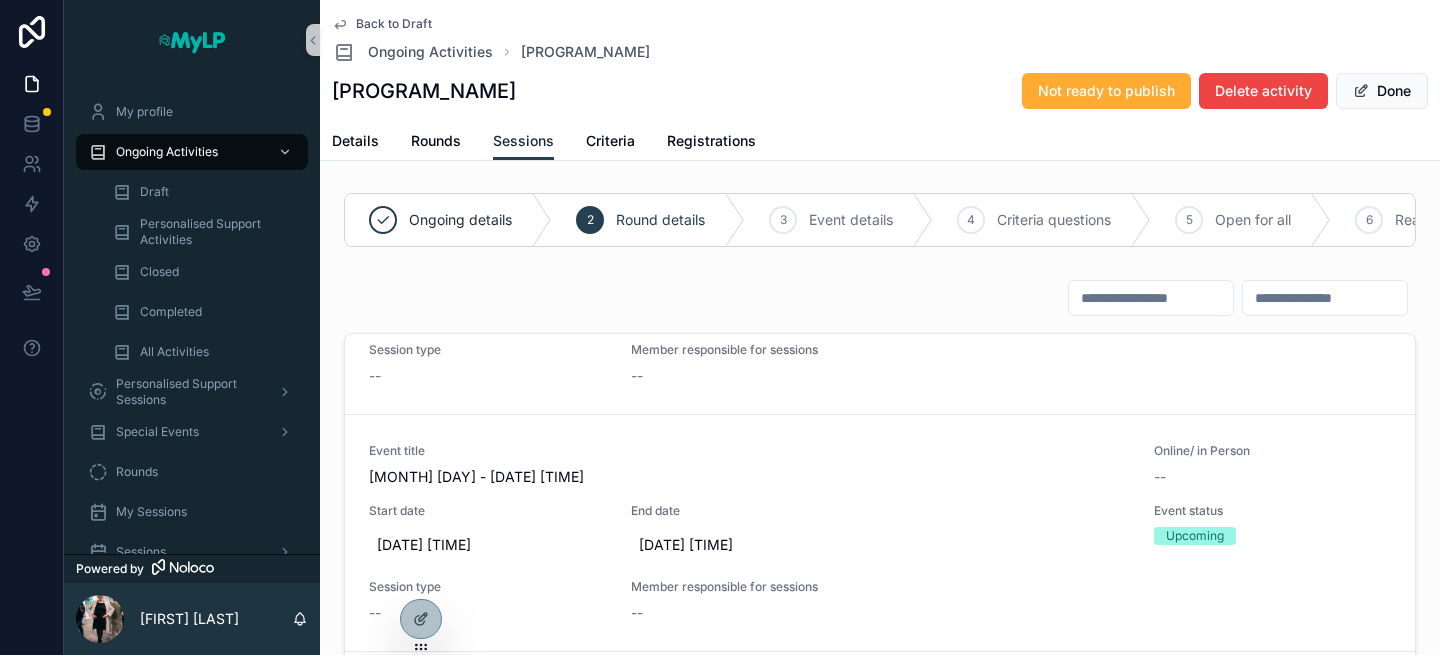scroll, scrollTop: 0, scrollLeft: 0, axis: both 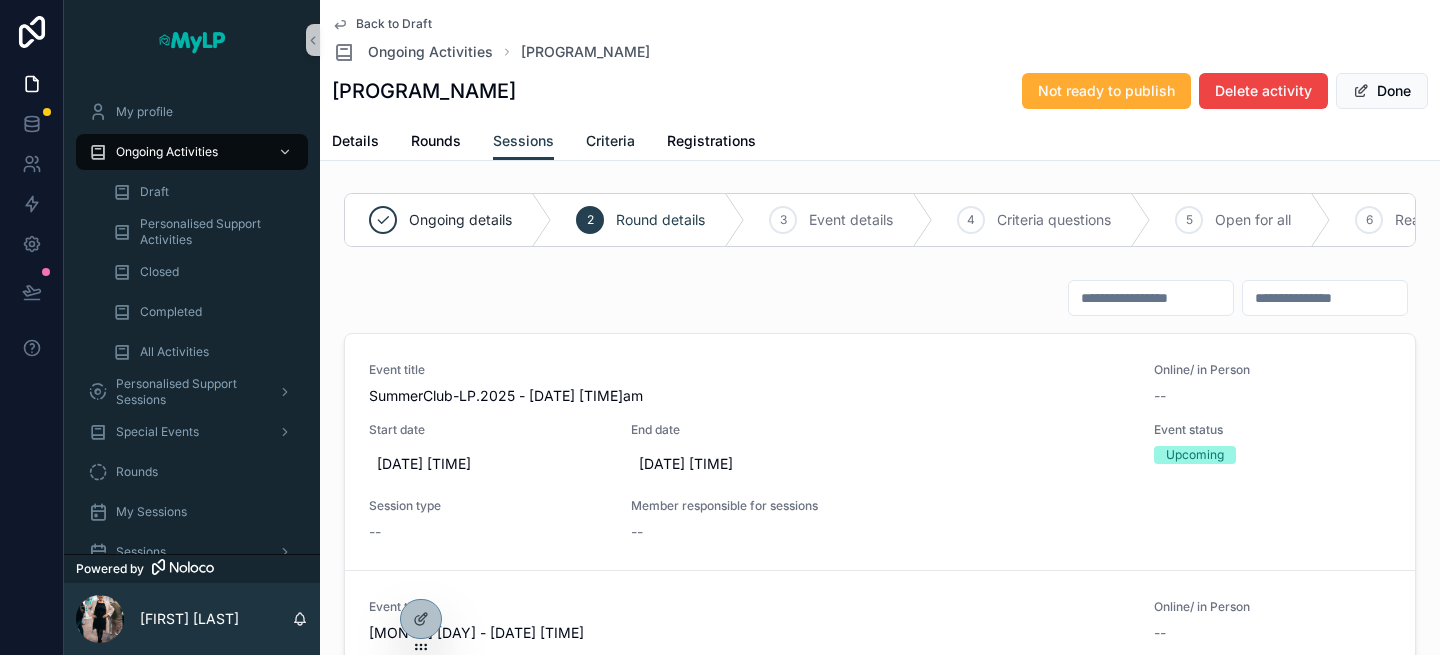 click on "Criteria" at bounding box center (610, 141) 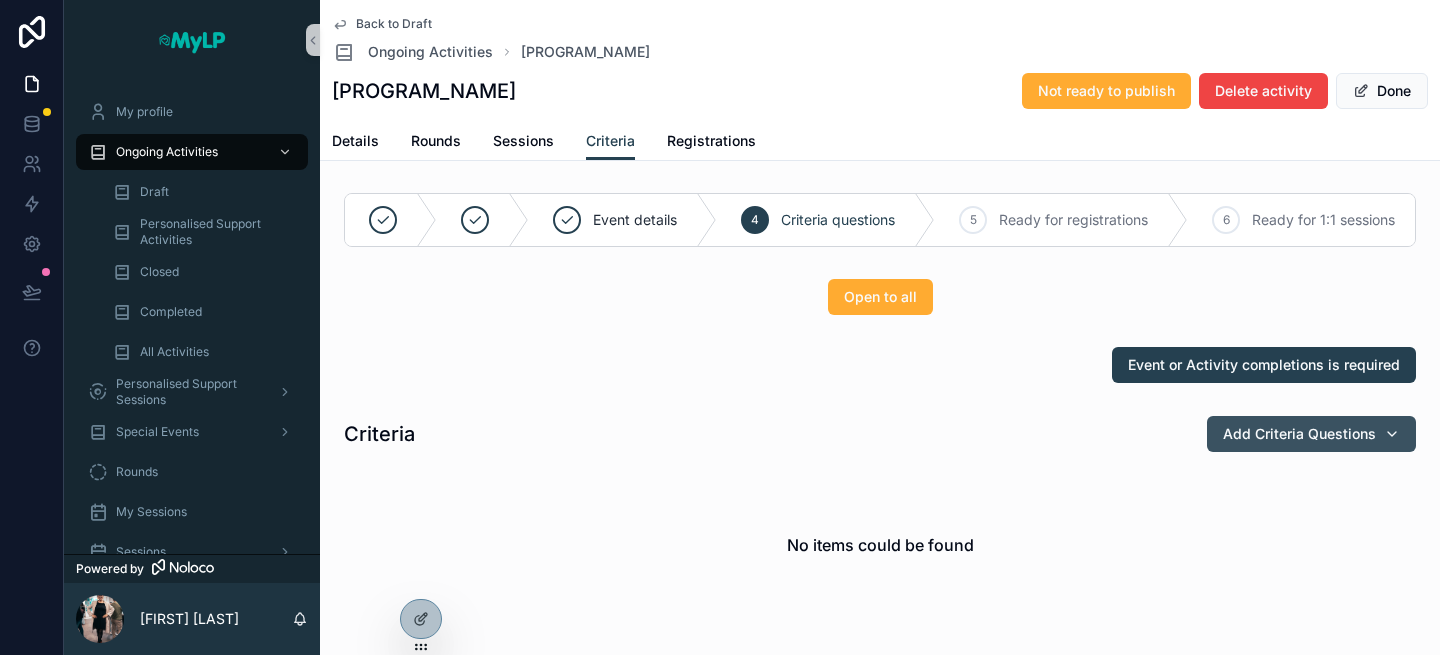 click on "Add Criteria Questions" at bounding box center (1299, 434) 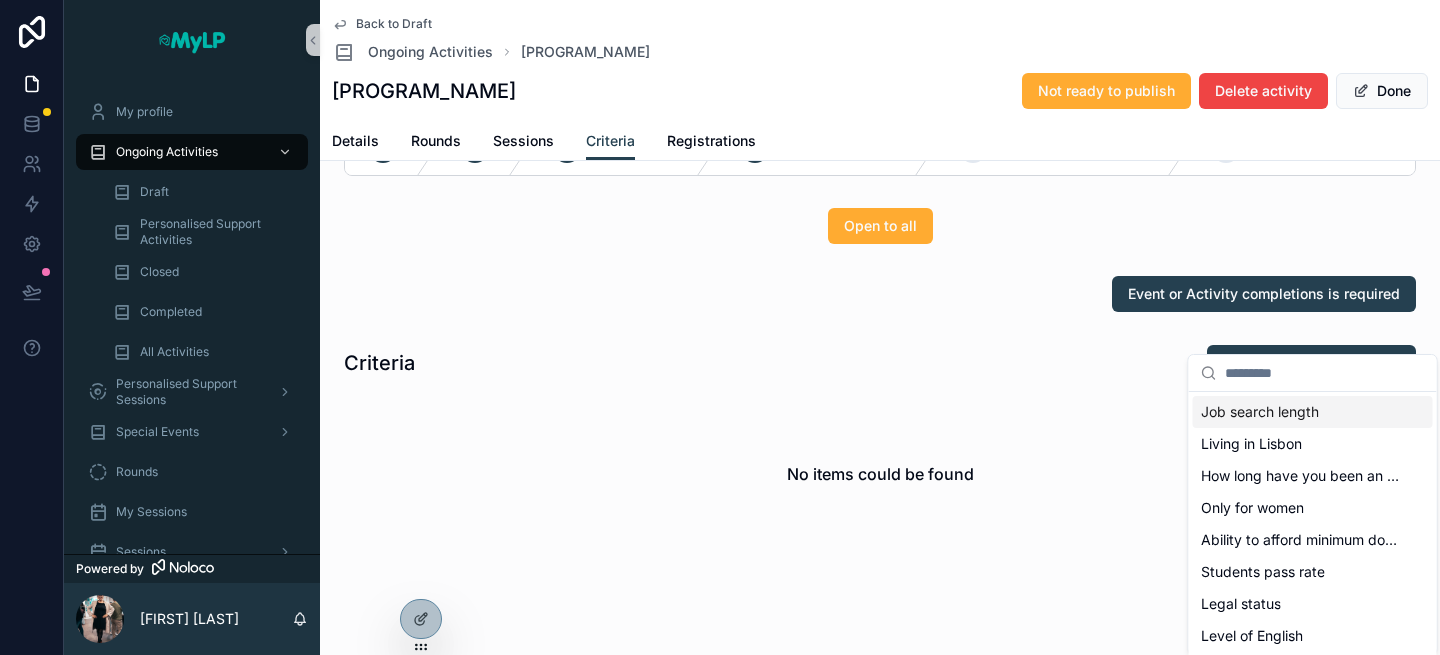 scroll, scrollTop: 102, scrollLeft: 0, axis: vertical 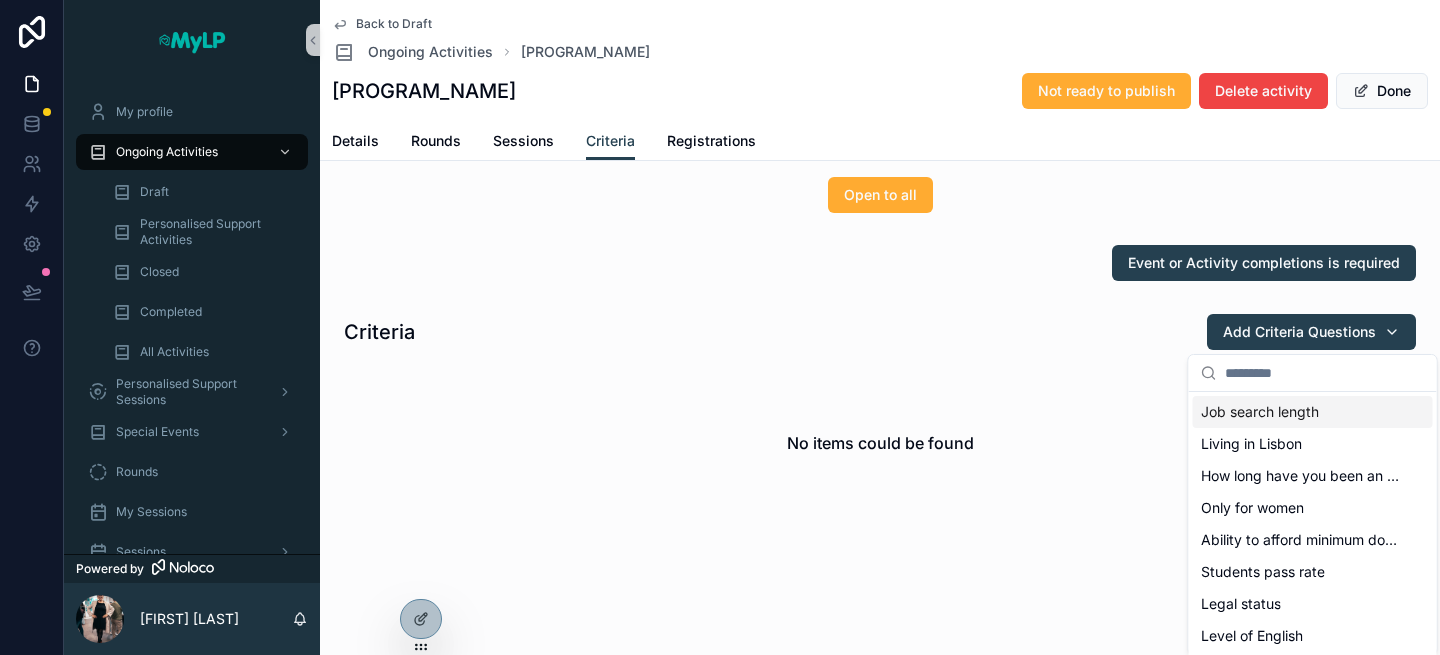 type on "*" 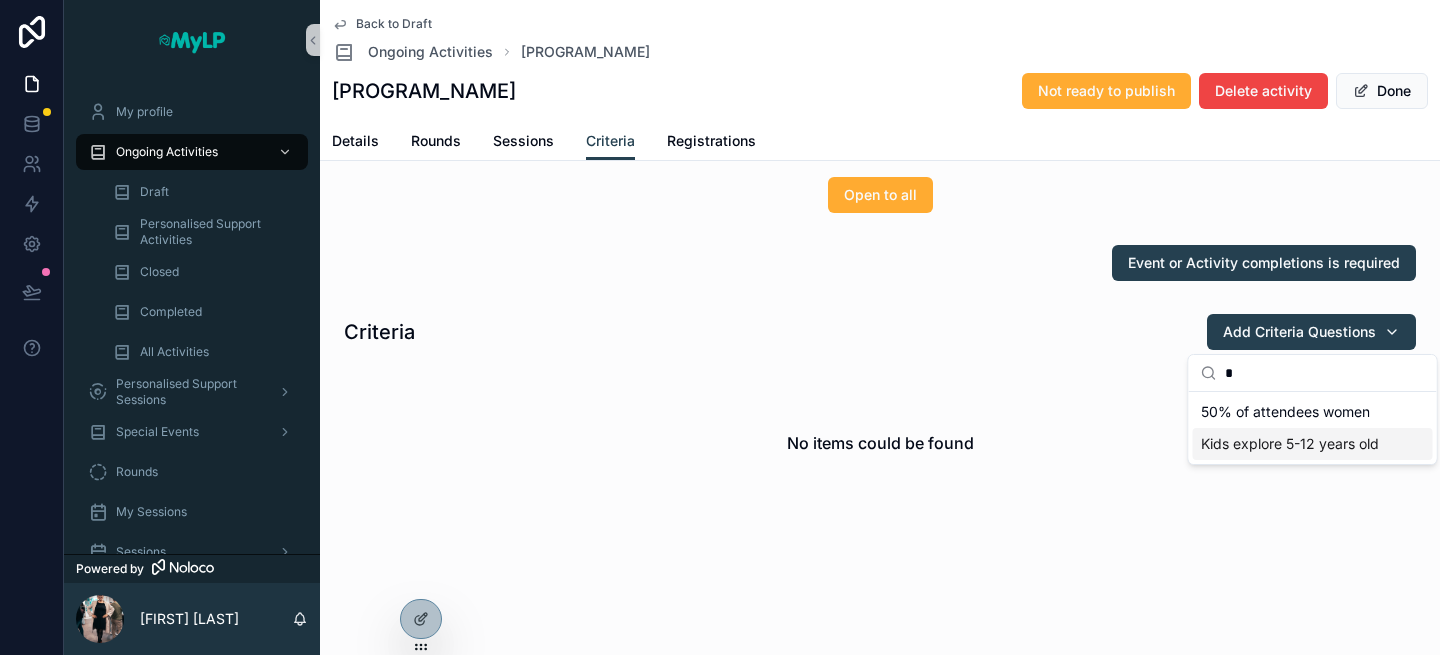type on "*" 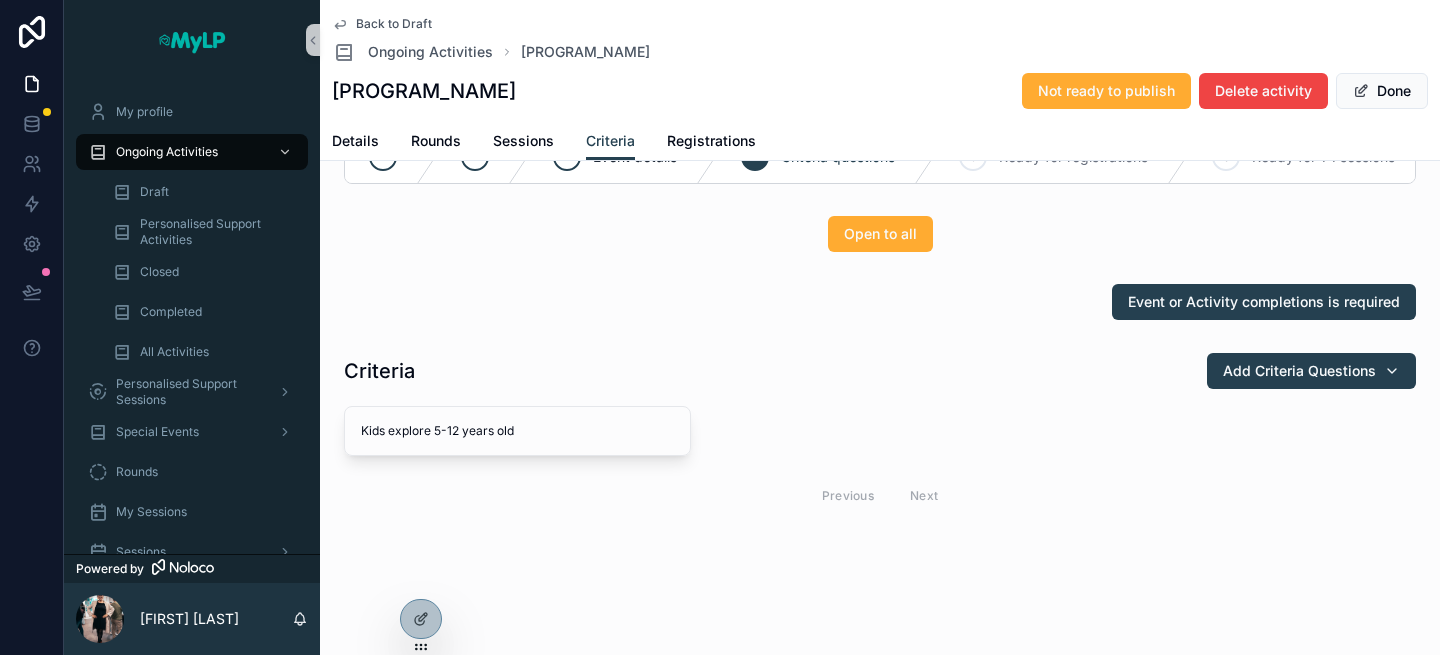 scroll, scrollTop: 63, scrollLeft: 0, axis: vertical 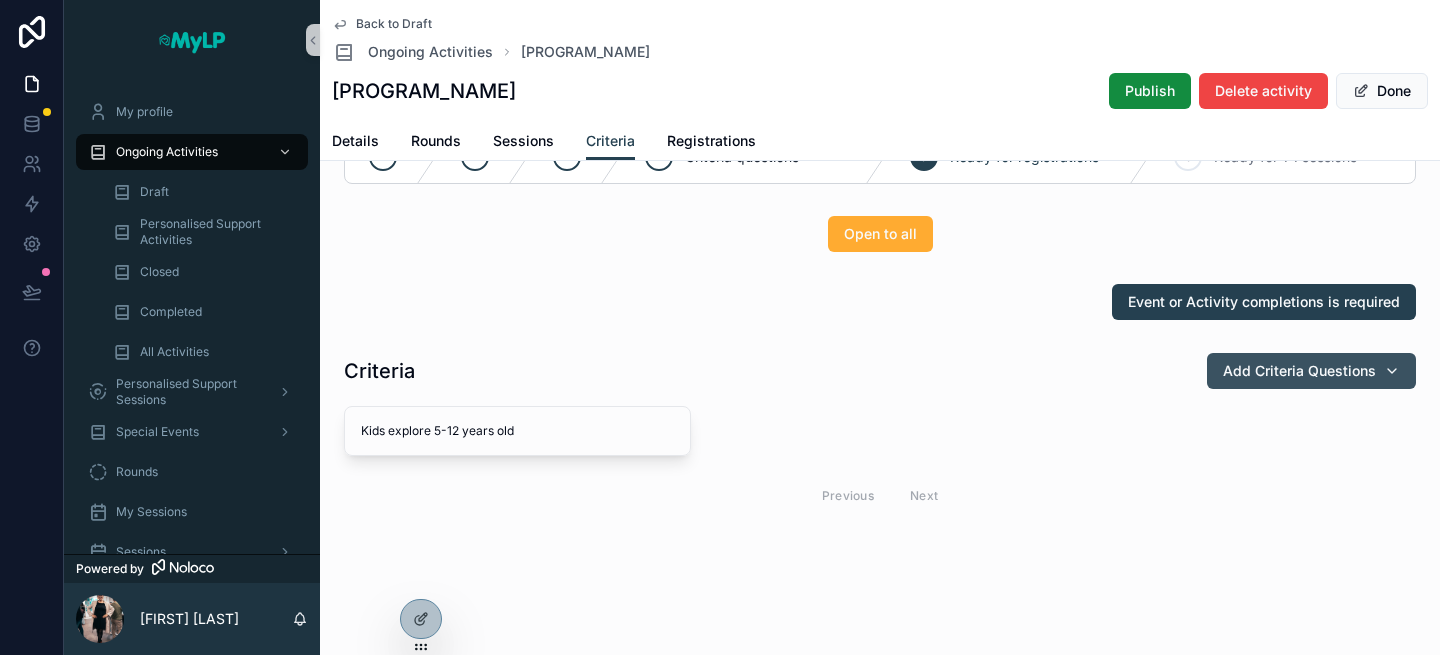 click on "Add Criteria Questions" at bounding box center [1299, 371] 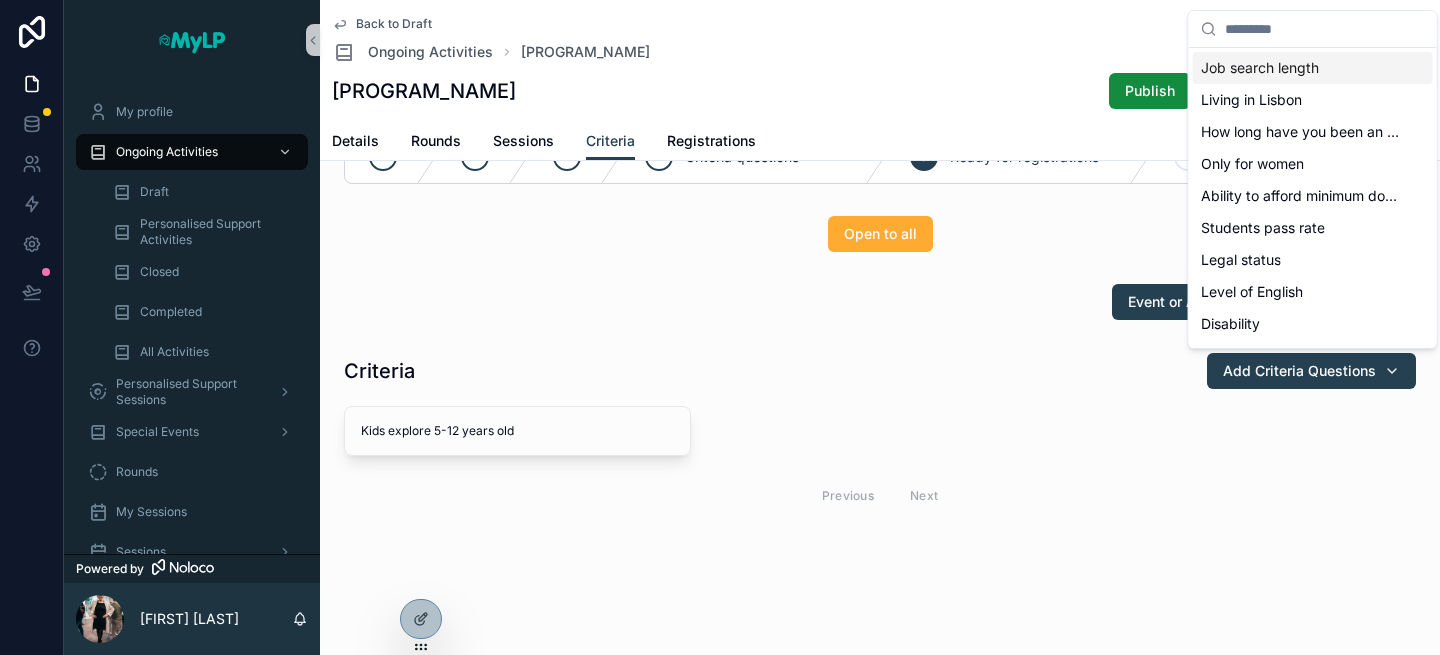 click on "Criteria Add Criteria Questions Kids explore 5-12 years old Cancel Previous Next" at bounding box center [880, 435] 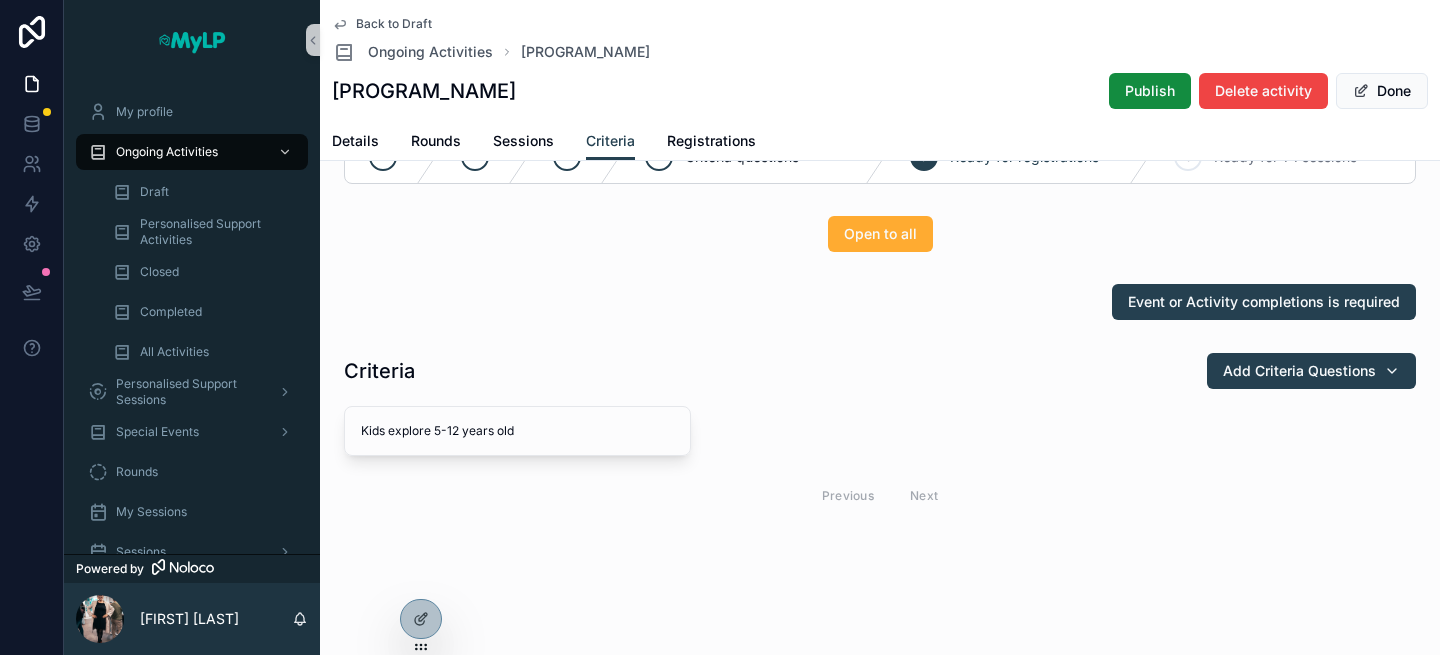 scroll, scrollTop: 0, scrollLeft: 0, axis: both 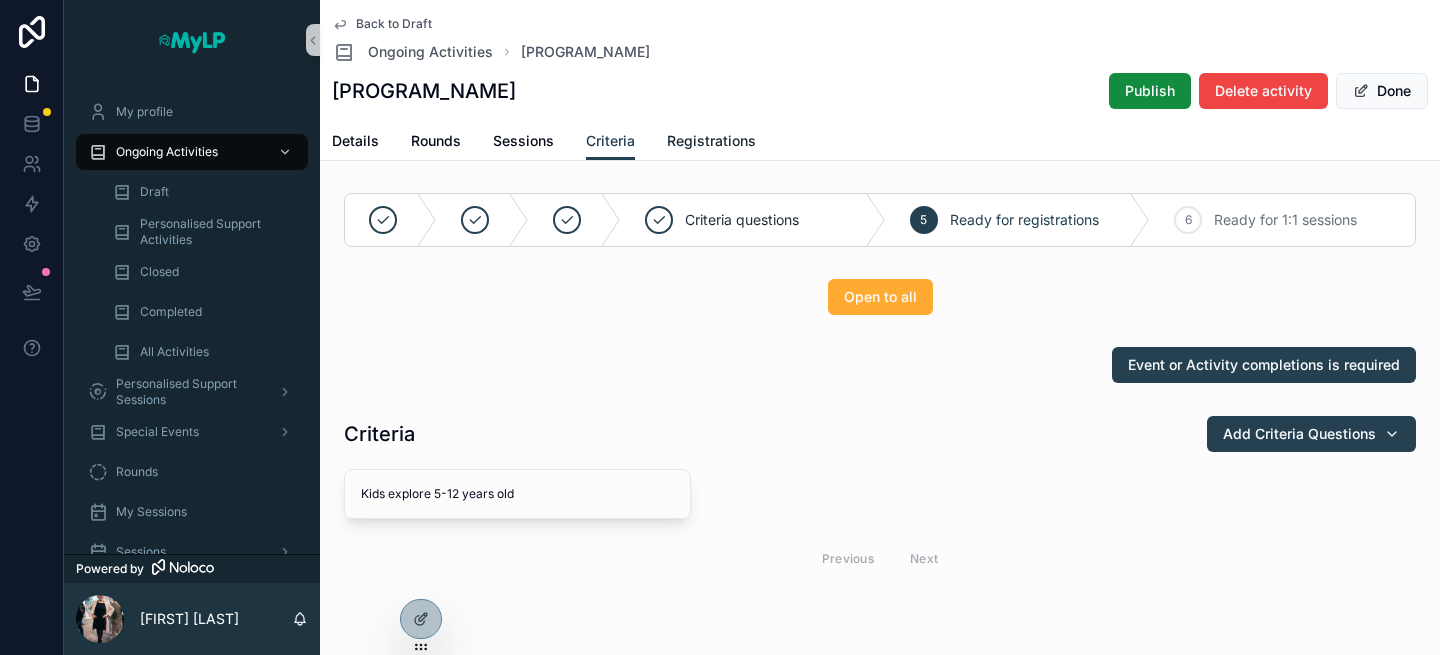 click on "Registrations" at bounding box center (711, 141) 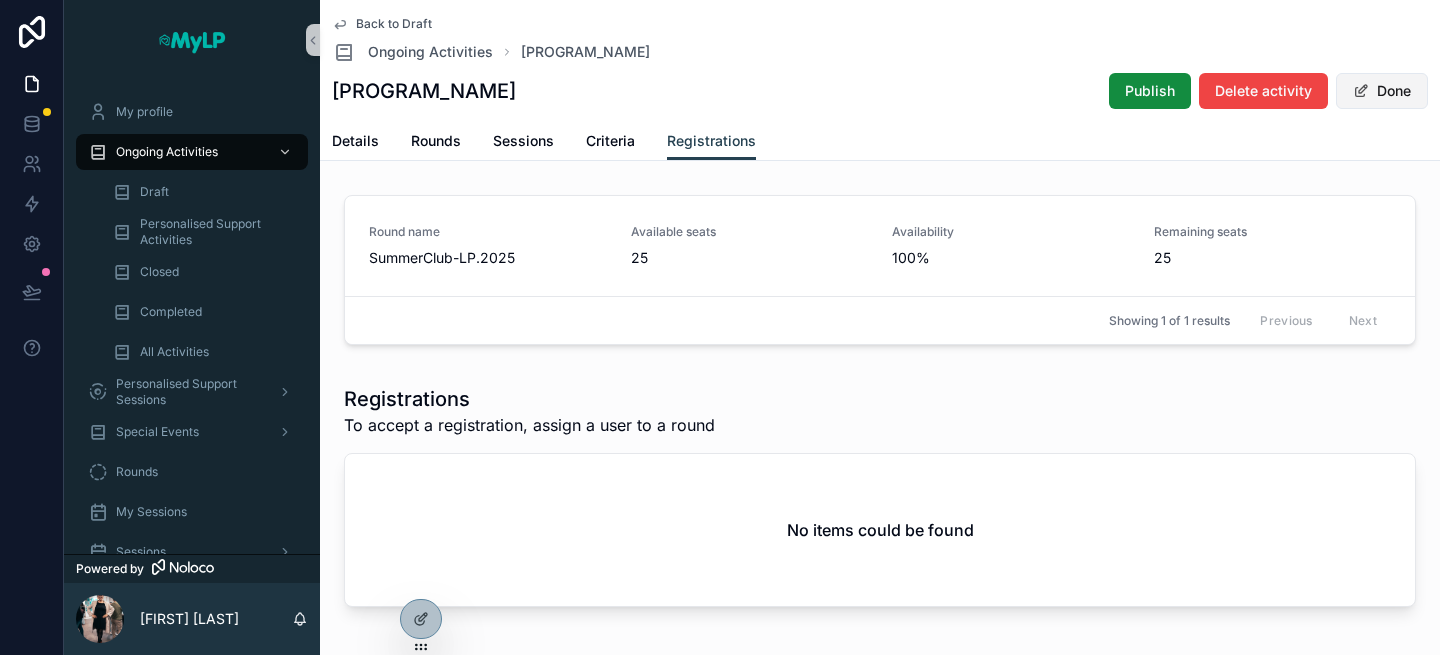 click on "Done" at bounding box center [1382, 91] 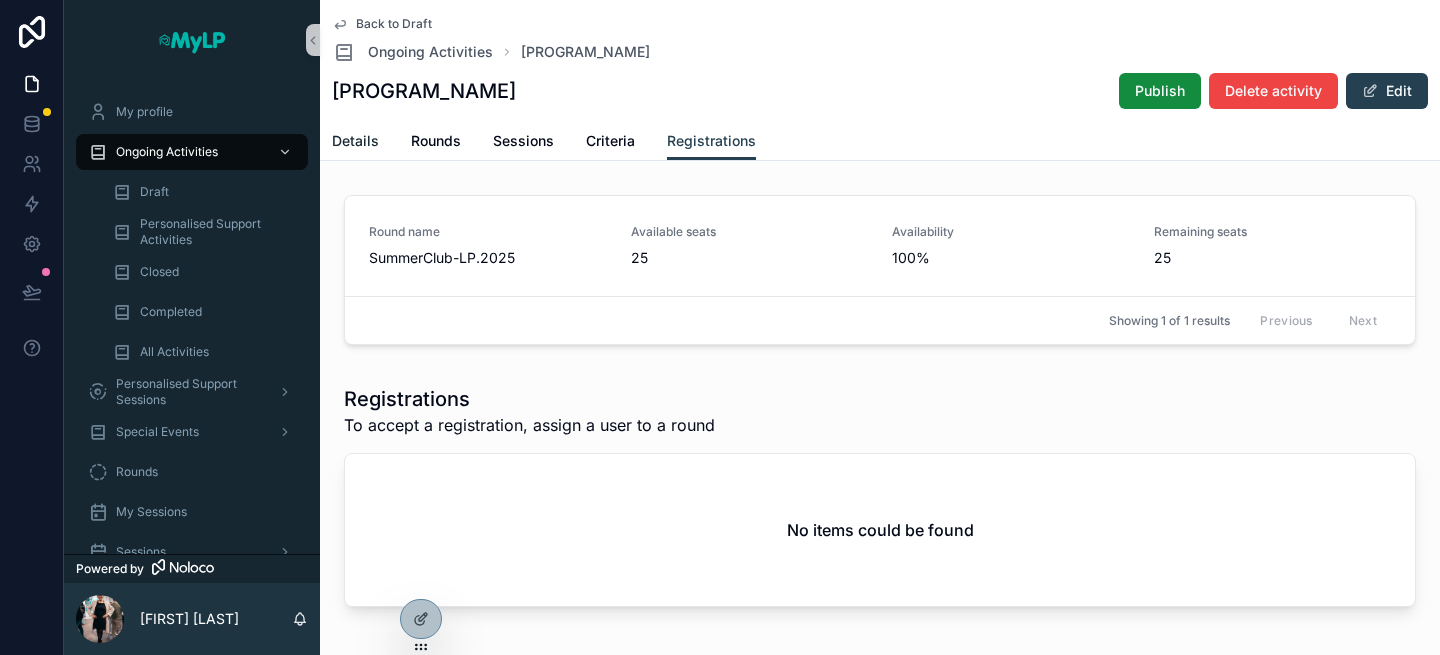 click on "Details" at bounding box center [355, 141] 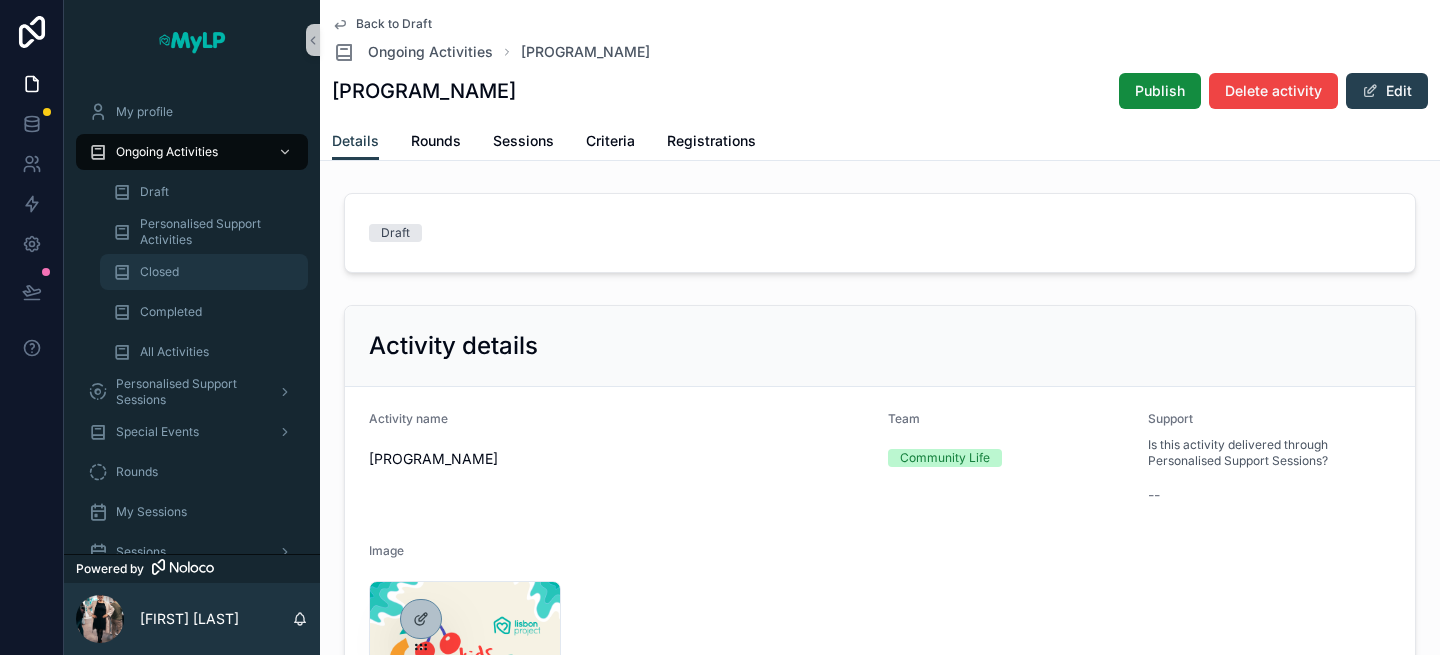 click on "Closed" at bounding box center [159, 272] 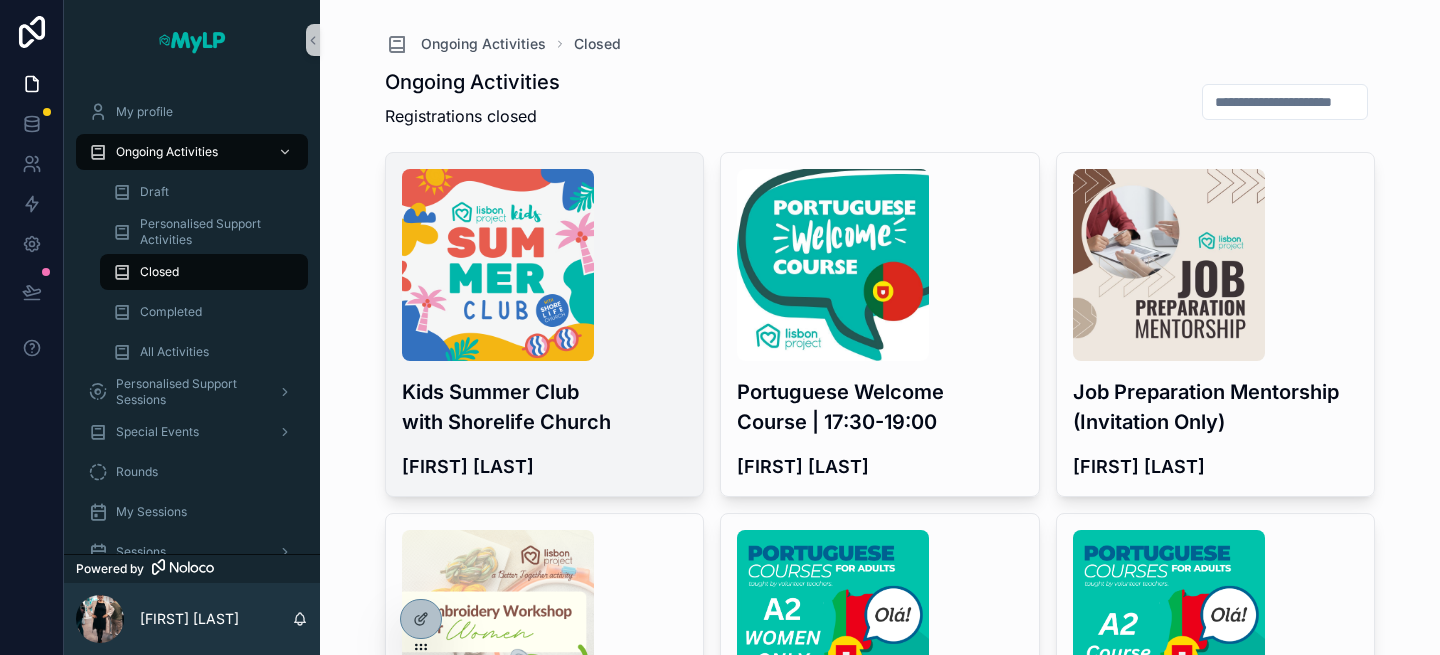 click at bounding box center (545, 265) 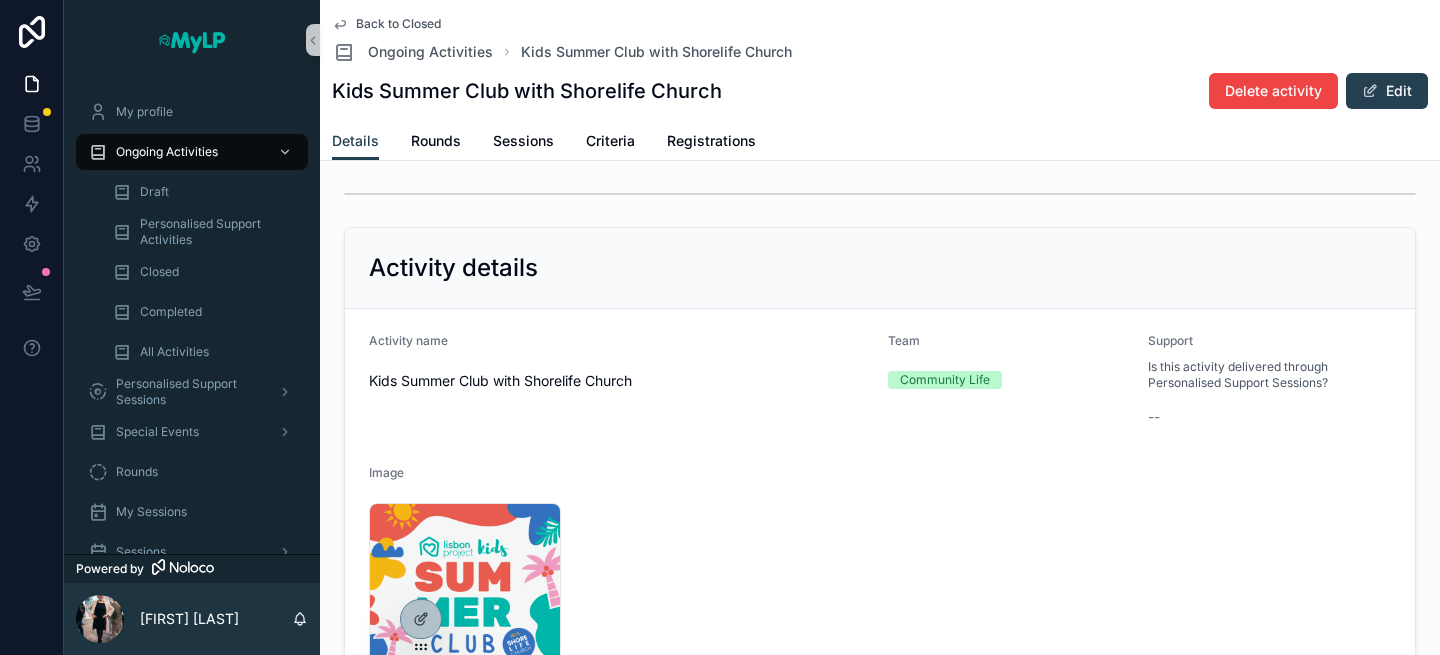 click on "Details Rounds Sessions Criteria Registrations" at bounding box center [880, 141] 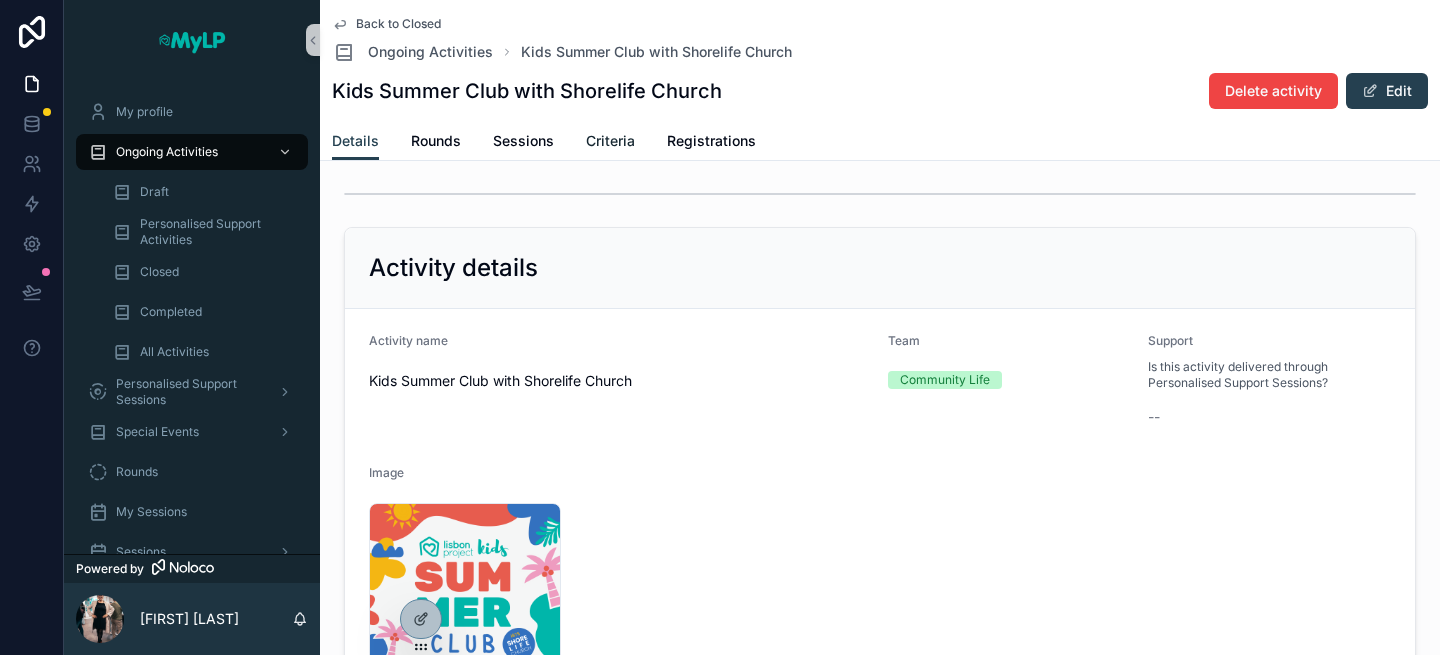 click on "Criteria" at bounding box center [610, 141] 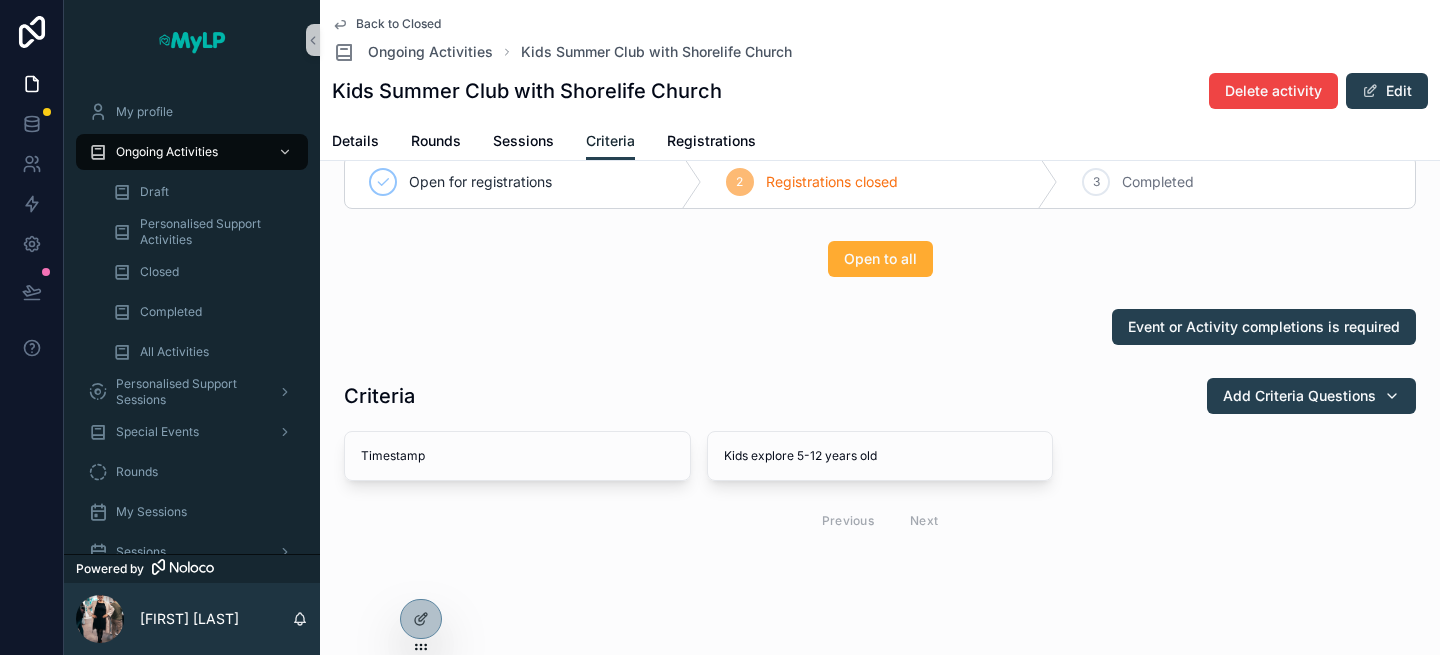 scroll, scrollTop: 40, scrollLeft: 0, axis: vertical 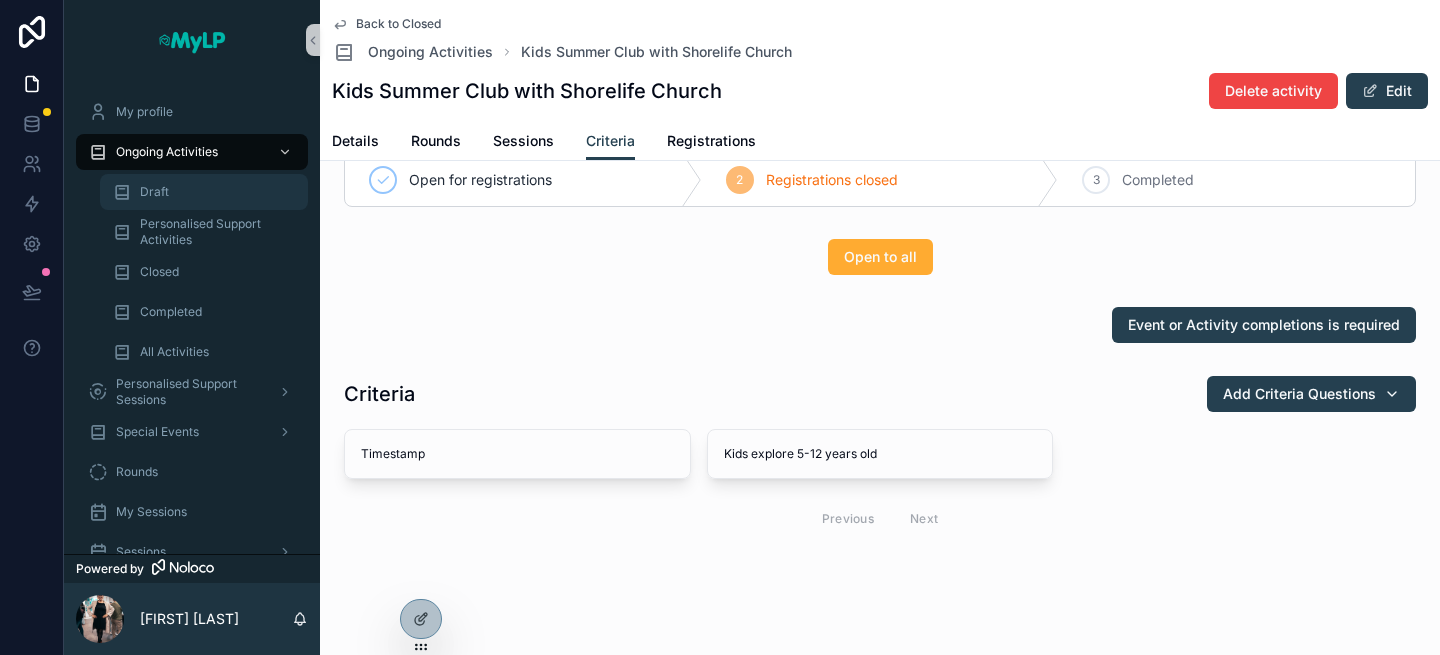 click on "Draft" at bounding box center (204, 192) 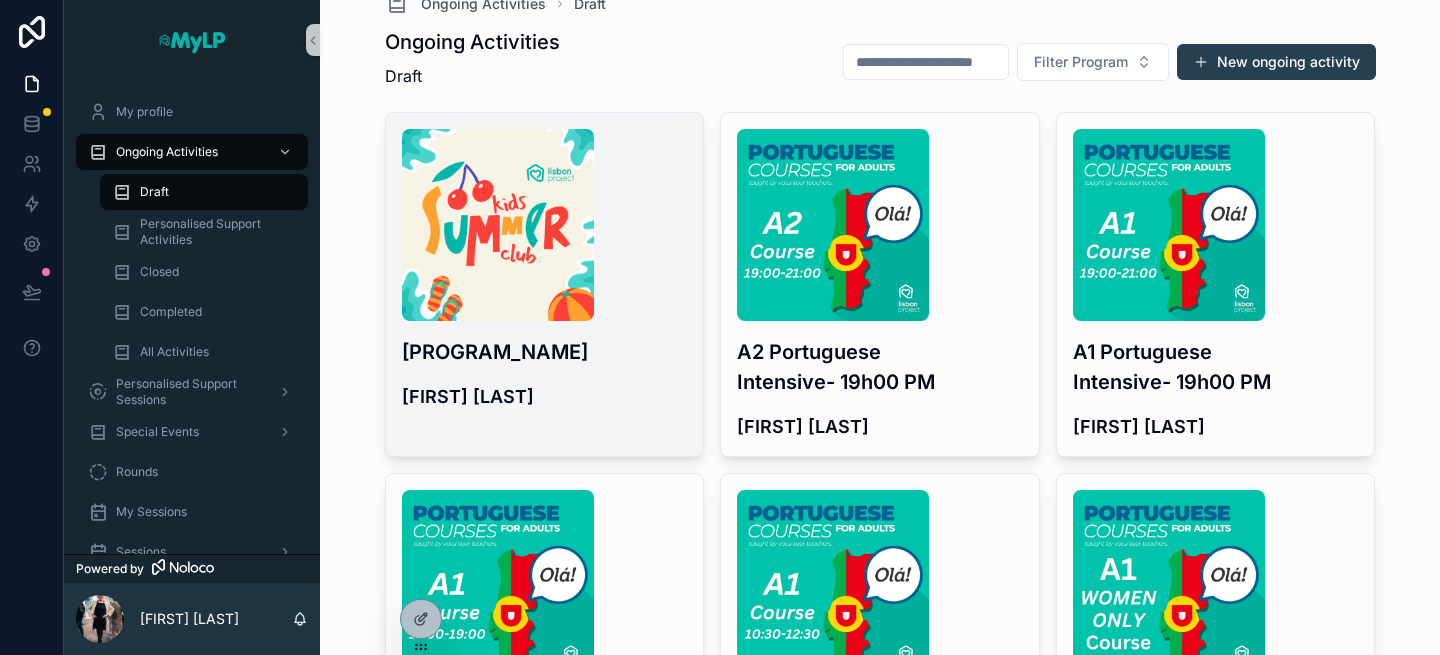 click at bounding box center (545, 225) 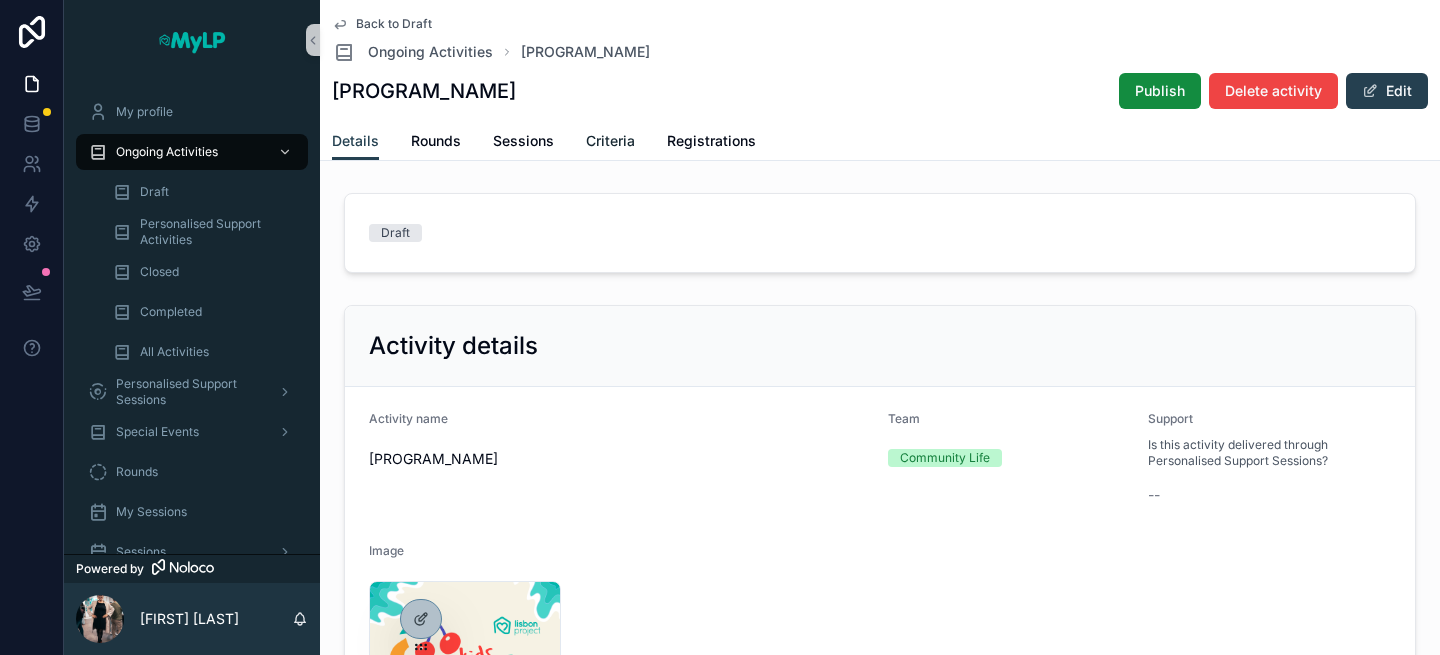 click on "Criteria" at bounding box center [610, 141] 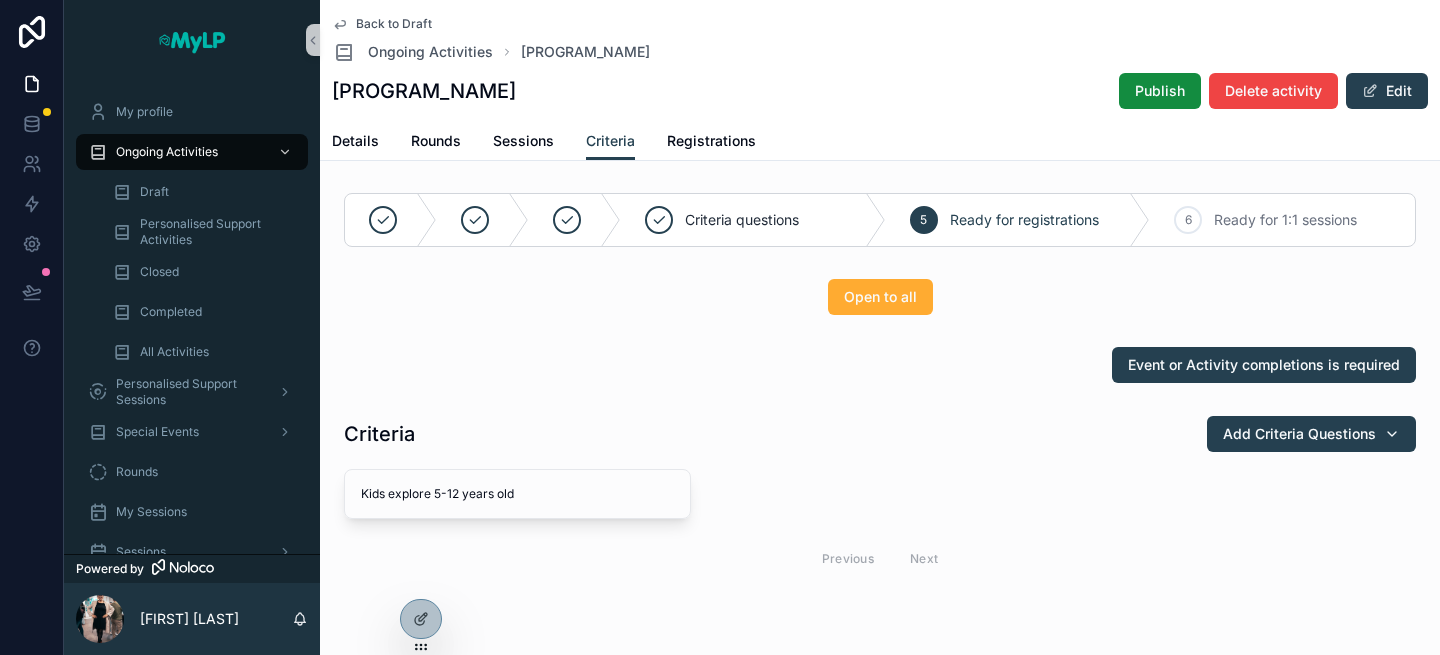 click on "Criteria Add Criteria Questions" at bounding box center [880, 438] 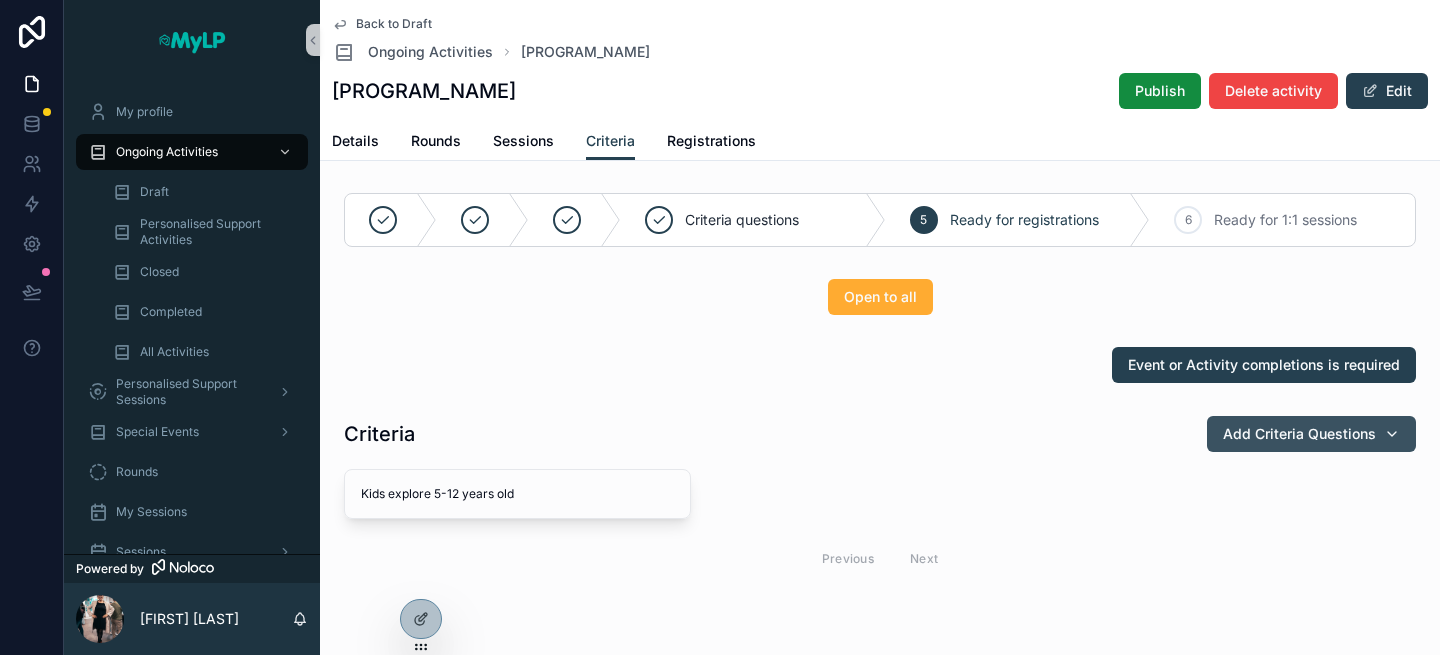 click on "Add Criteria Questions" at bounding box center [1299, 434] 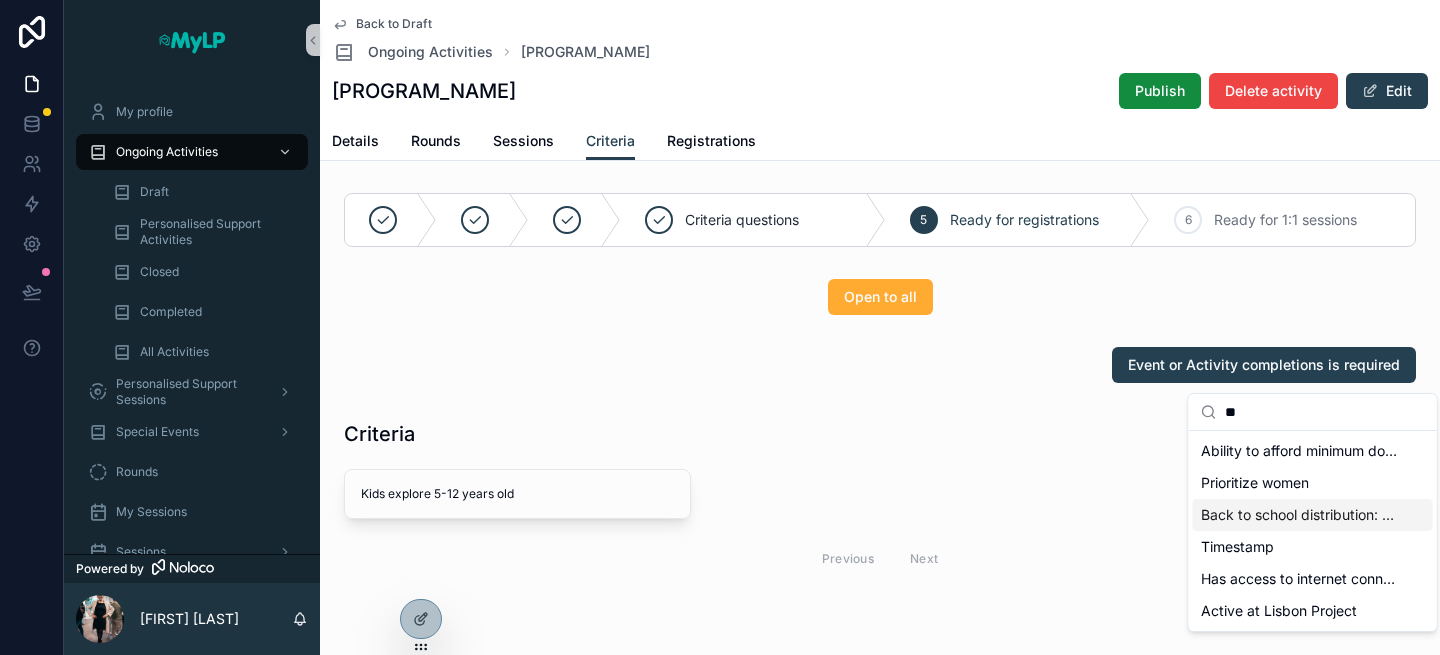 scroll, scrollTop: 63, scrollLeft: 0, axis: vertical 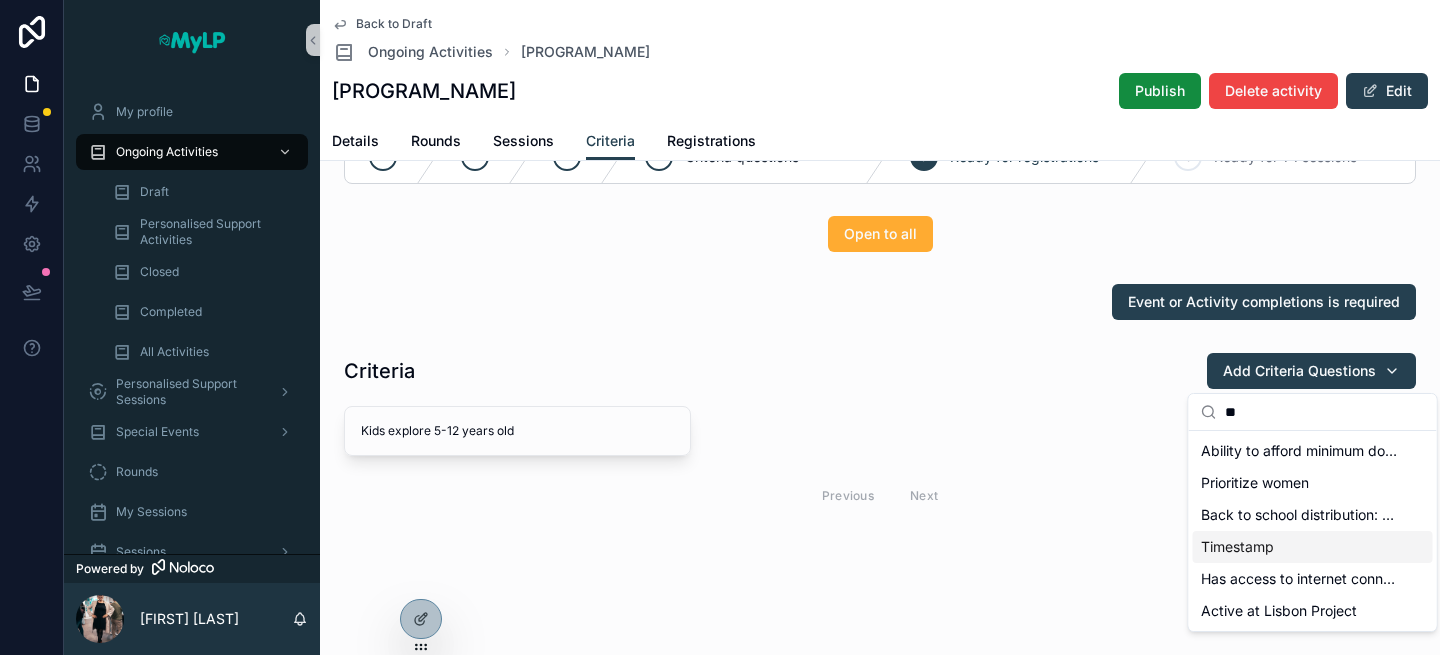 type on "**" 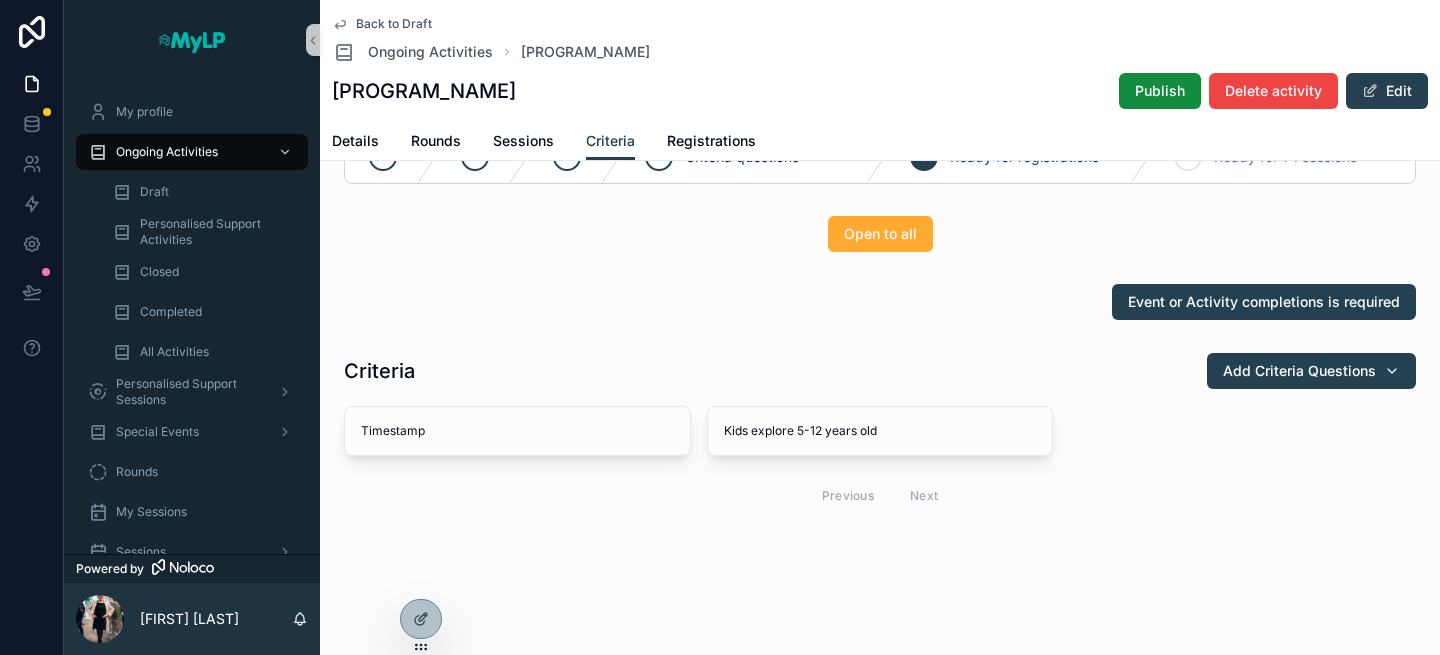 click on "Event or Activity completions is required" at bounding box center (880, 302) 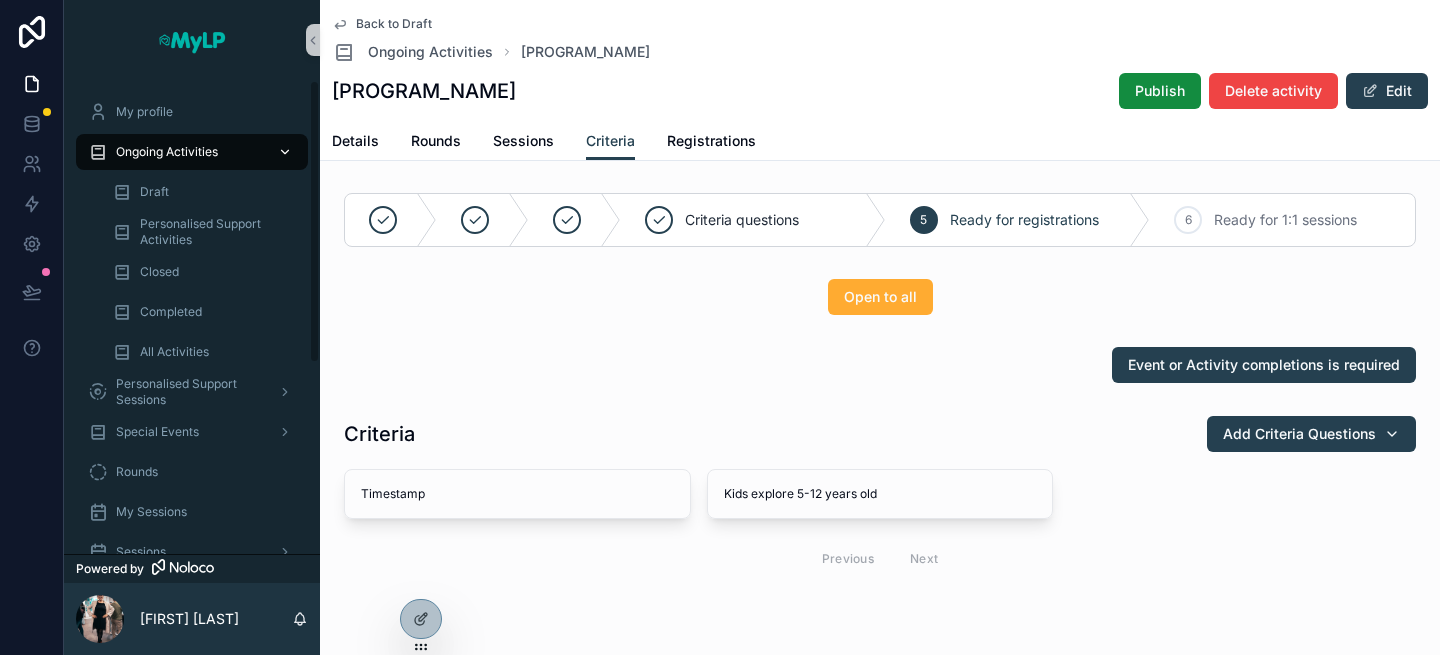 click on "Ongoing Activities" at bounding box center (192, 152) 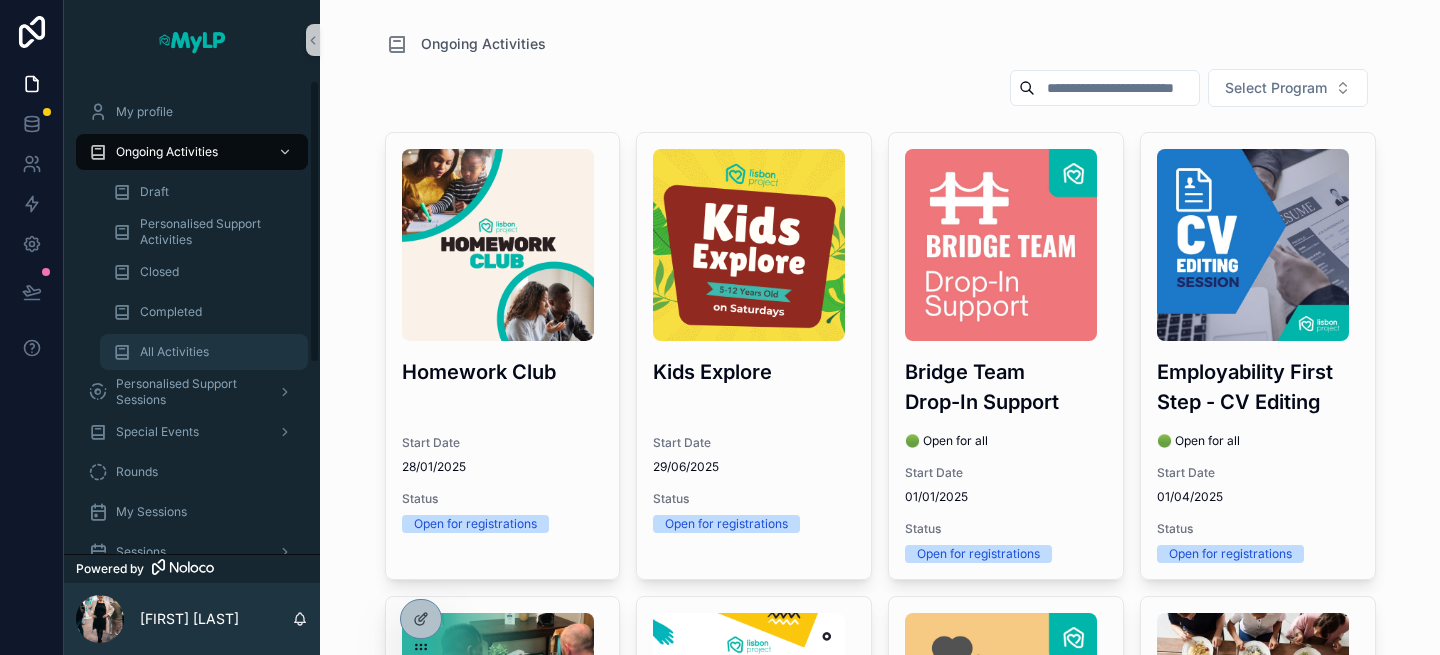 click on "All Activities" at bounding box center [174, 352] 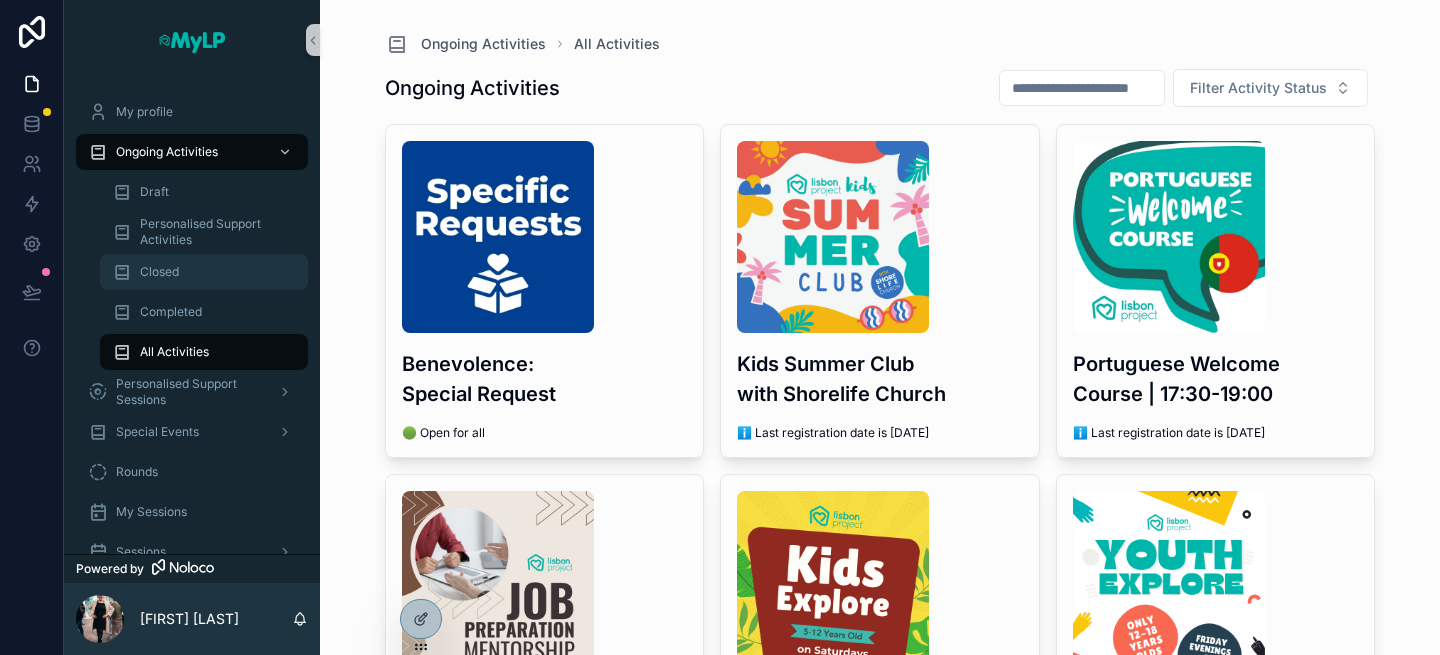 click on "Closed" at bounding box center [204, 272] 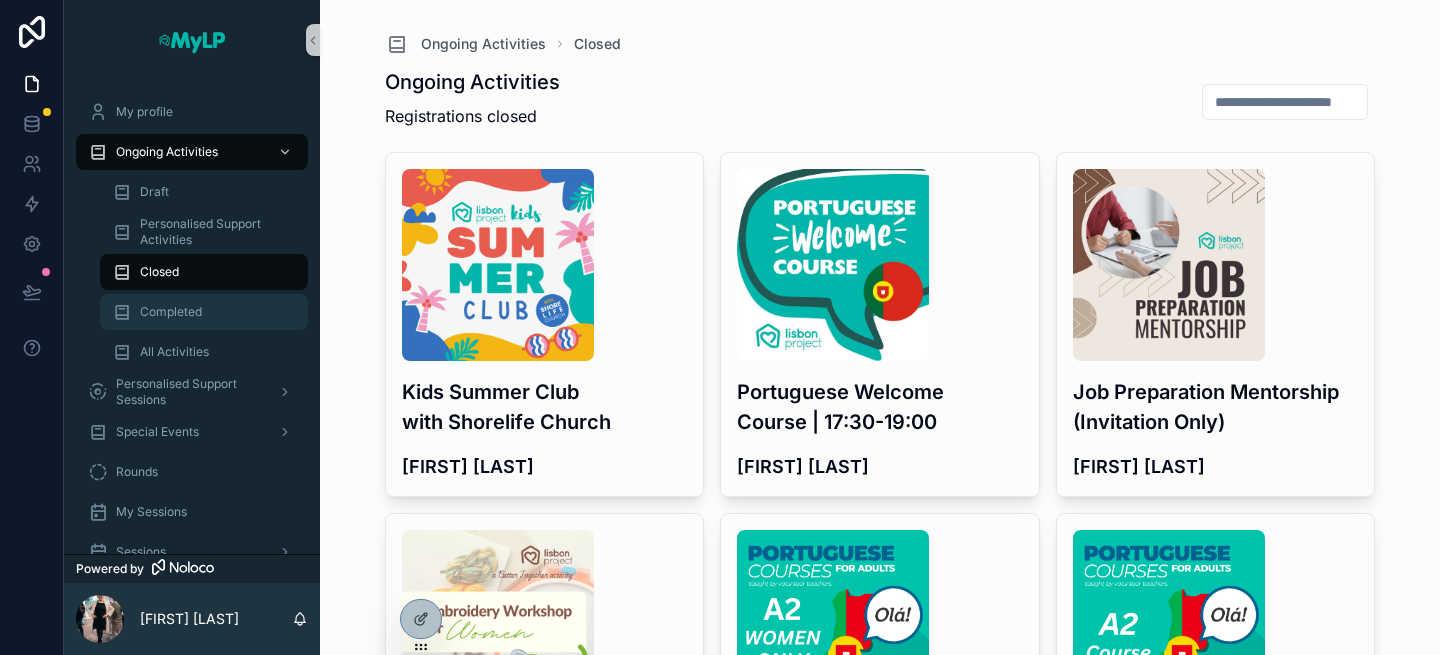 click on "Completed" at bounding box center [204, 312] 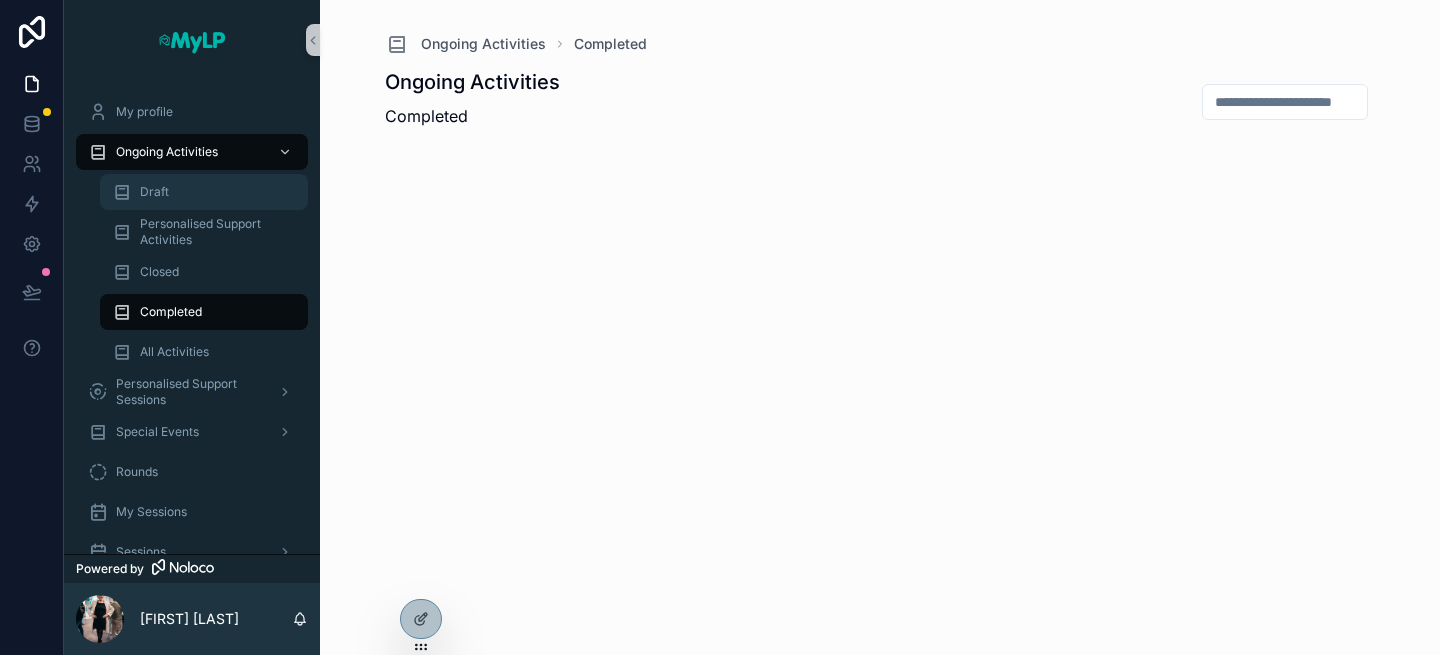 click on "Draft" at bounding box center [204, 192] 